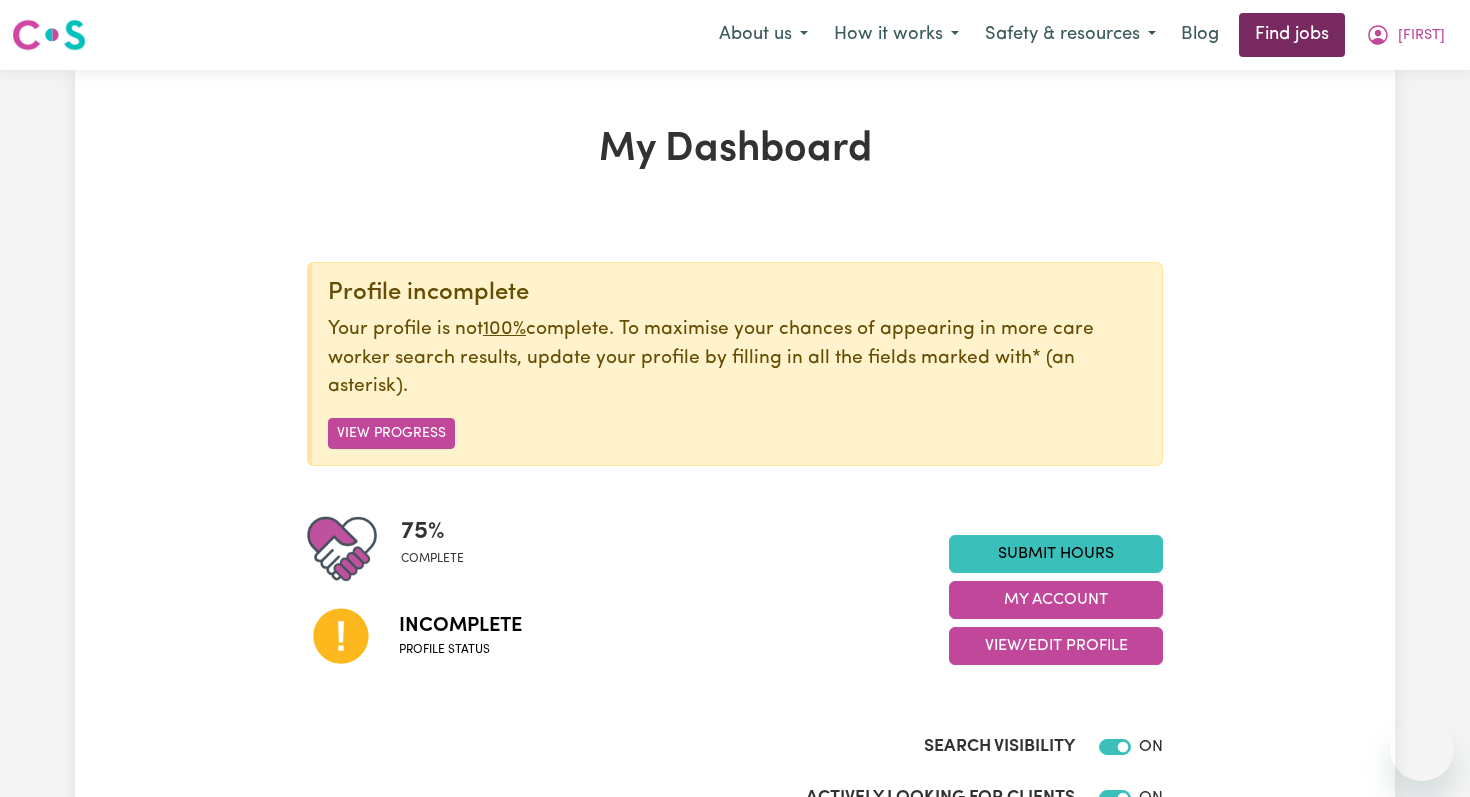 scroll, scrollTop: 0, scrollLeft: 0, axis: both 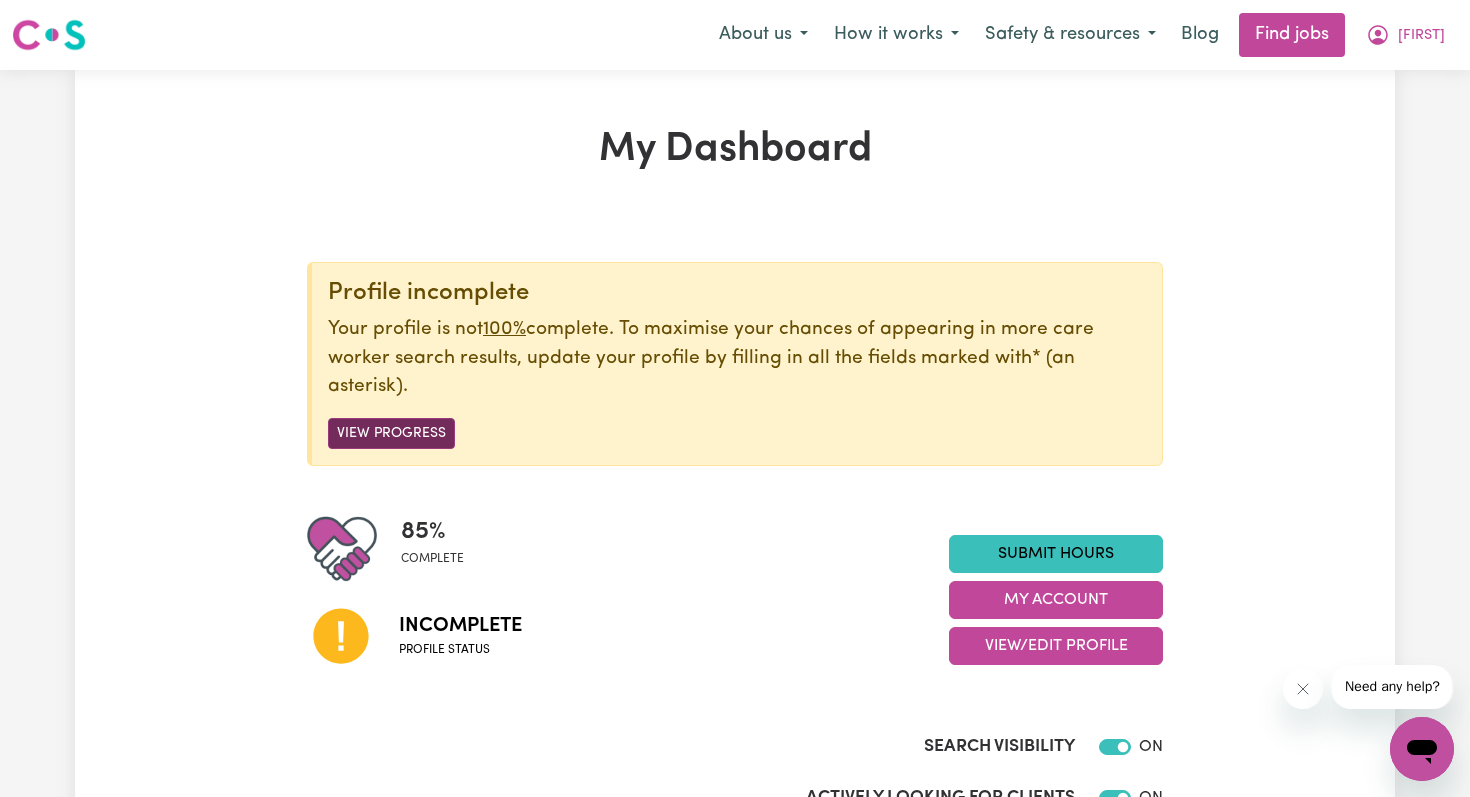 click on "View Progress" at bounding box center [391, 433] 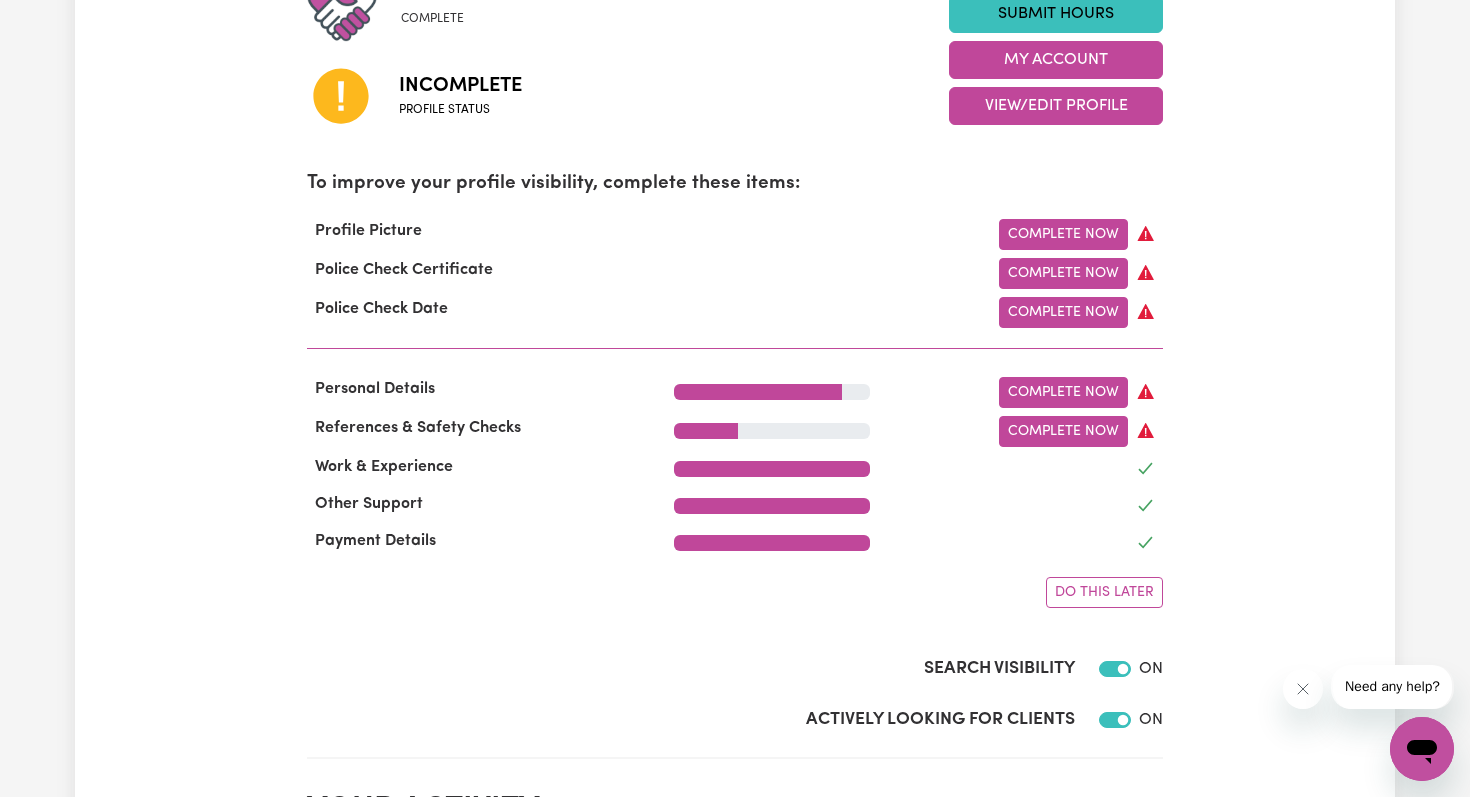 scroll, scrollTop: 562, scrollLeft: 0, axis: vertical 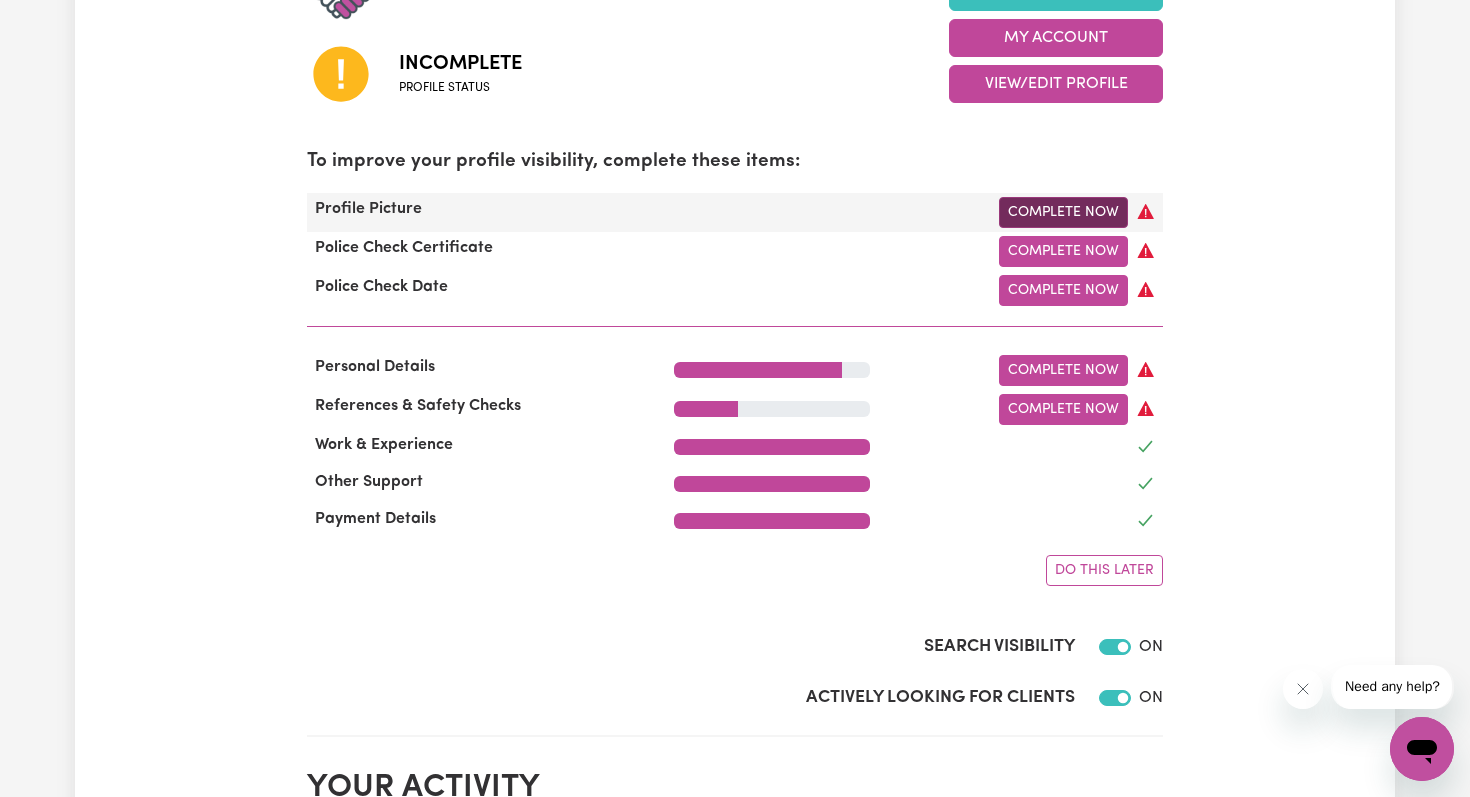 click on "Complete Now" at bounding box center (1063, 212) 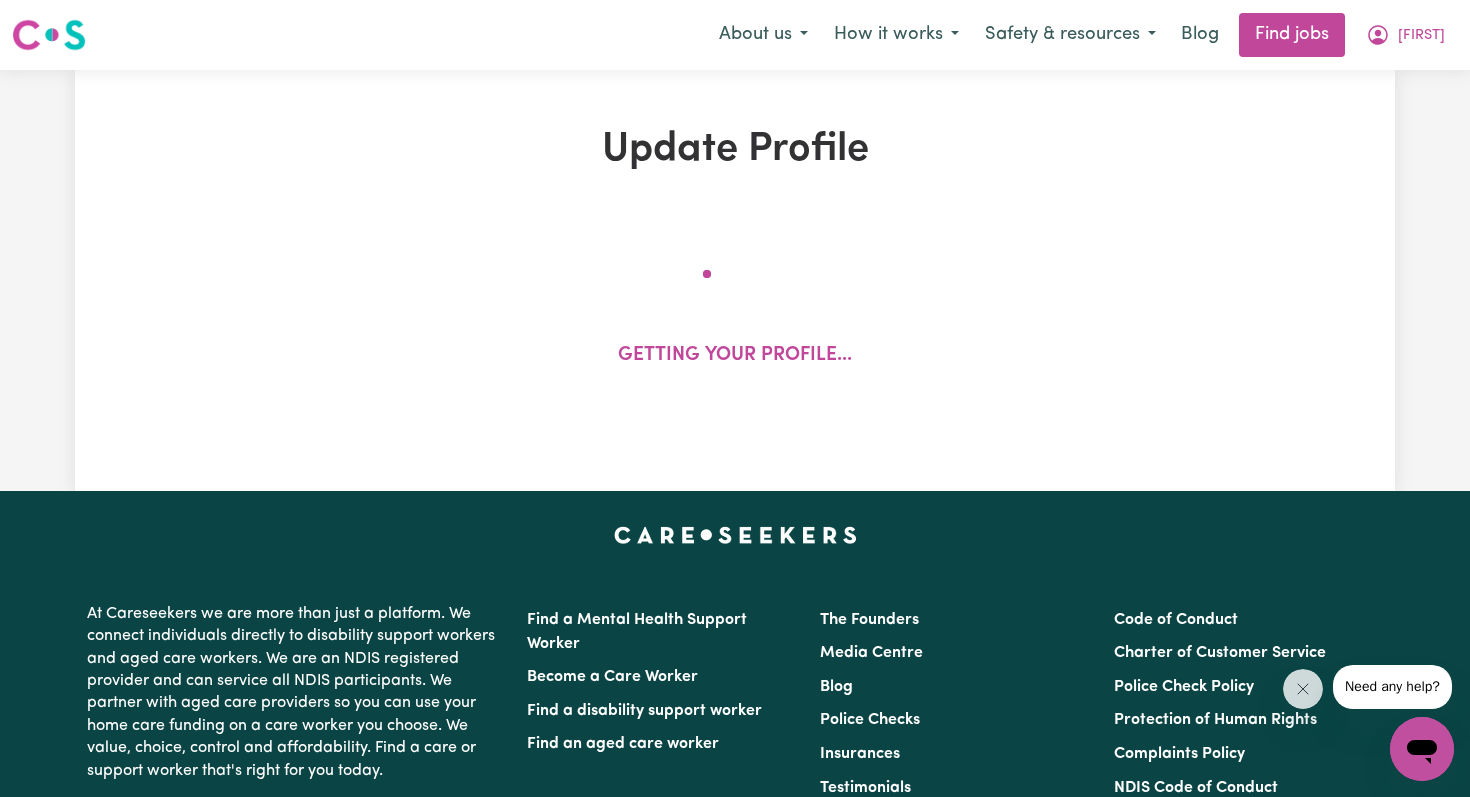 select on "female" 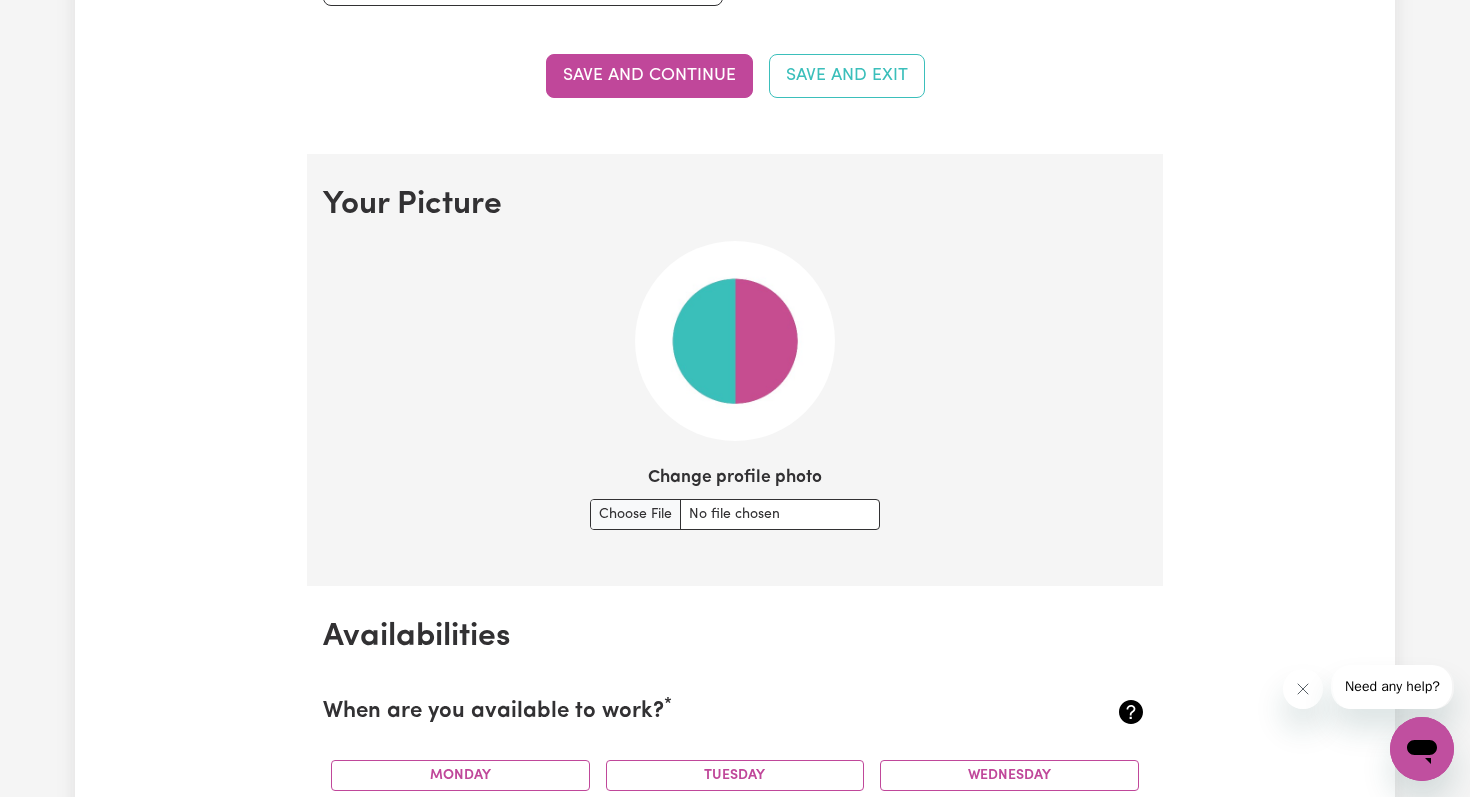 scroll, scrollTop: 1330, scrollLeft: 0, axis: vertical 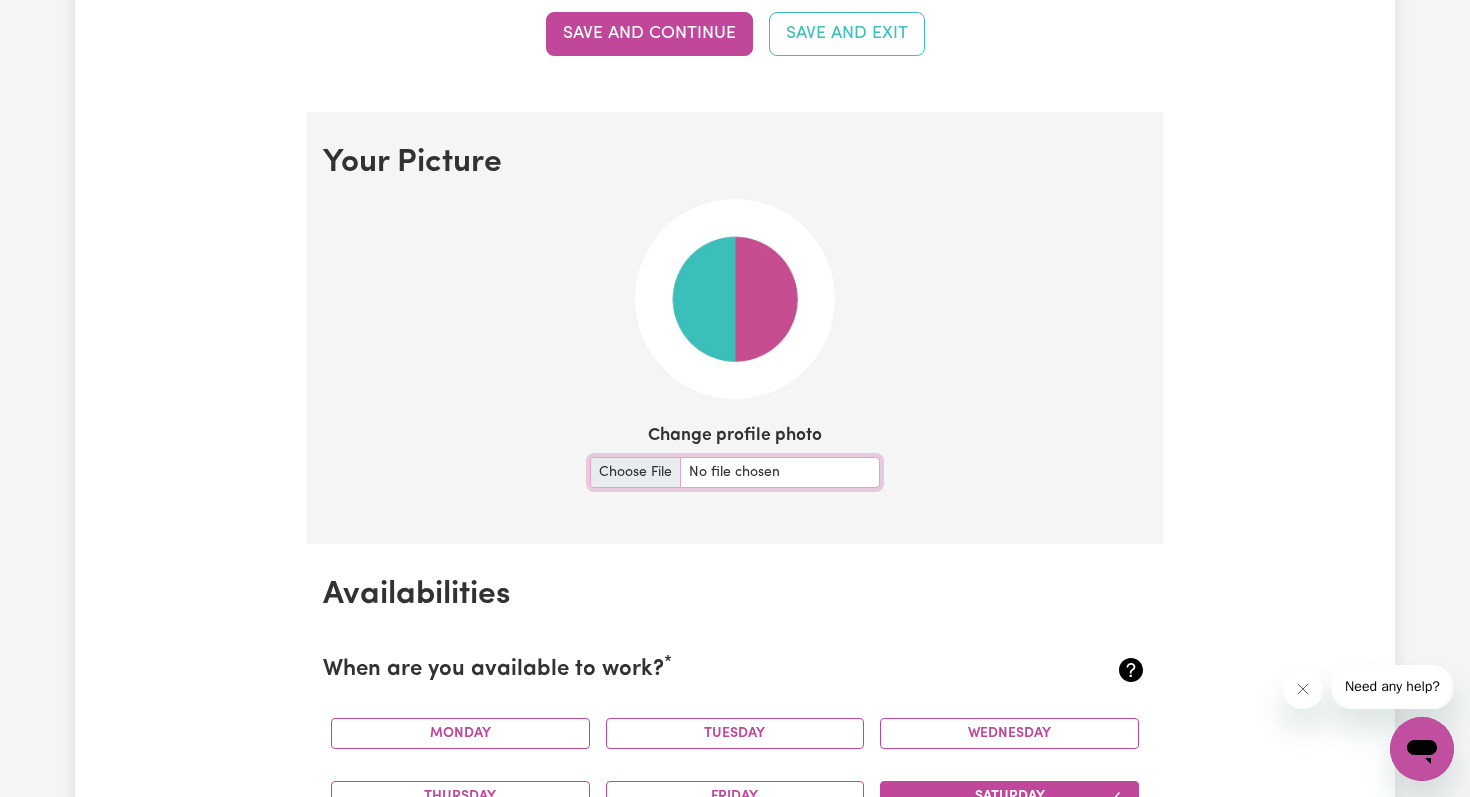 click on "Change profile photo" at bounding box center (735, 472) 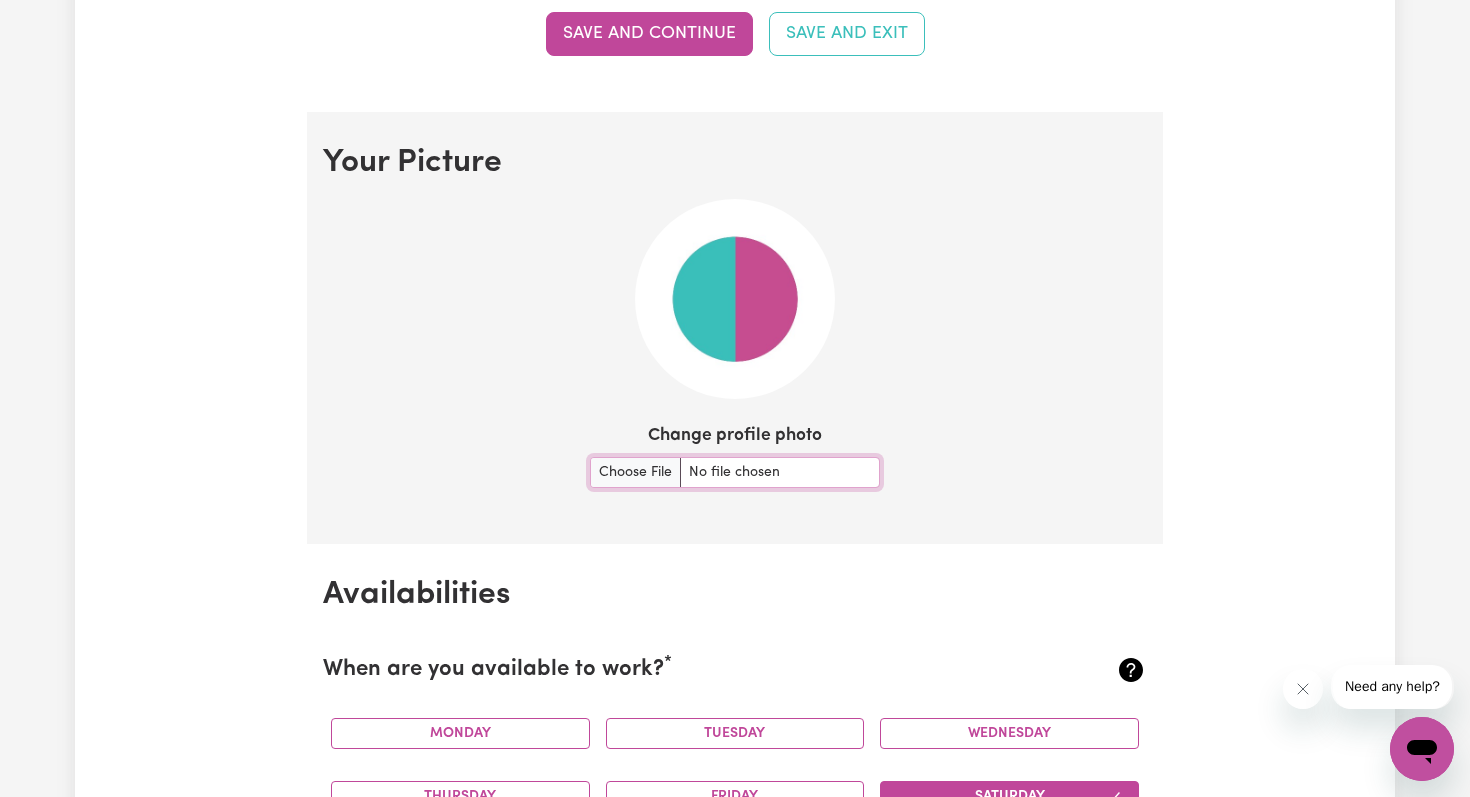 type on "C:\fakepath\IMG_4954.jpeg" 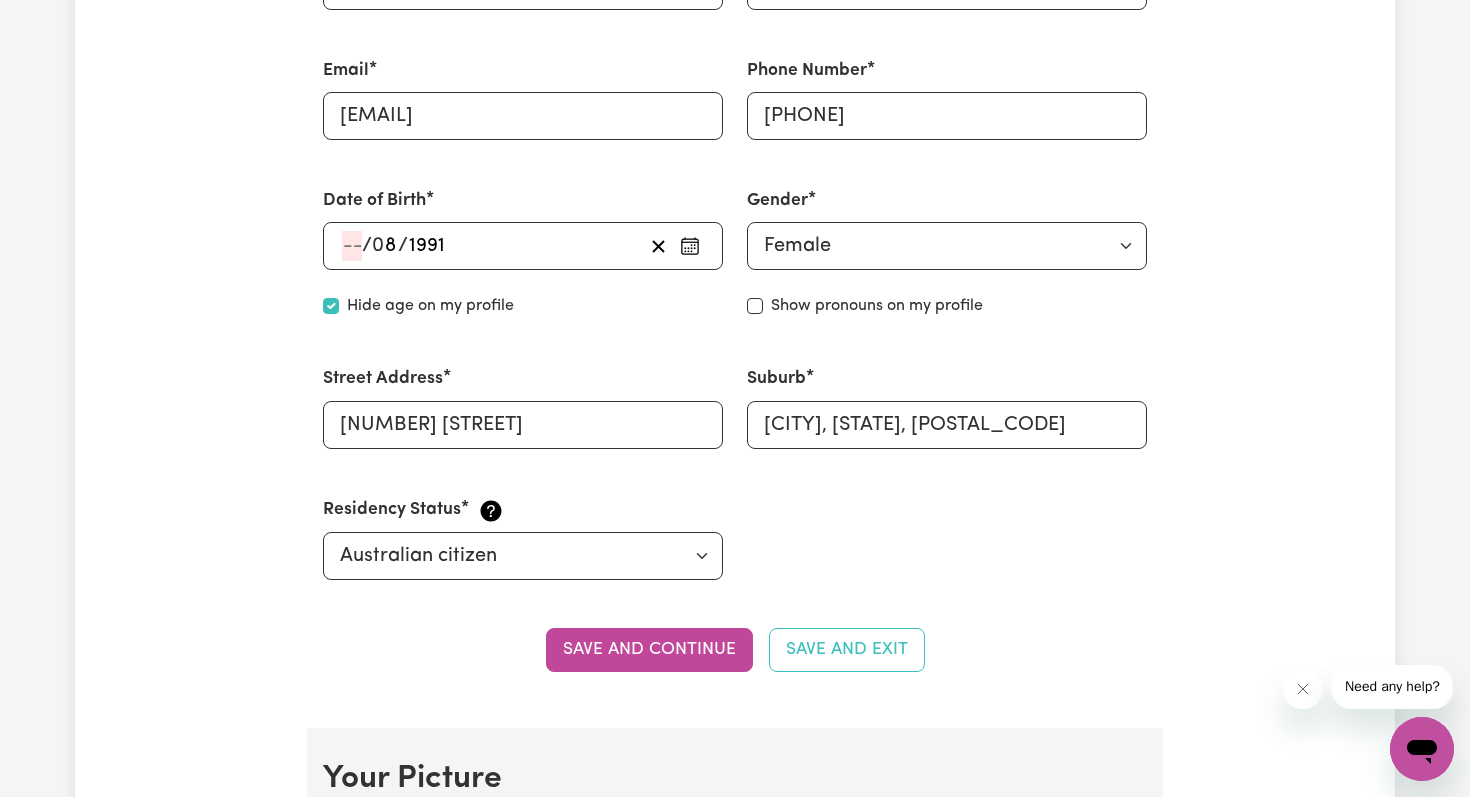 scroll, scrollTop: 1131, scrollLeft: 0, axis: vertical 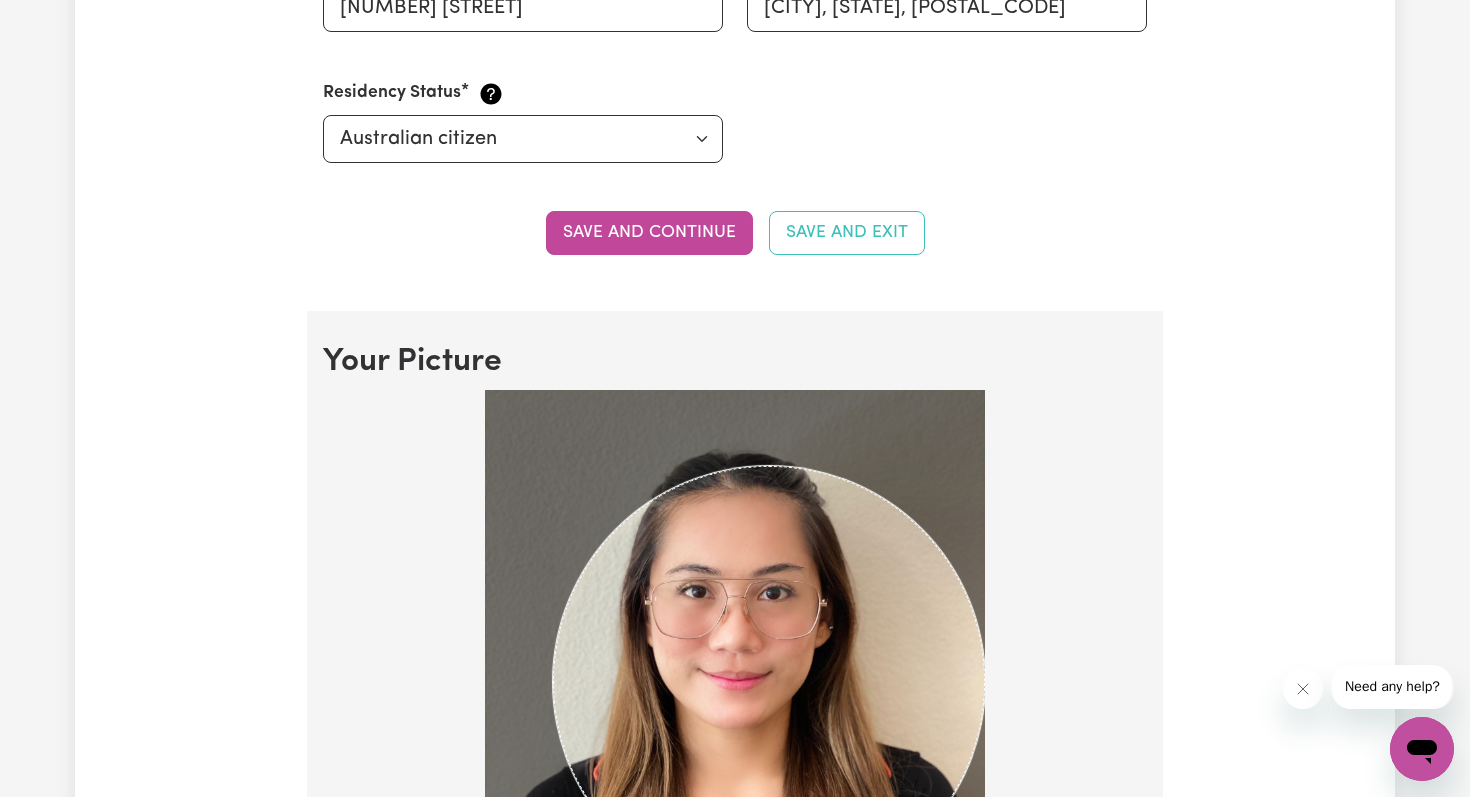 click at bounding box center [735, 688] 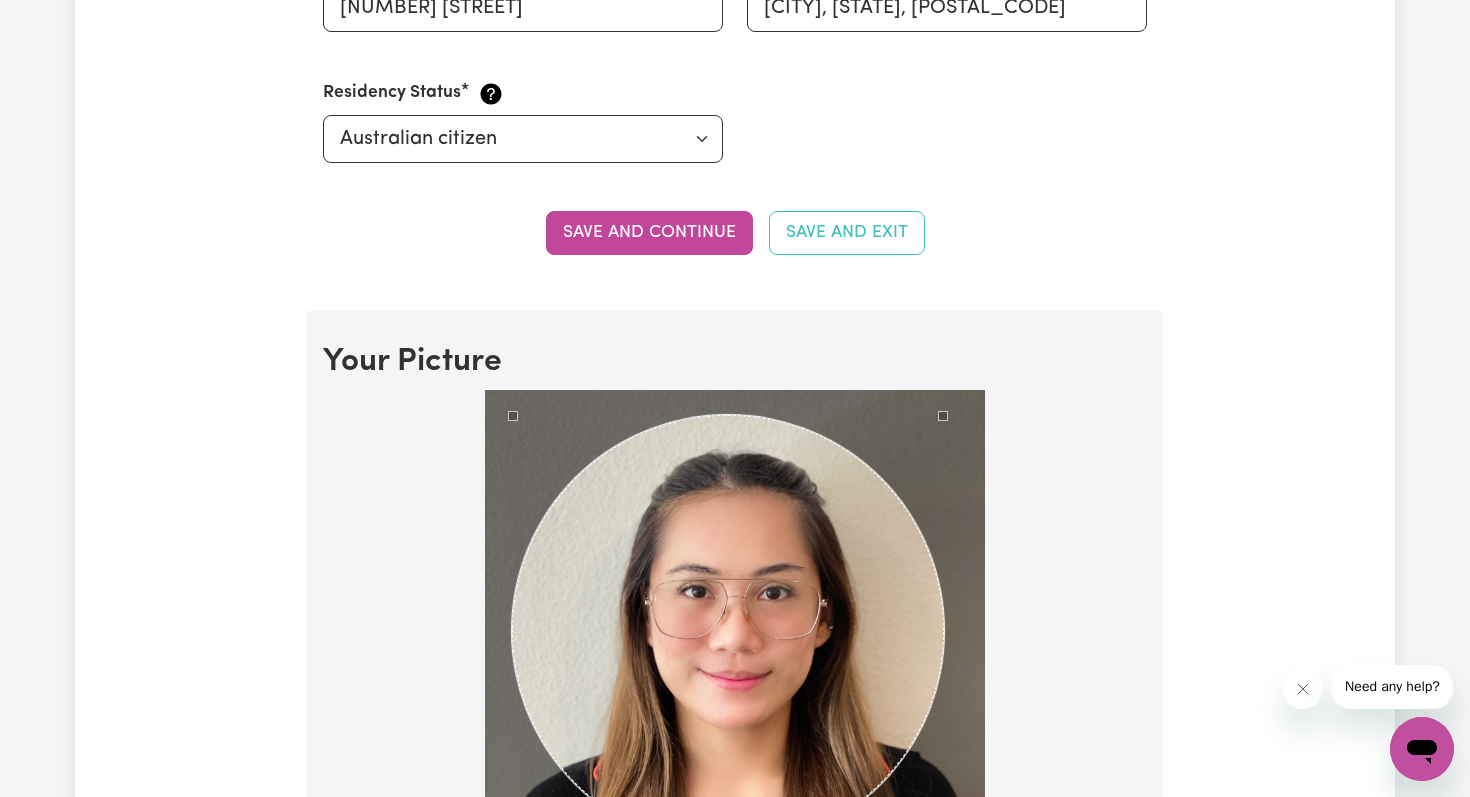 click at bounding box center (728, 631) 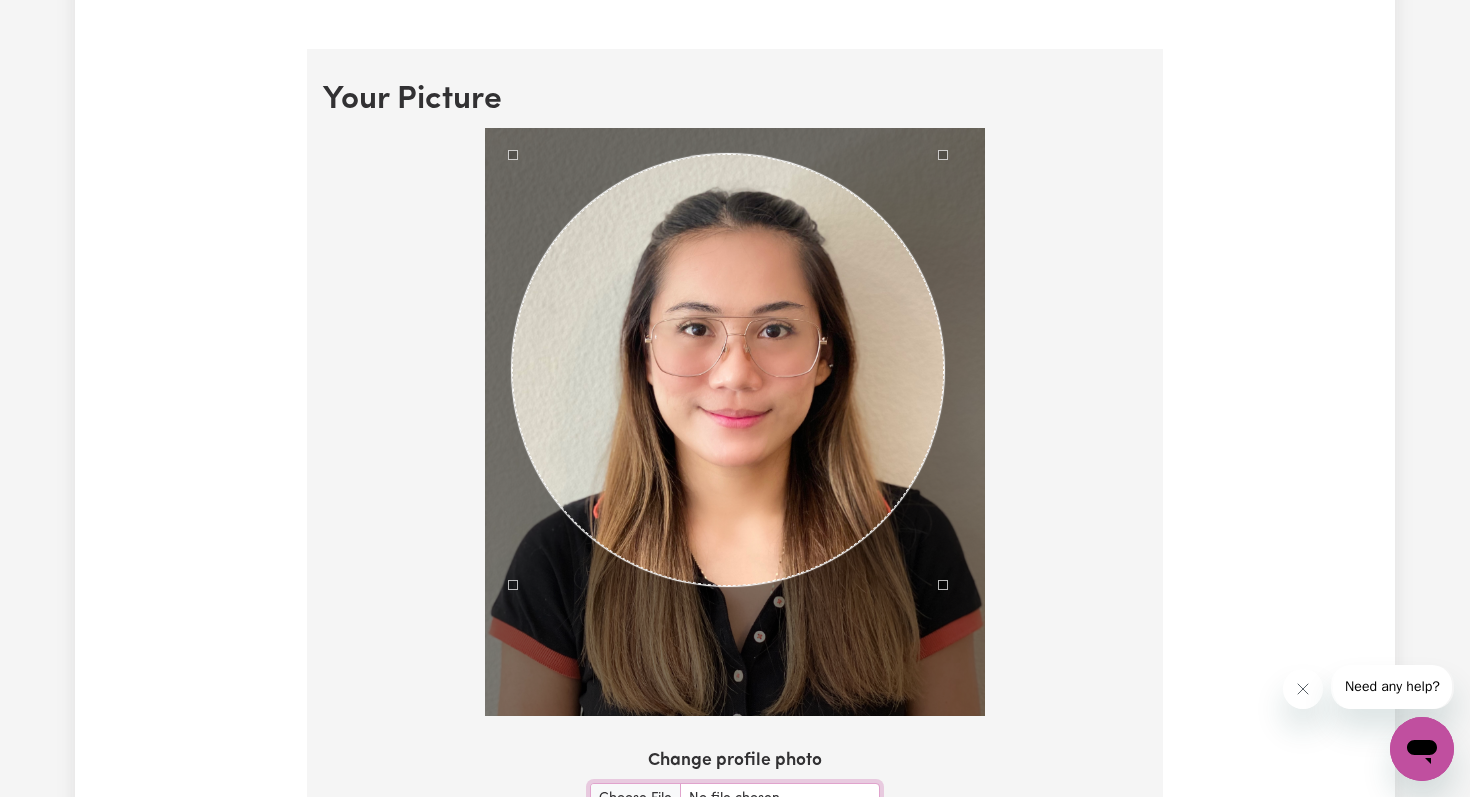 scroll, scrollTop: 1453, scrollLeft: 0, axis: vertical 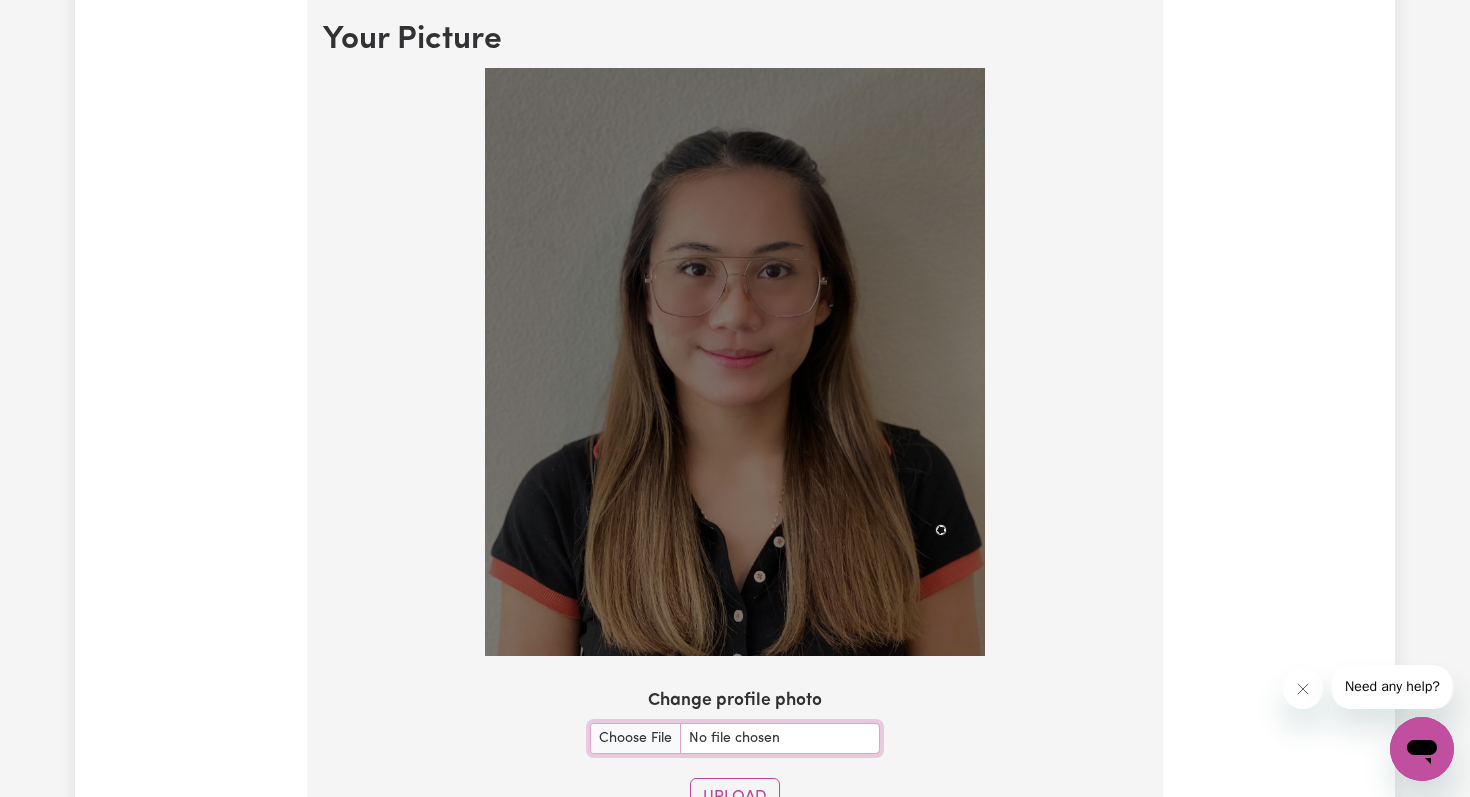 click at bounding box center [735, 362] 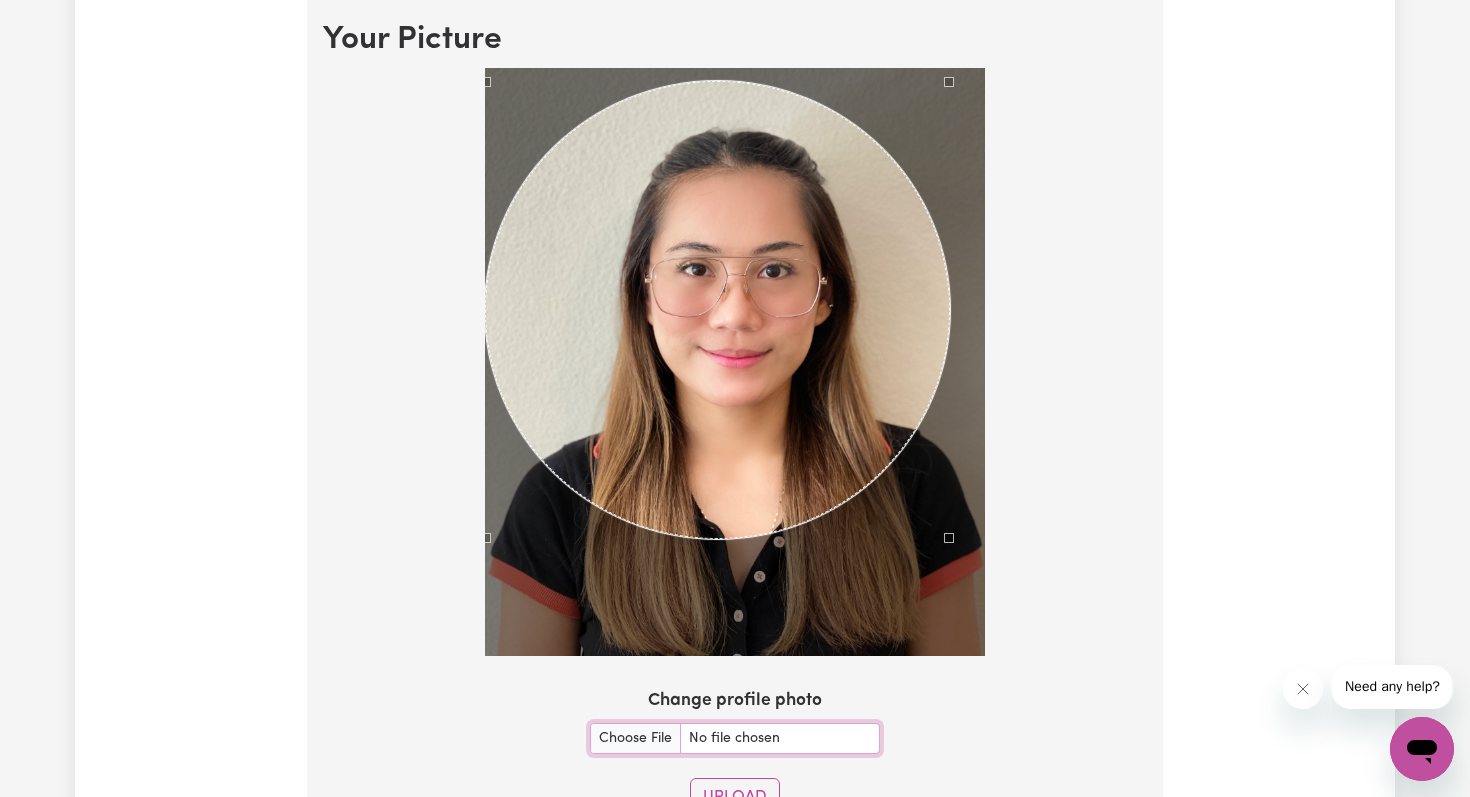 click at bounding box center [735, 366] 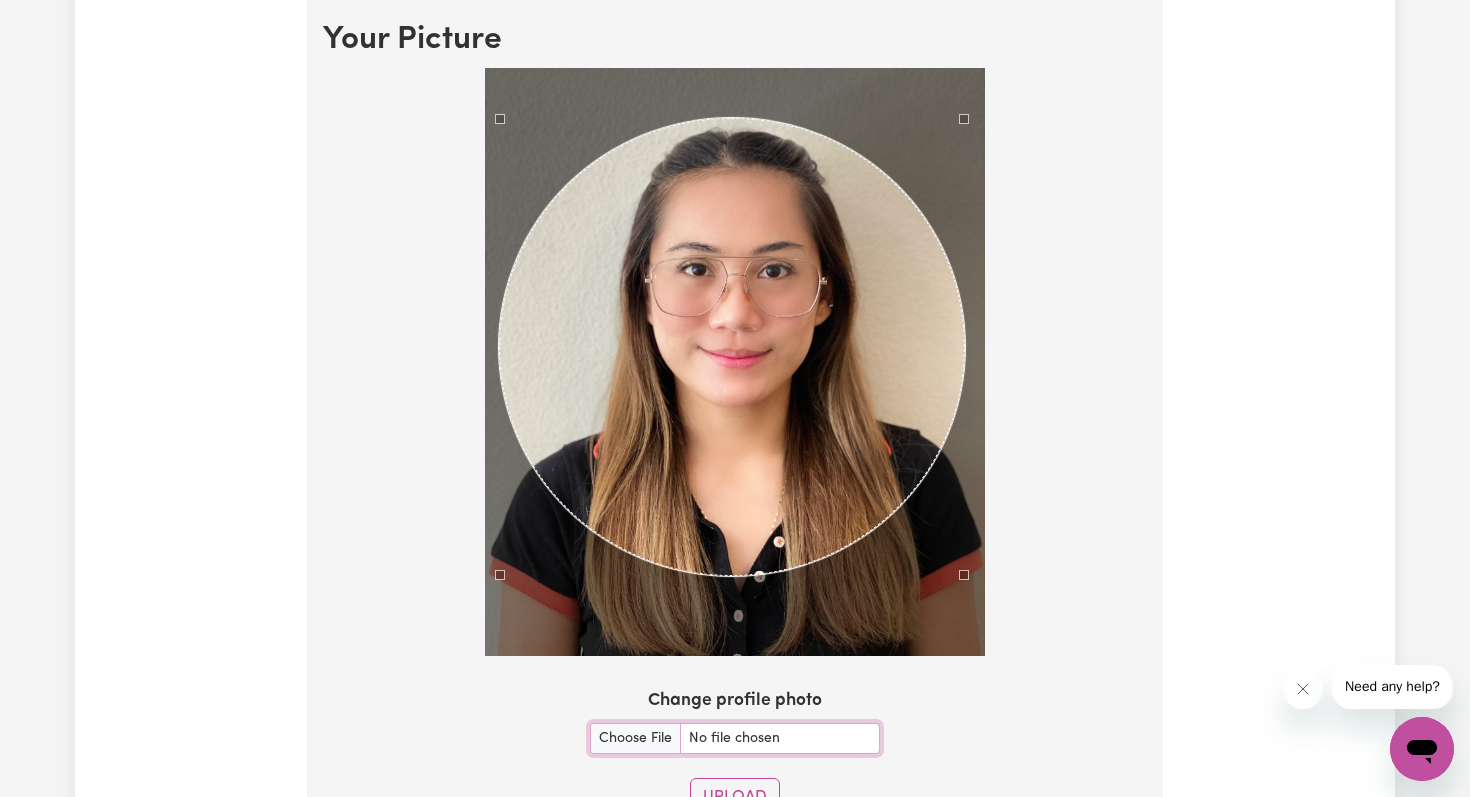 click at bounding box center (731, 347) 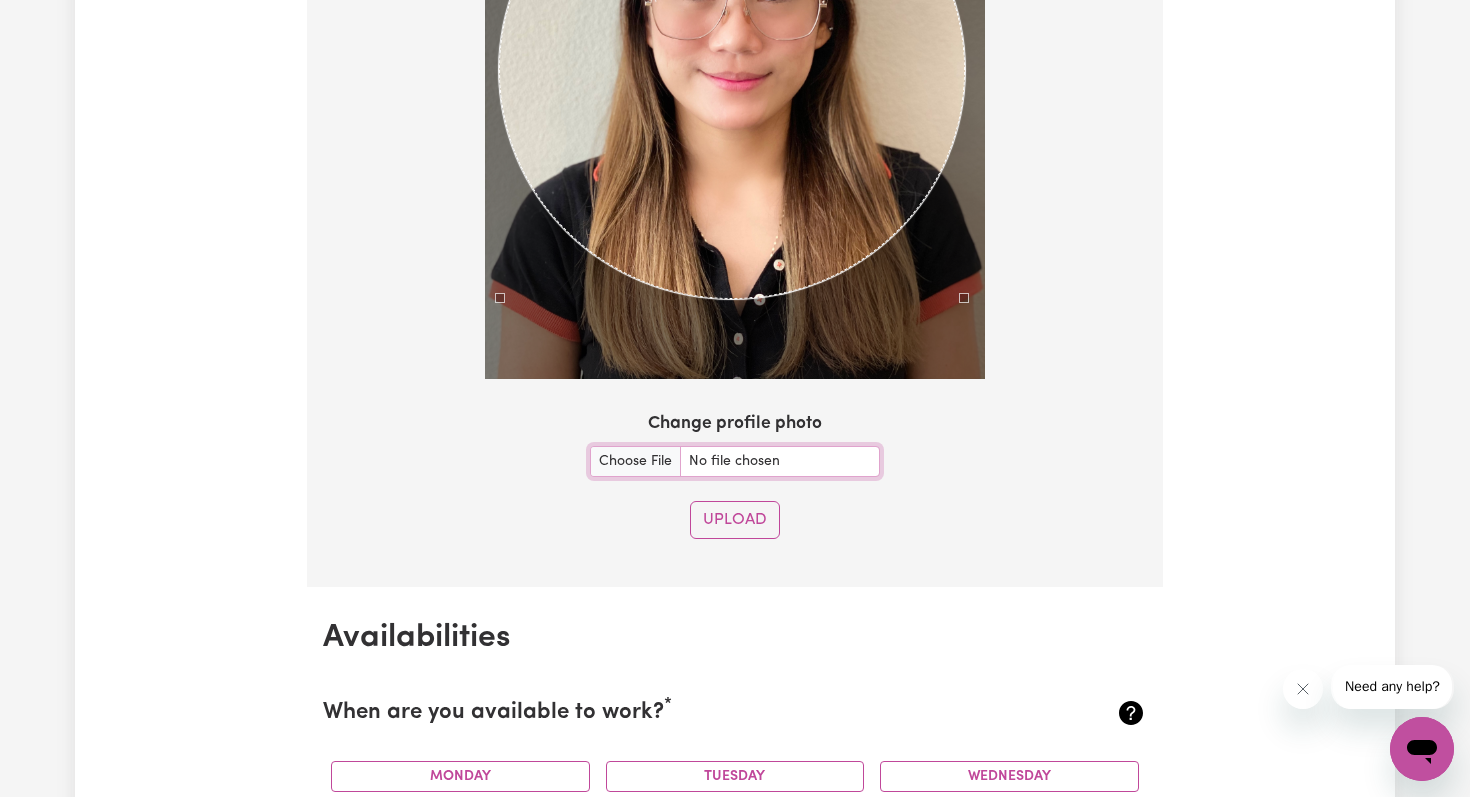 scroll, scrollTop: 2101, scrollLeft: 0, axis: vertical 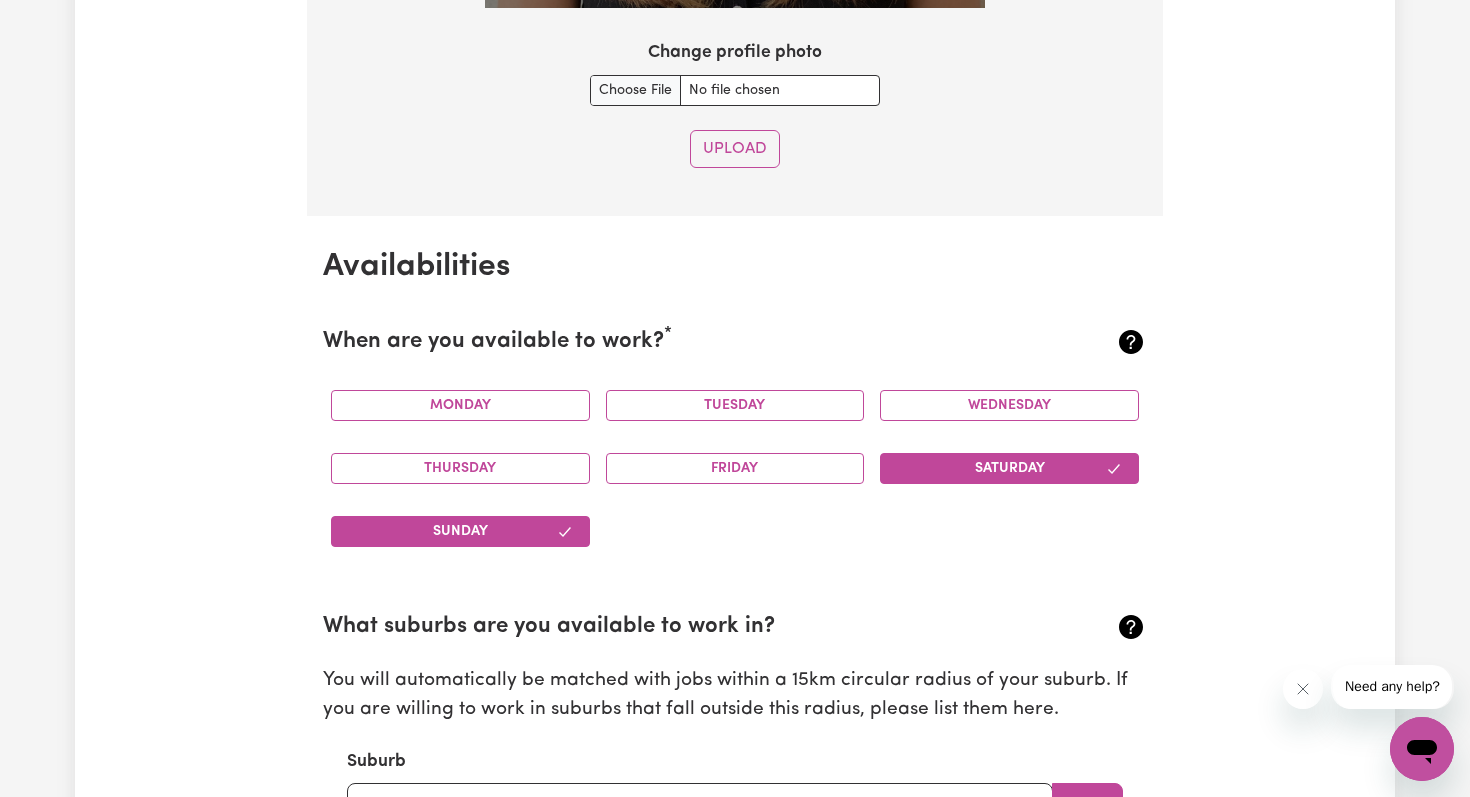 click on "Your Picture Change profile photo Upload" at bounding box center (735, -222) 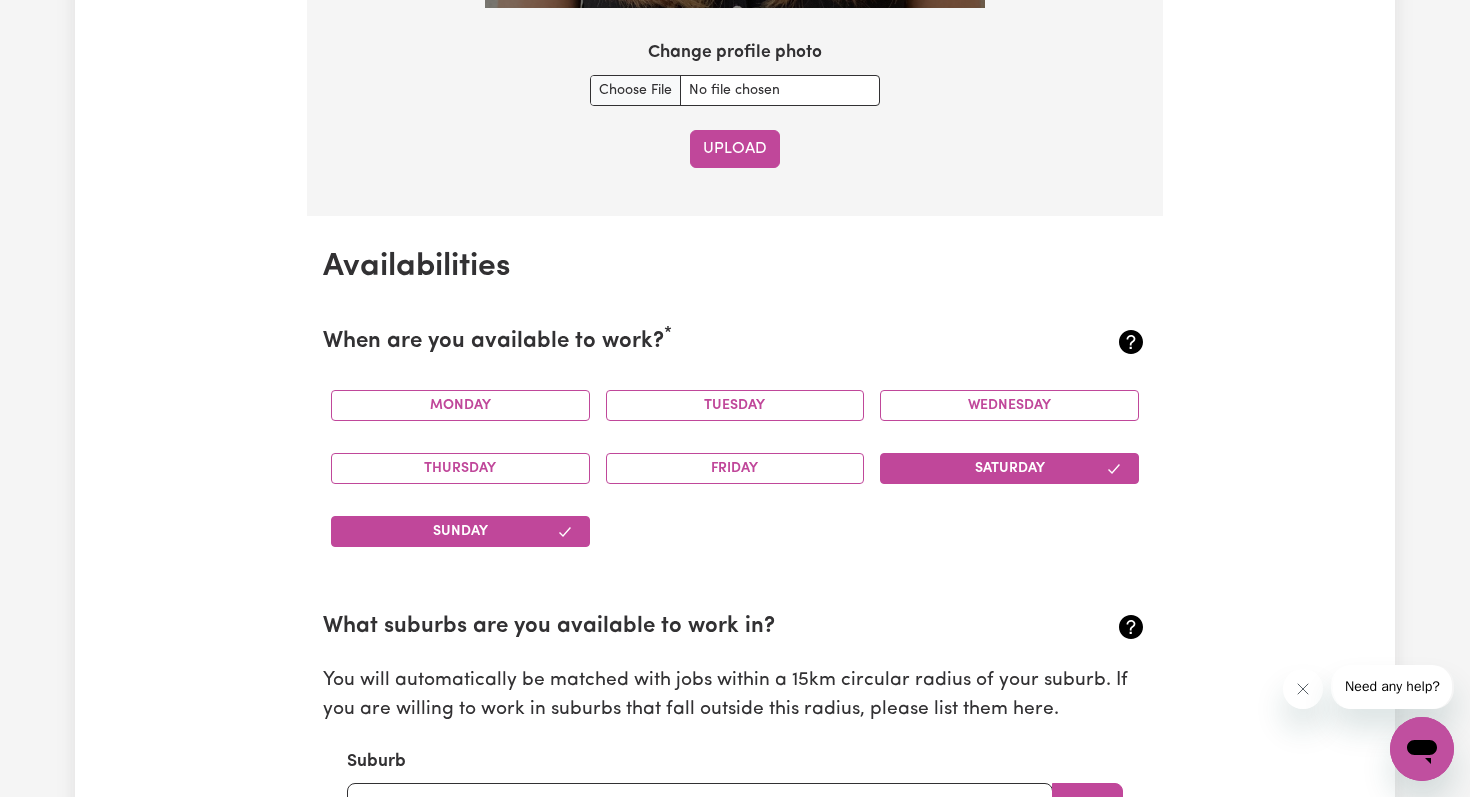 click on "Upload" at bounding box center (735, 149) 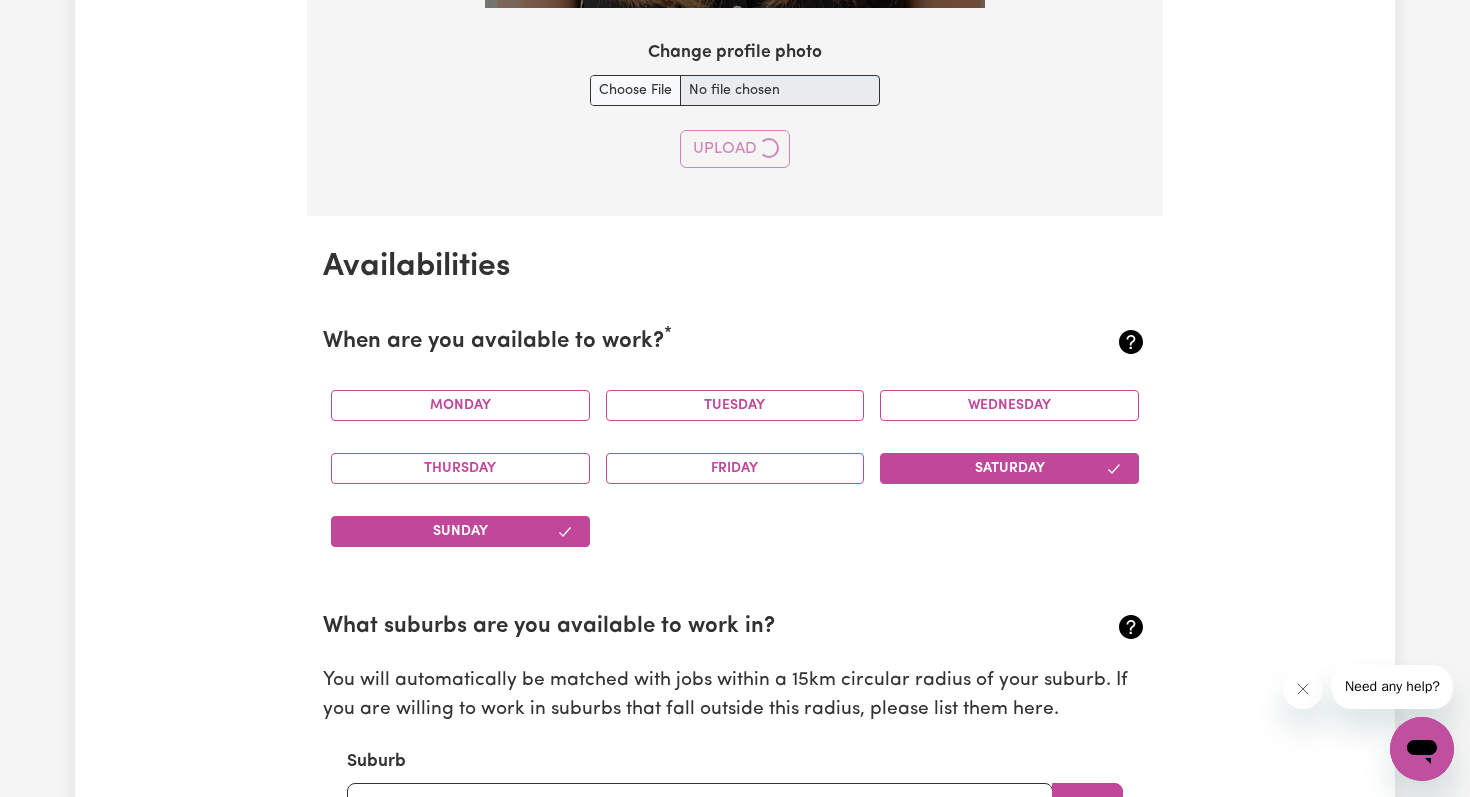type 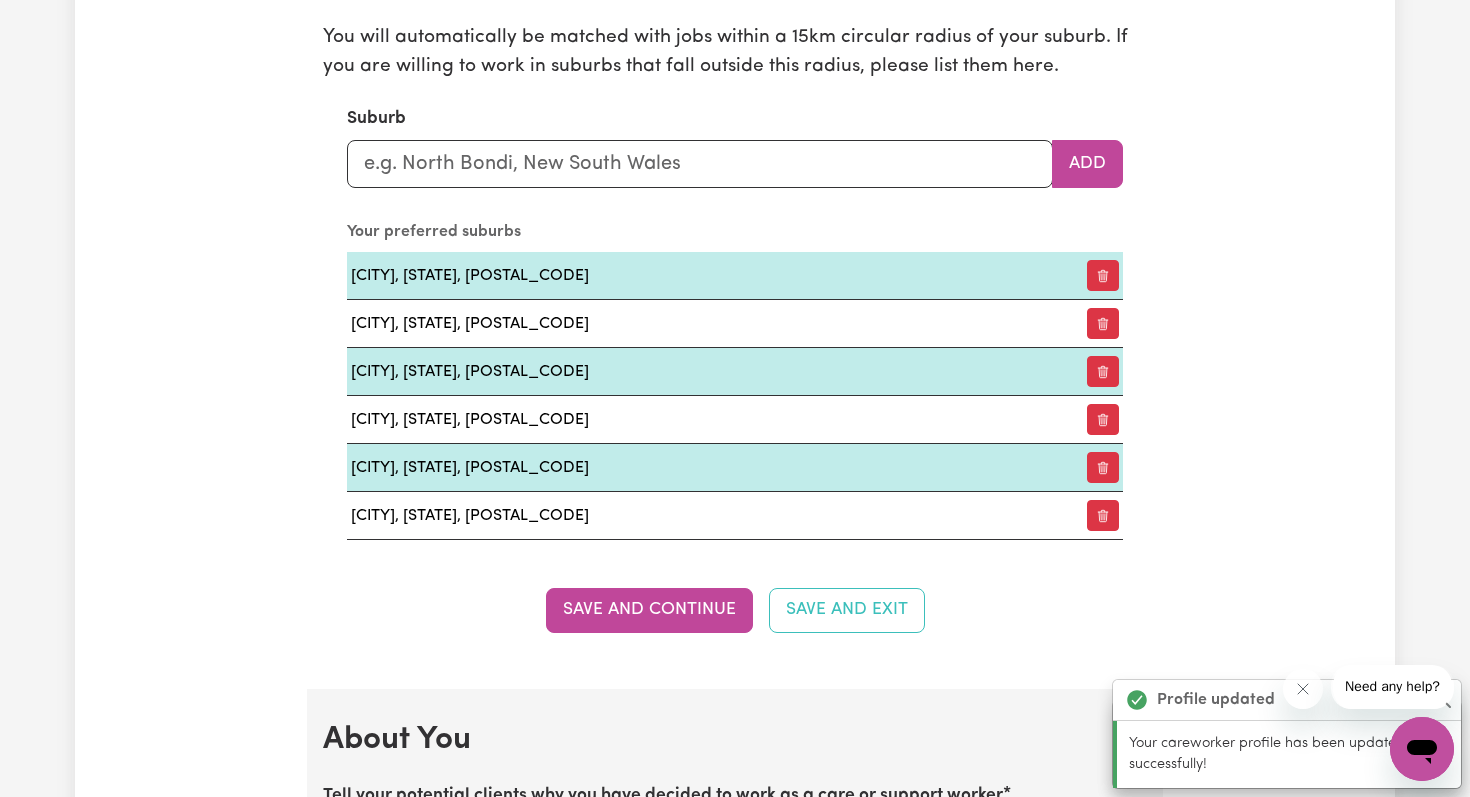 scroll, scrollTop: 2304, scrollLeft: 0, axis: vertical 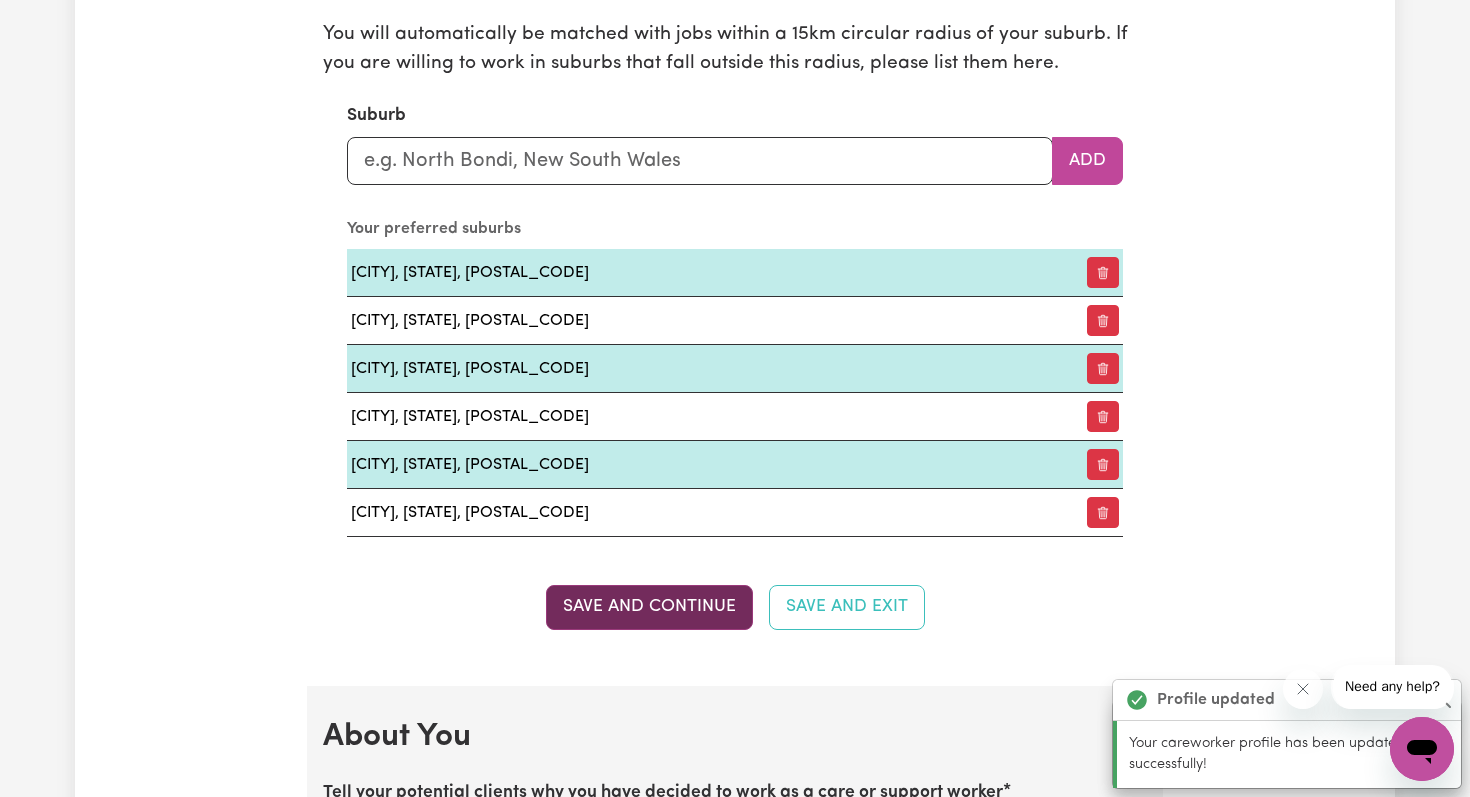 click on "Save and Continue" at bounding box center (649, 607) 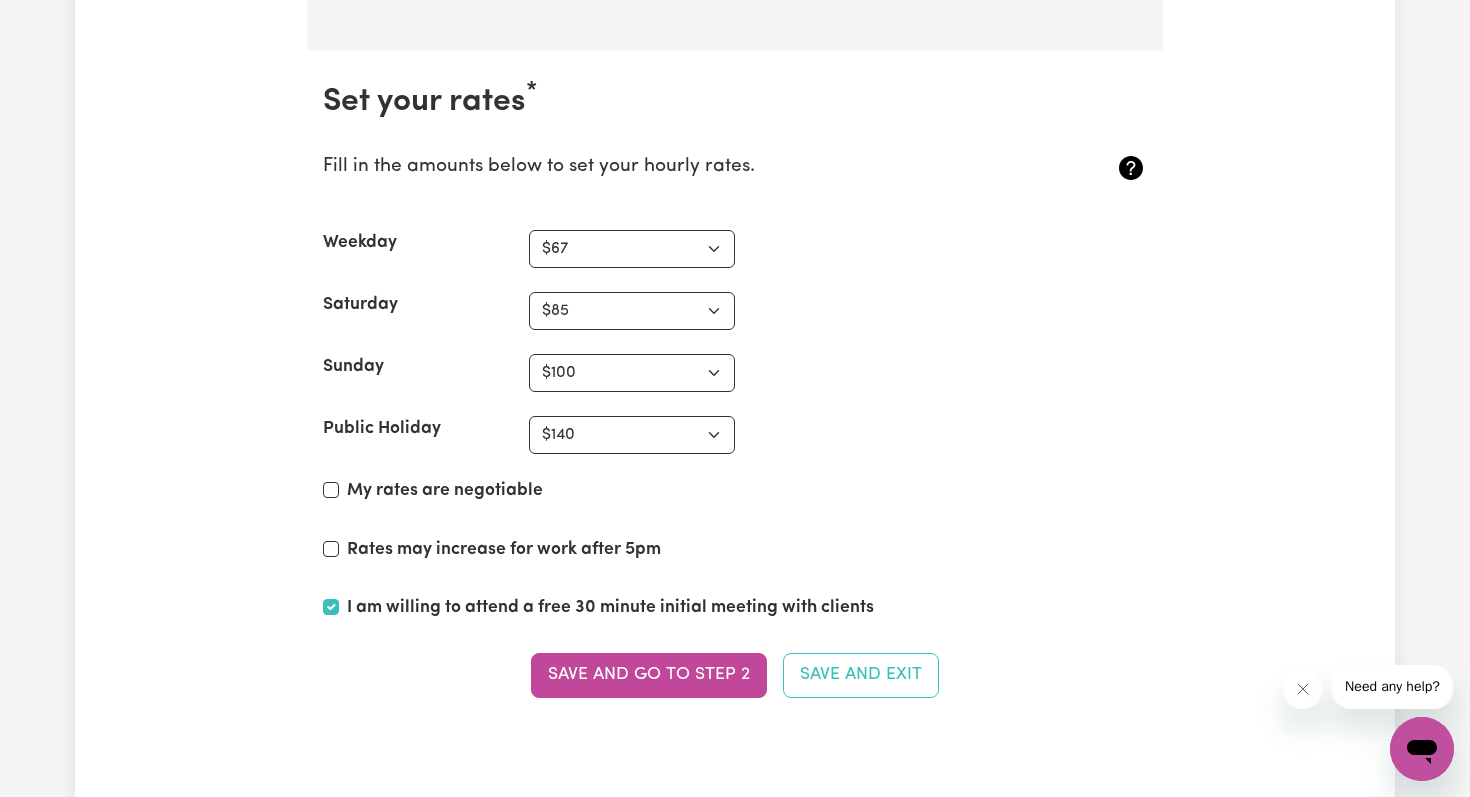 scroll, scrollTop: 4850, scrollLeft: 0, axis: vertical 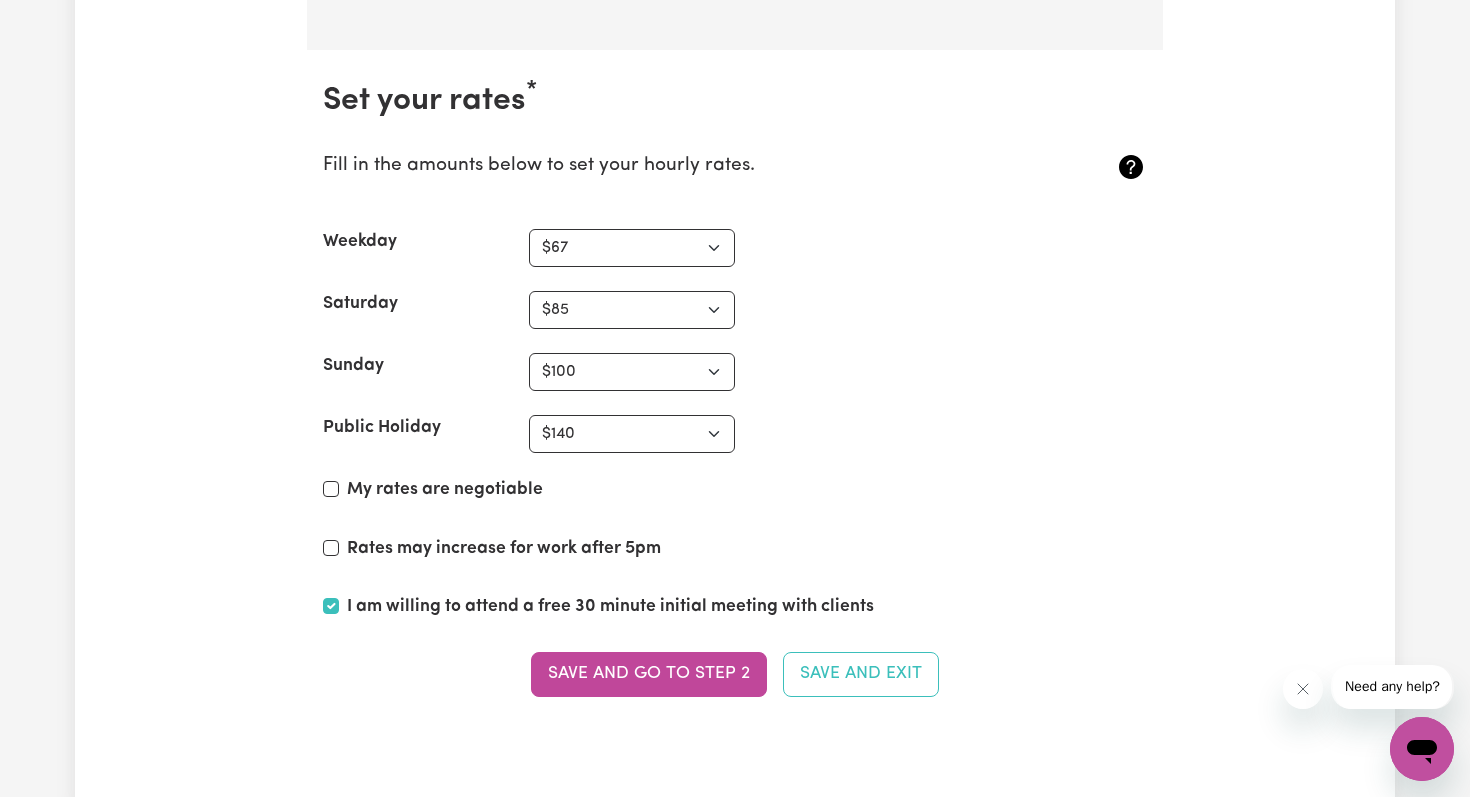 click on "Rates may increase for work after 5pm" at bounding box center (504, 549) 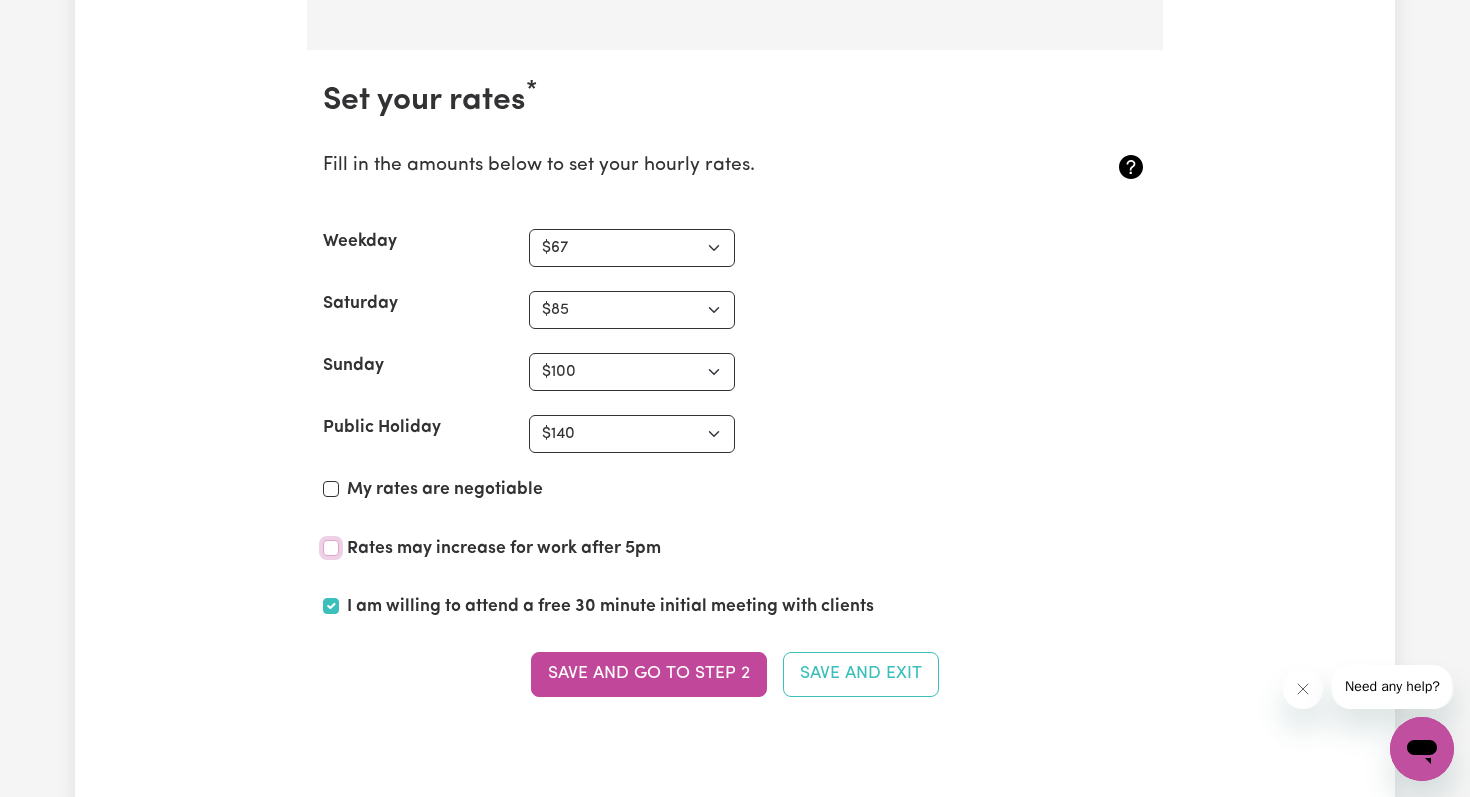 click on "Rates may increase for work after 5pm" at bounding box center [331, 548] 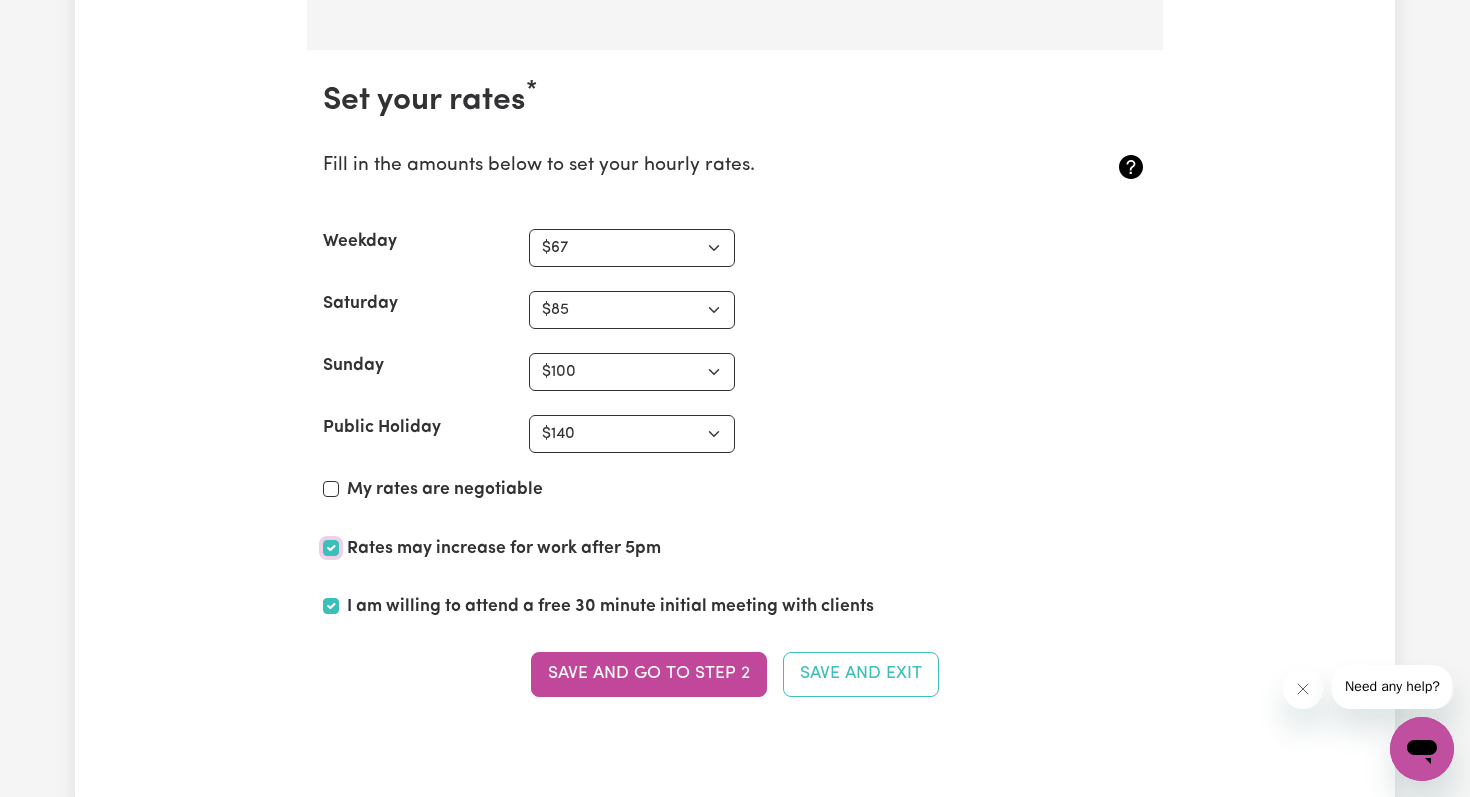 checkbox on "true" 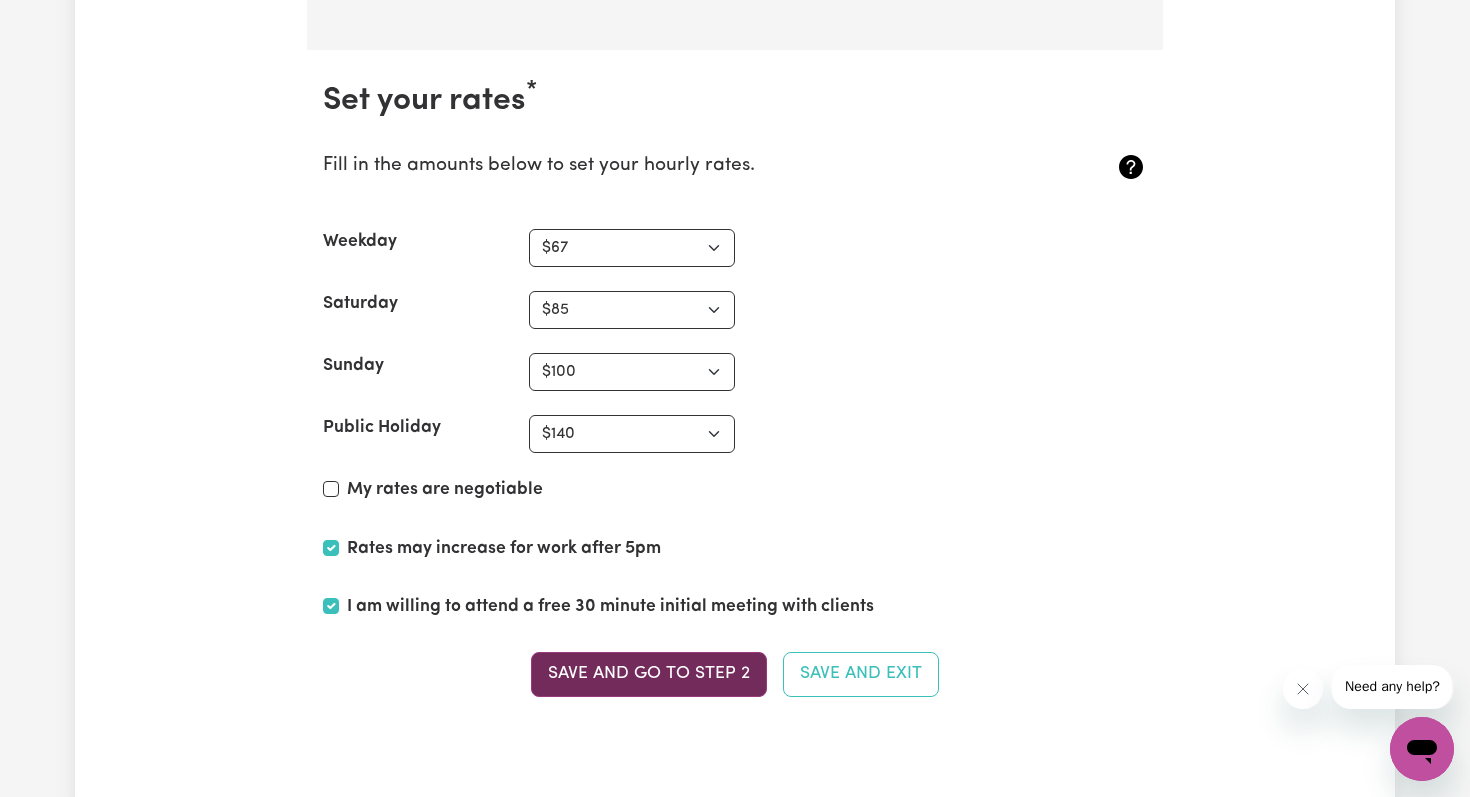 click on "Save and go to Step 2" at bounding box center [649, 674] 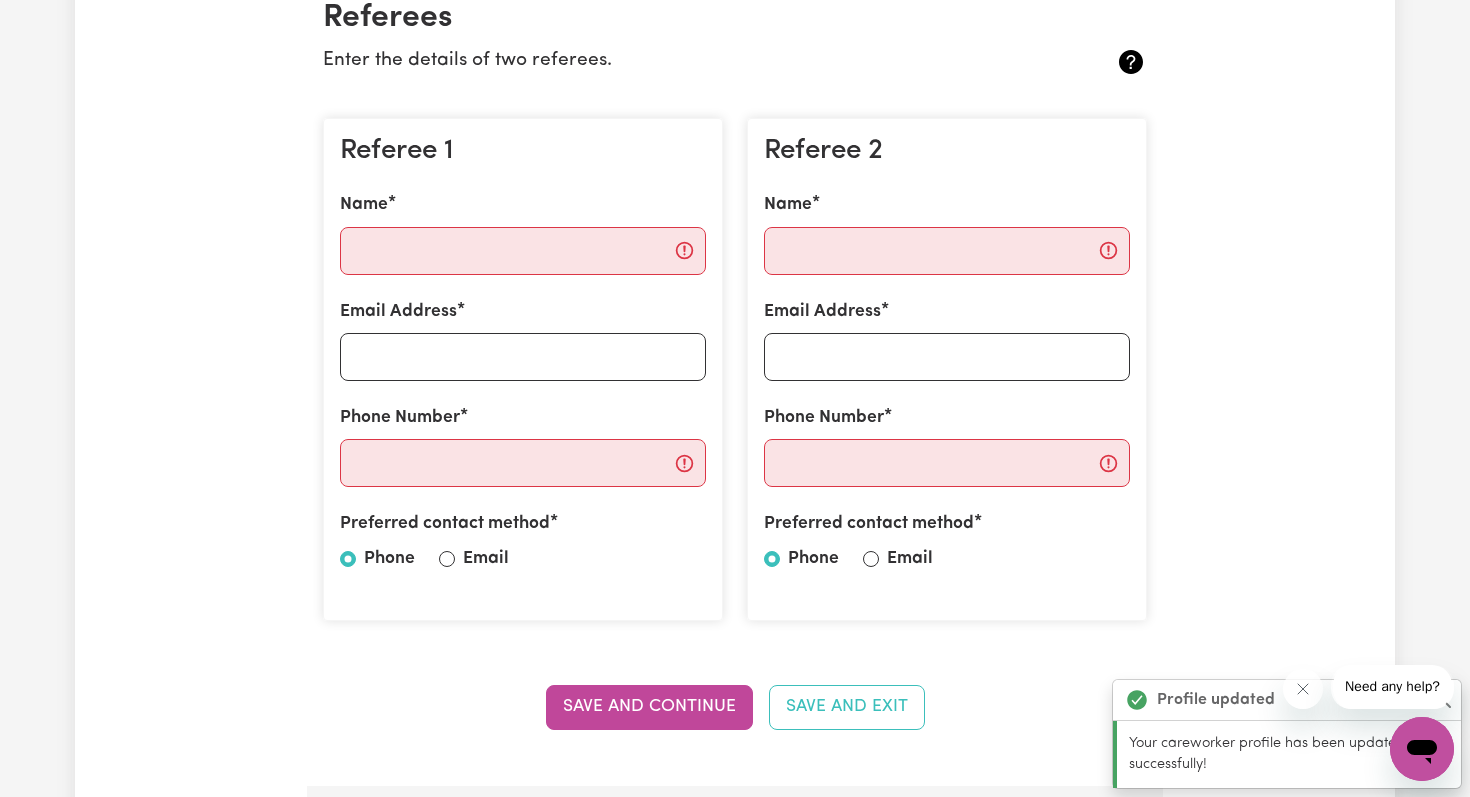 scroll, scrollTop: 528, scrollLeft: 0, axis: vertical 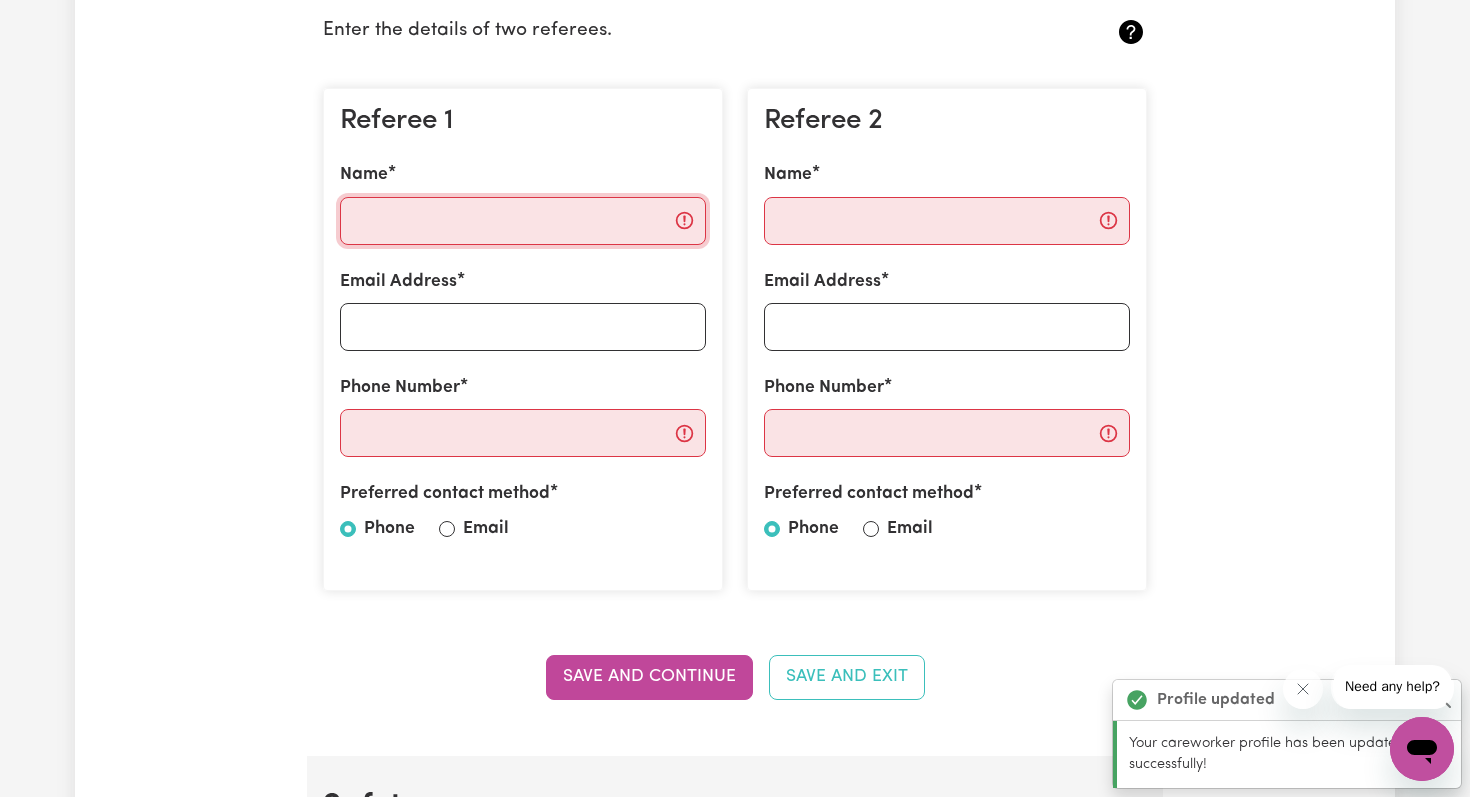 click on "Name" at bounding box center [523, 221] 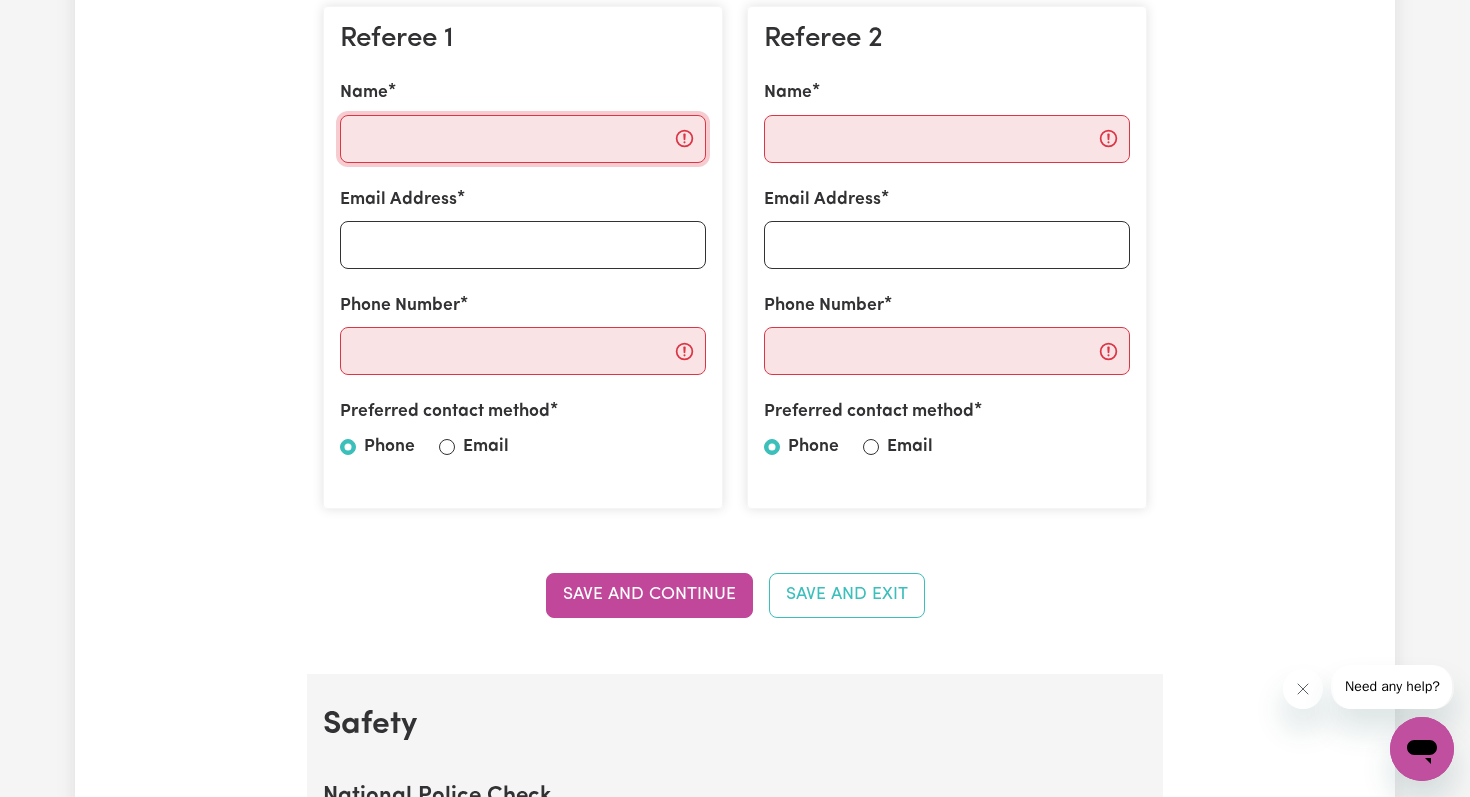 scroll, scrollTop: 617, scrollLeft: 0, axis: vertical 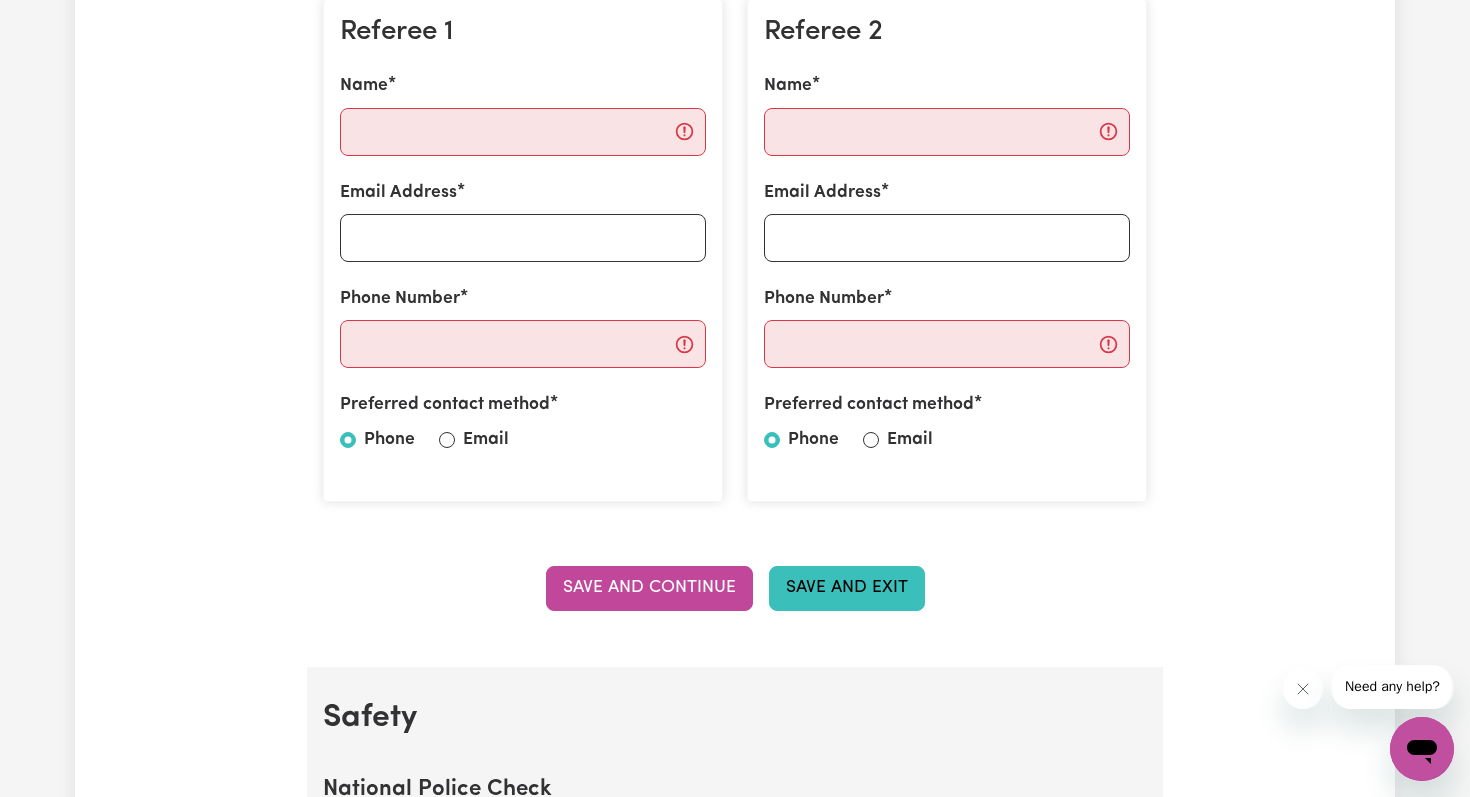 click on "Save and Exit" at bounding box center (847, 588) 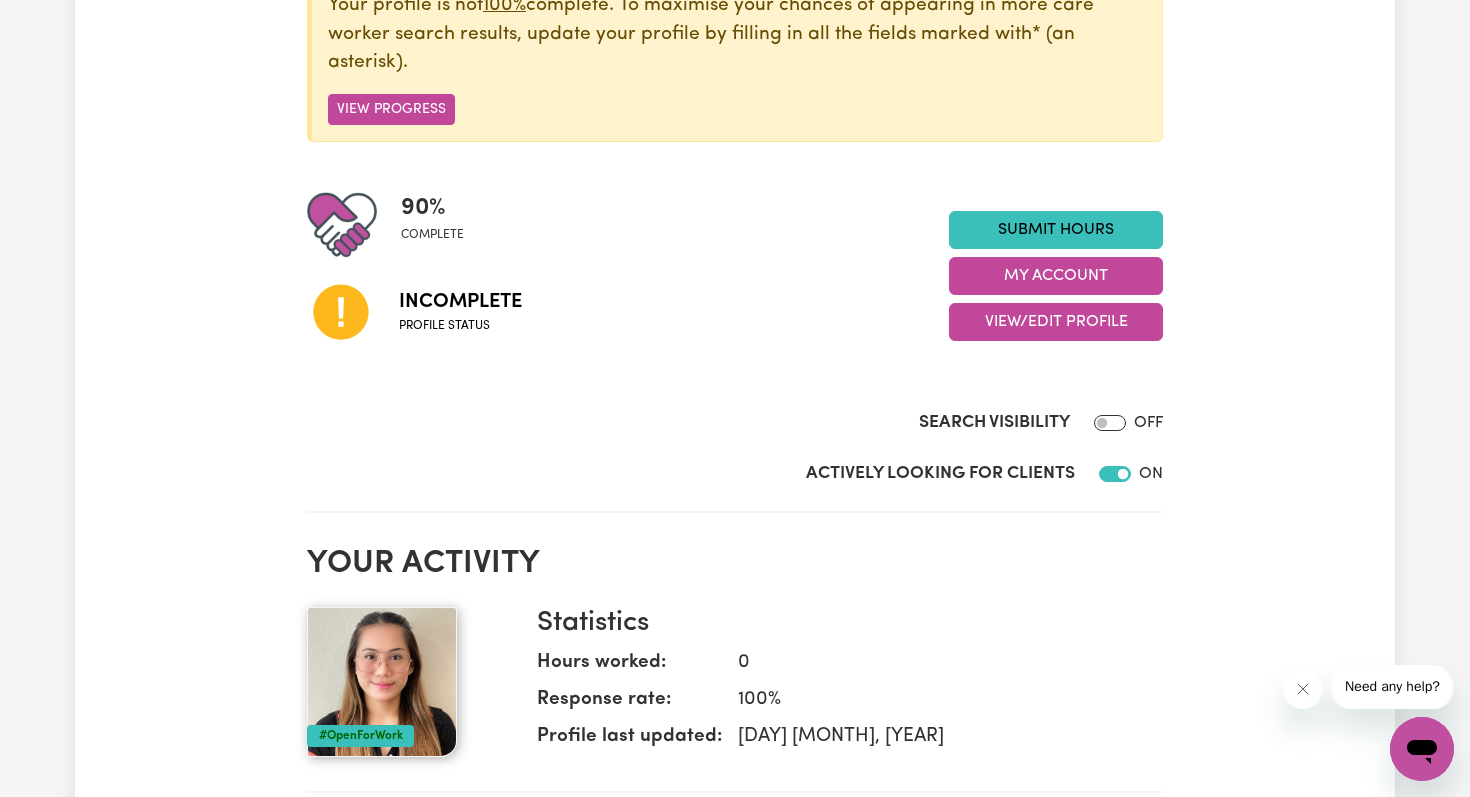 scroll, scrollTop: 330, scrollLeft: 0, axis: vertical 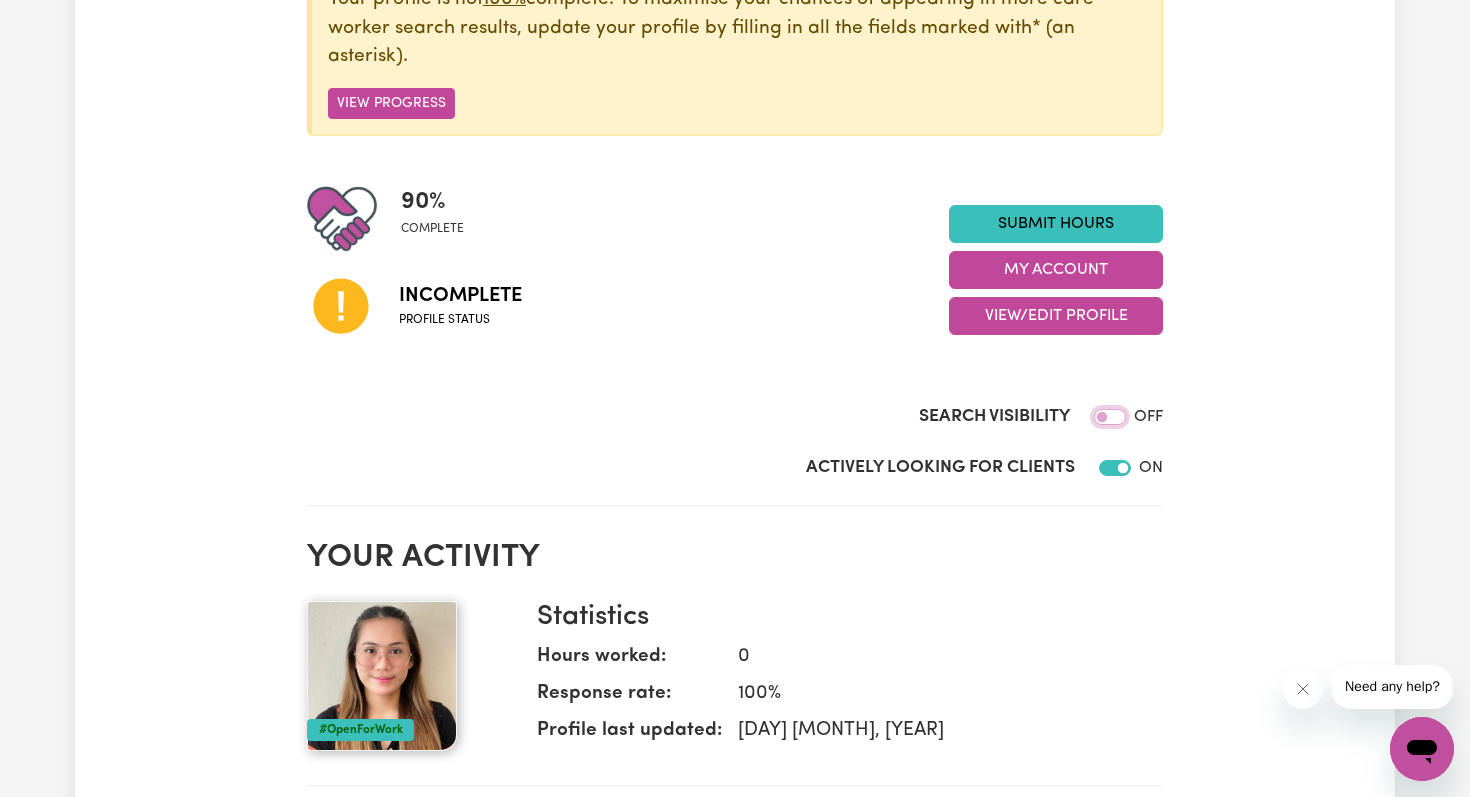 click on "Search Visibility" at bounding box center (1110, 417) 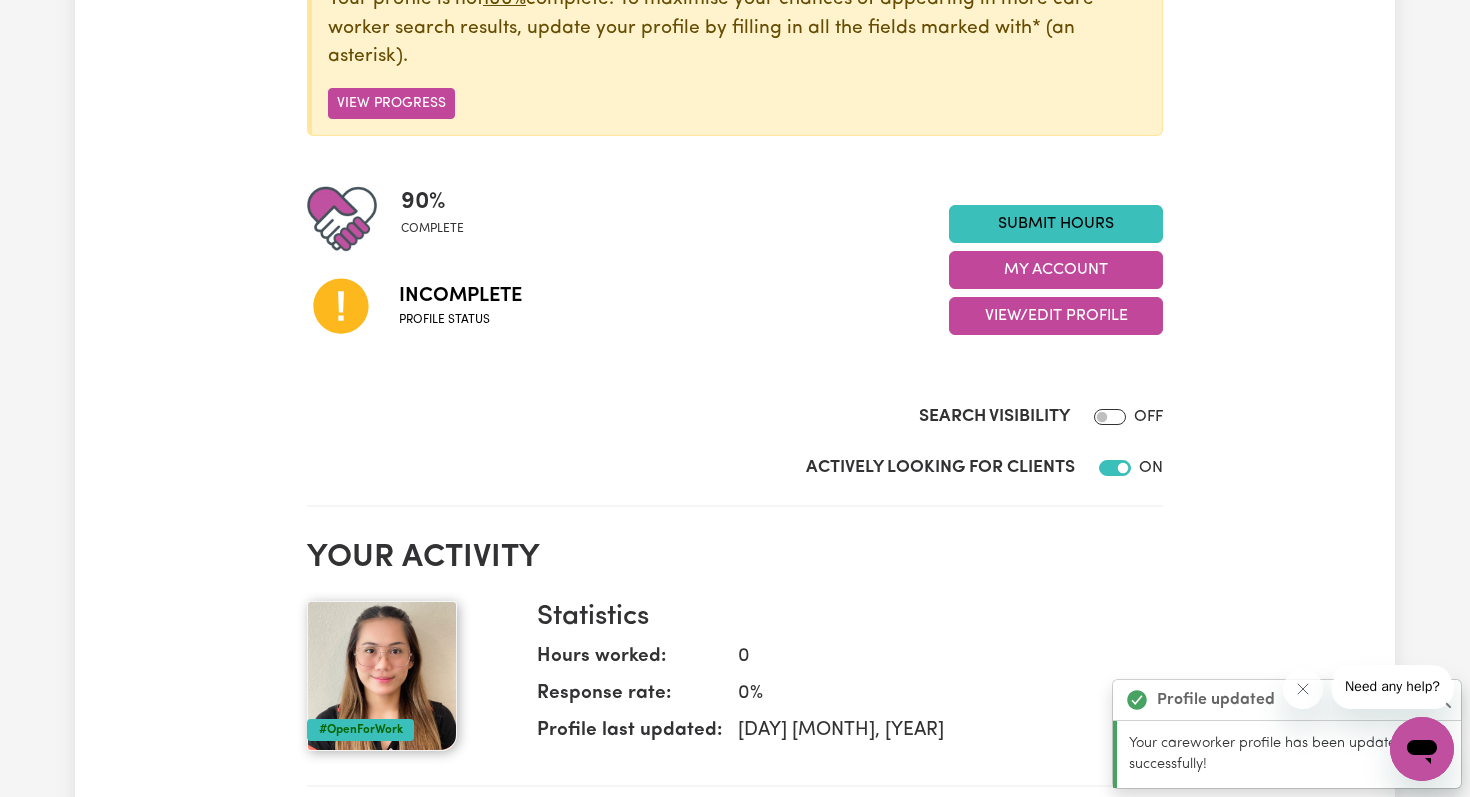 click at bounding box center [1106, 417] 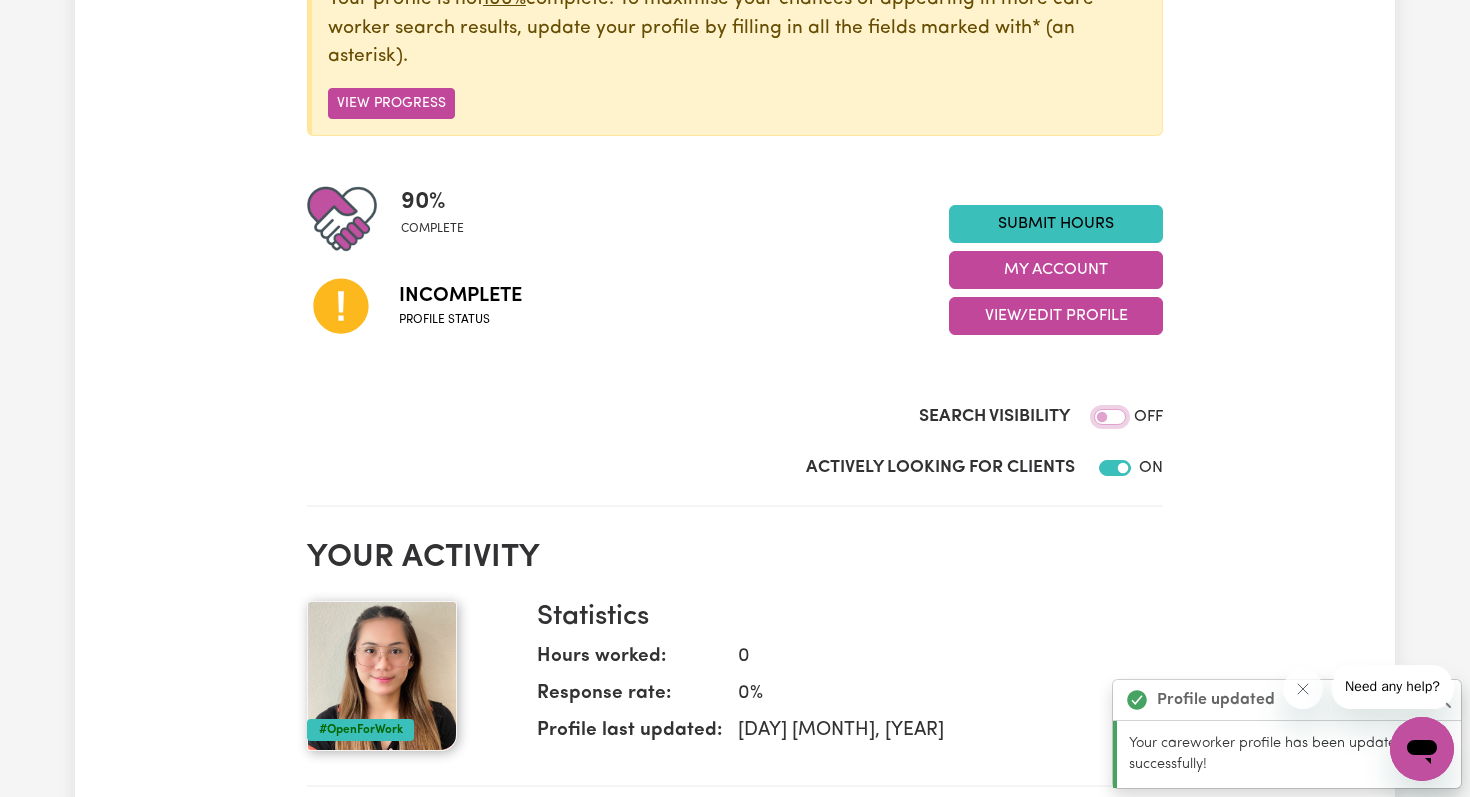 click on "Search Visibility" at bounding box center [1110, 417] 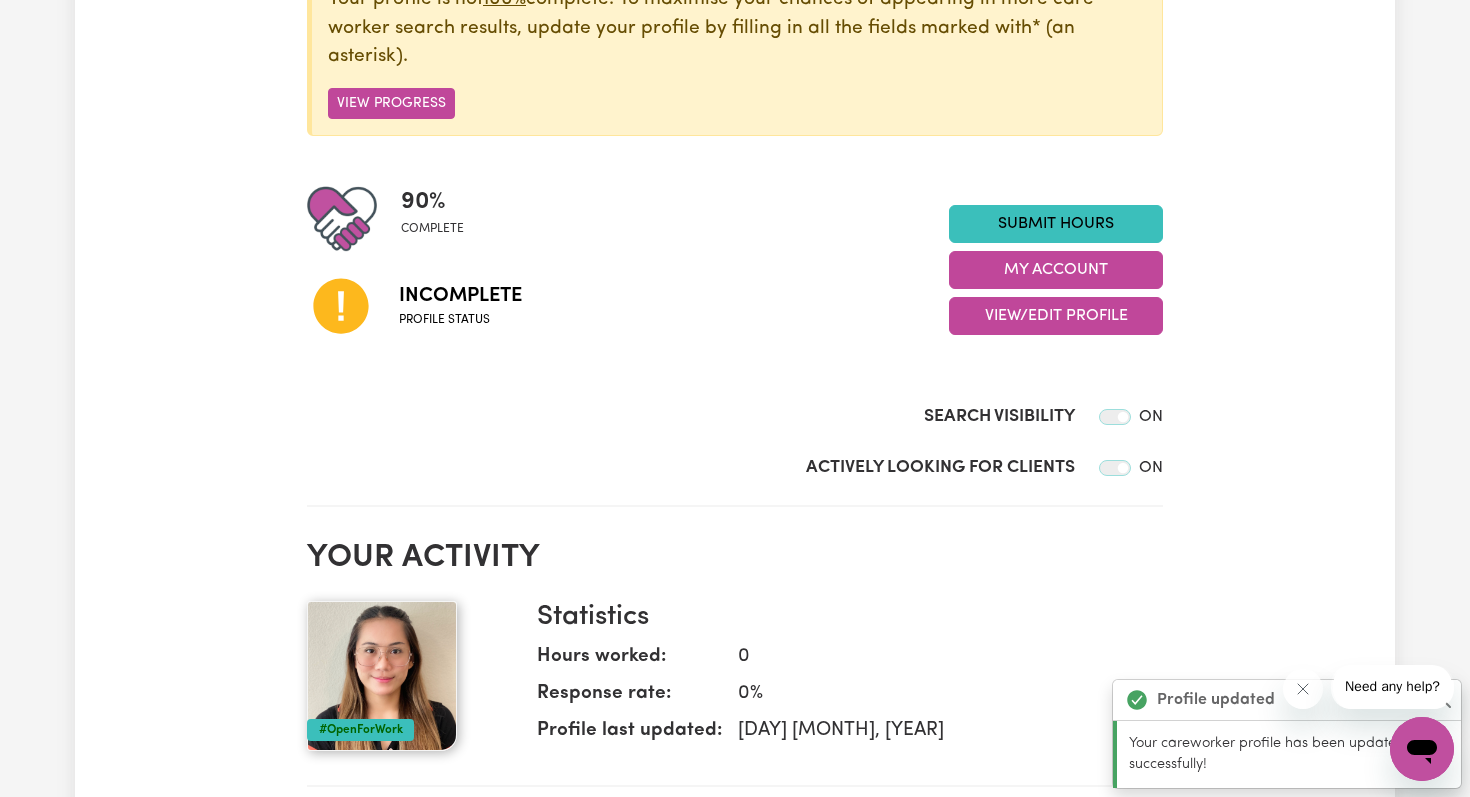 checkbox on "false" 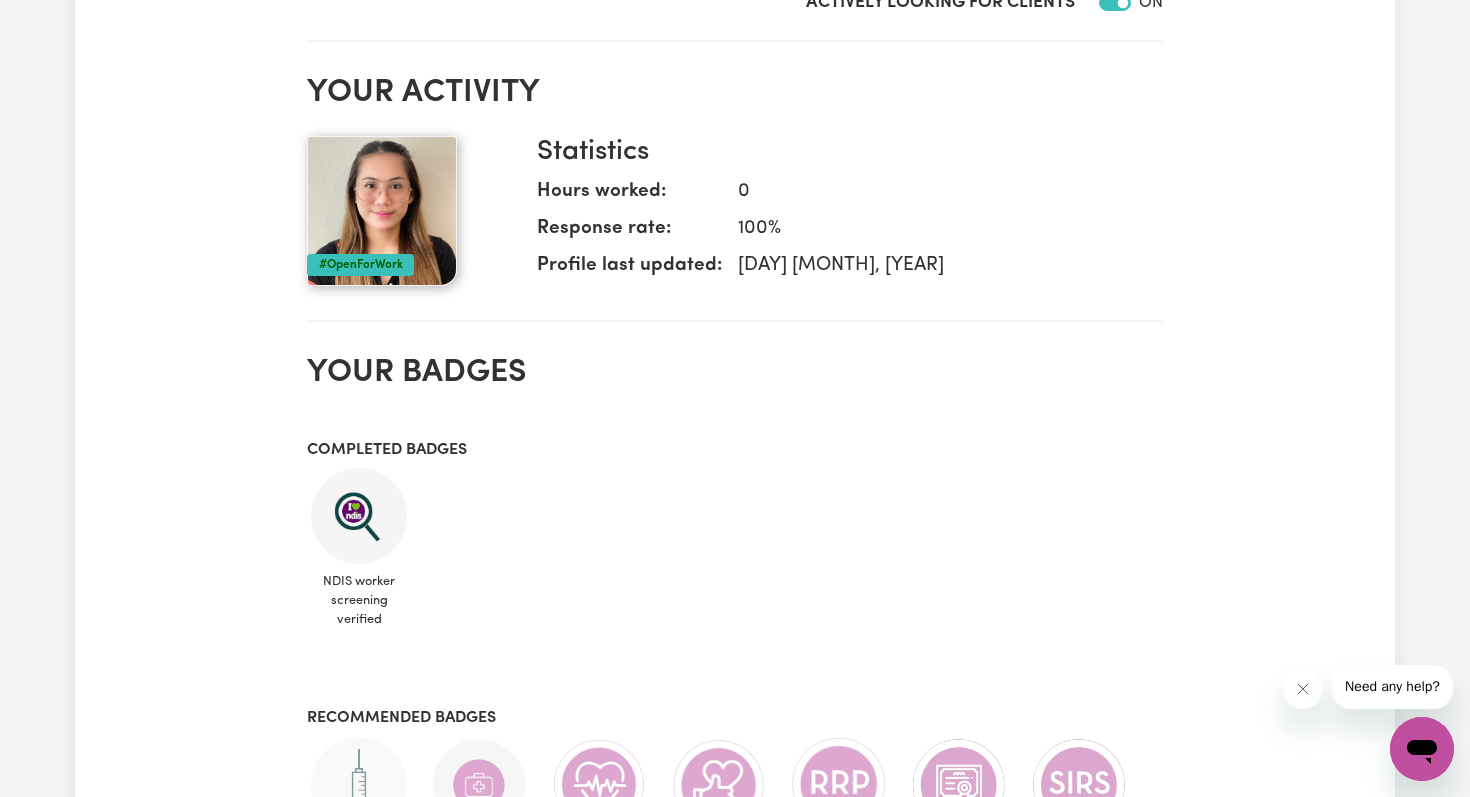 scroll, scrollTop: 0, scrollLeft: 0, axis: both 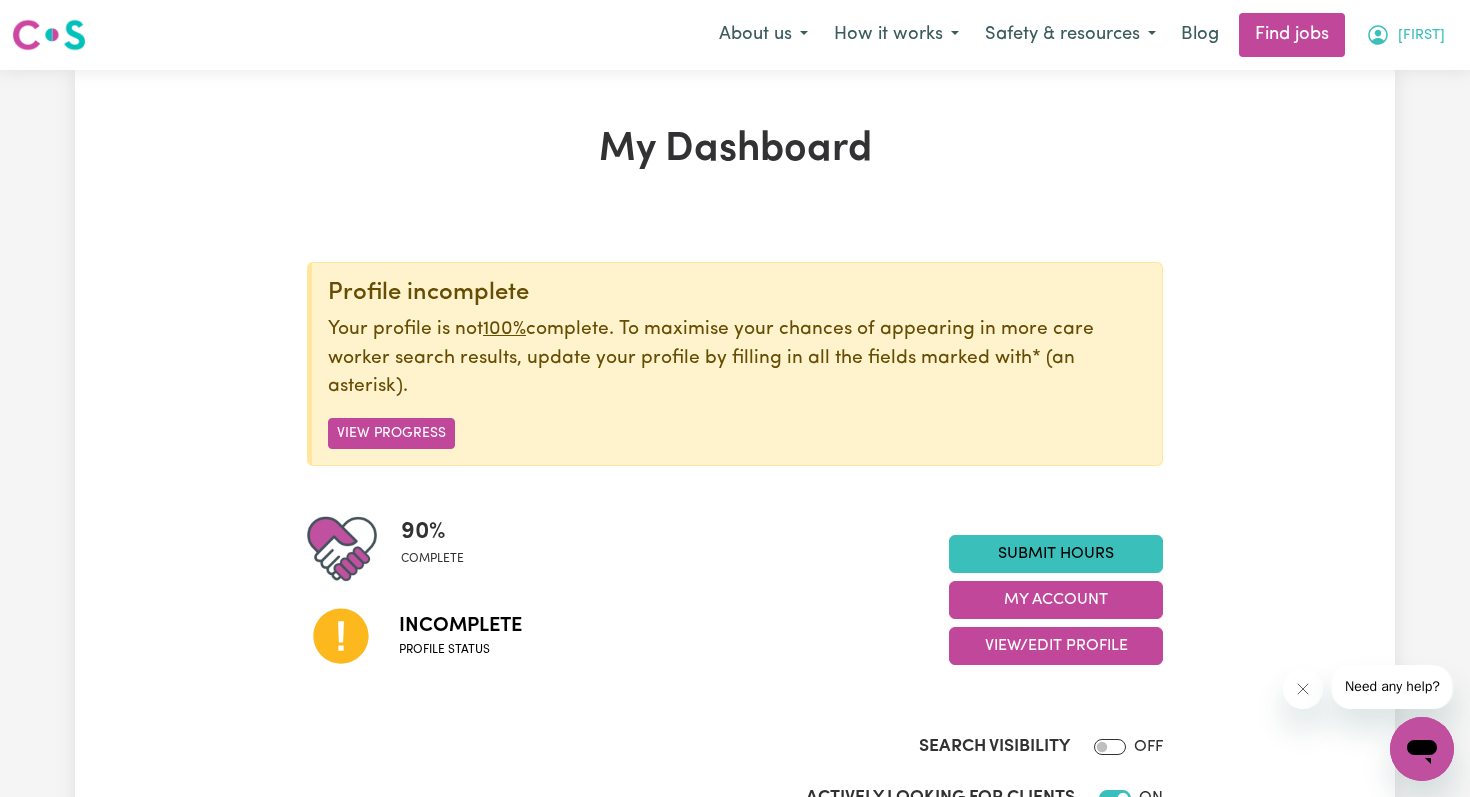click 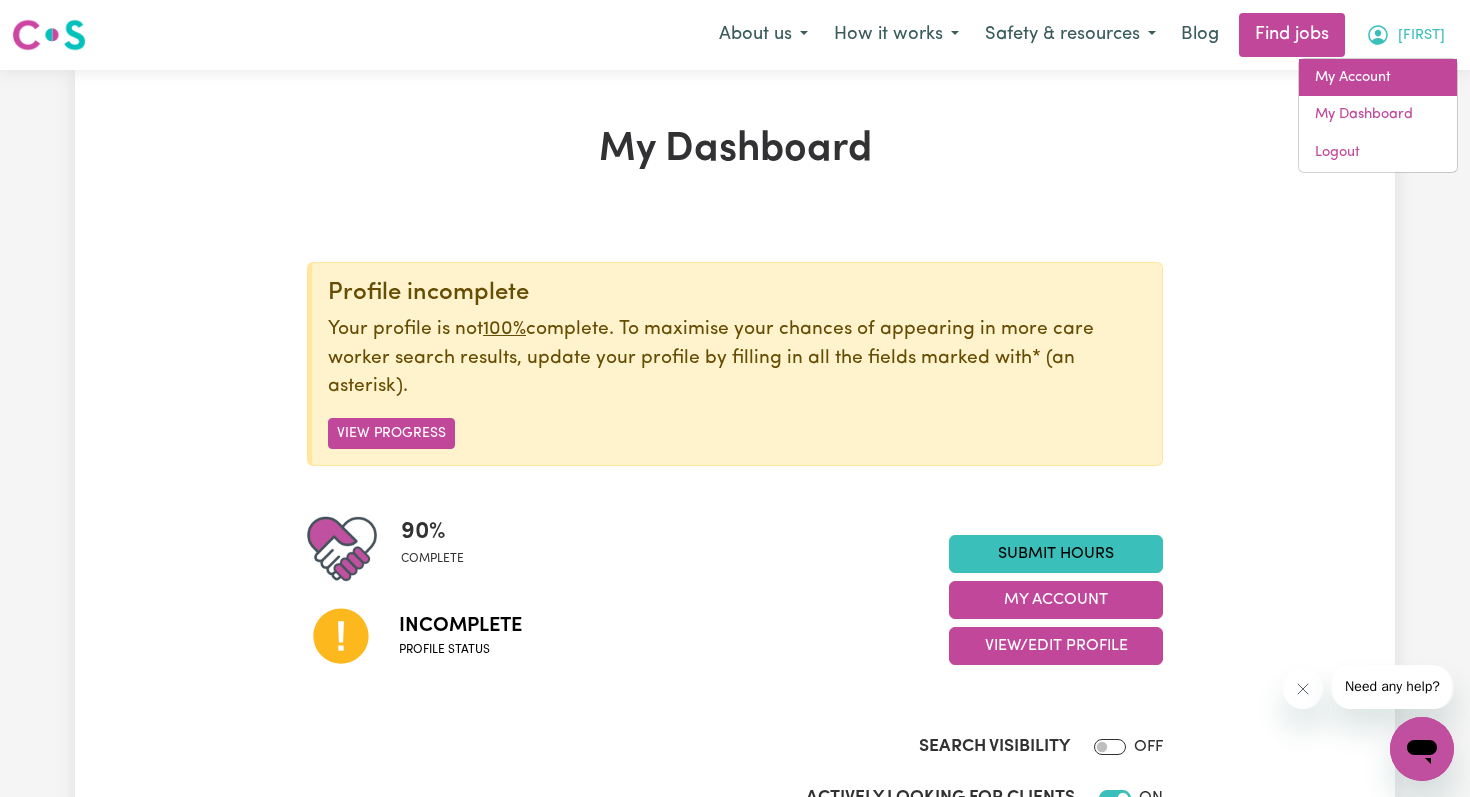 click on "My Account" at bounding box center [1378, 78] 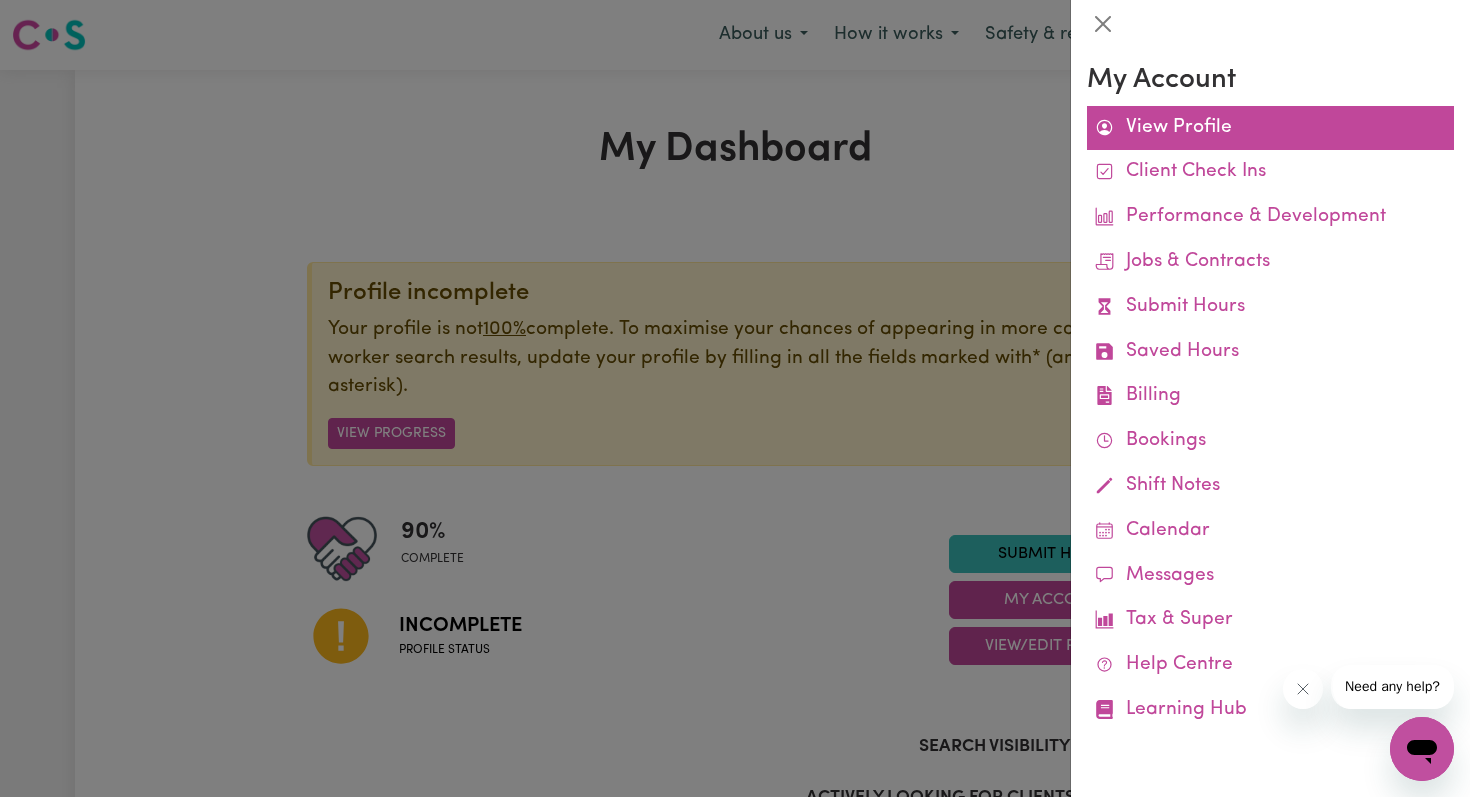 click on "View Profile" at bounding box center [1270, 128] 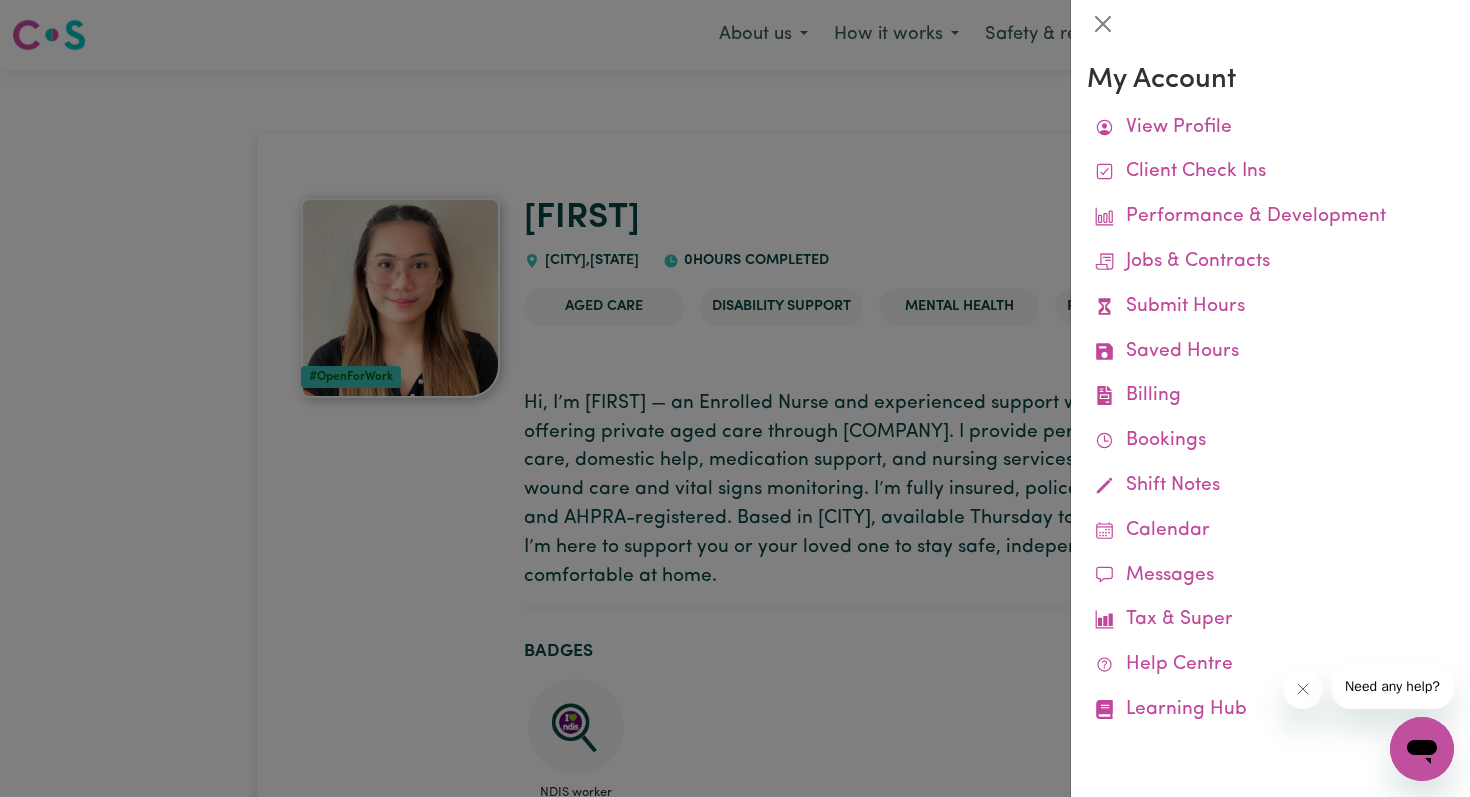 click at bounding box center [735, 398] 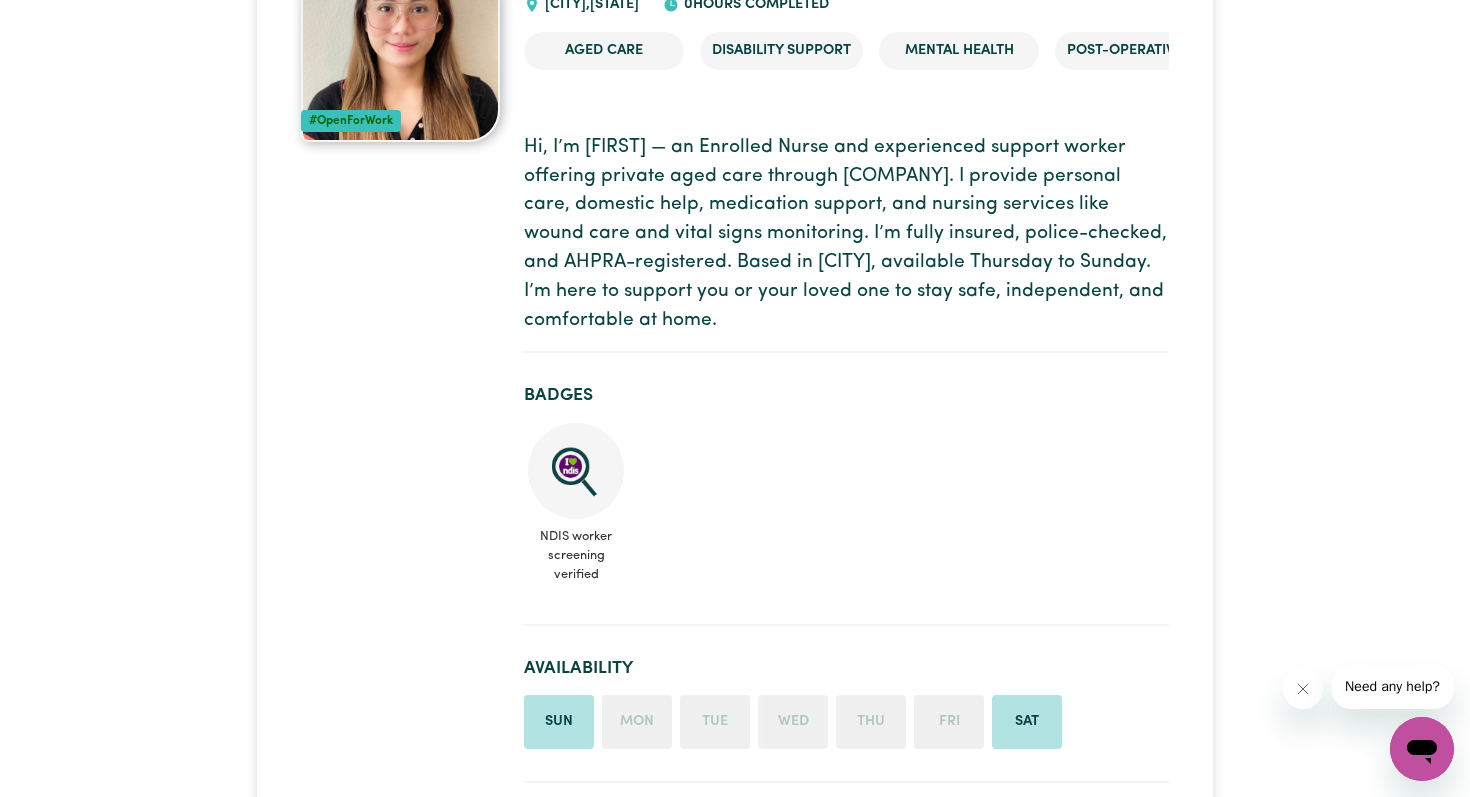scroll, scrollTop: 0, scrollLeft: 0, axis: both 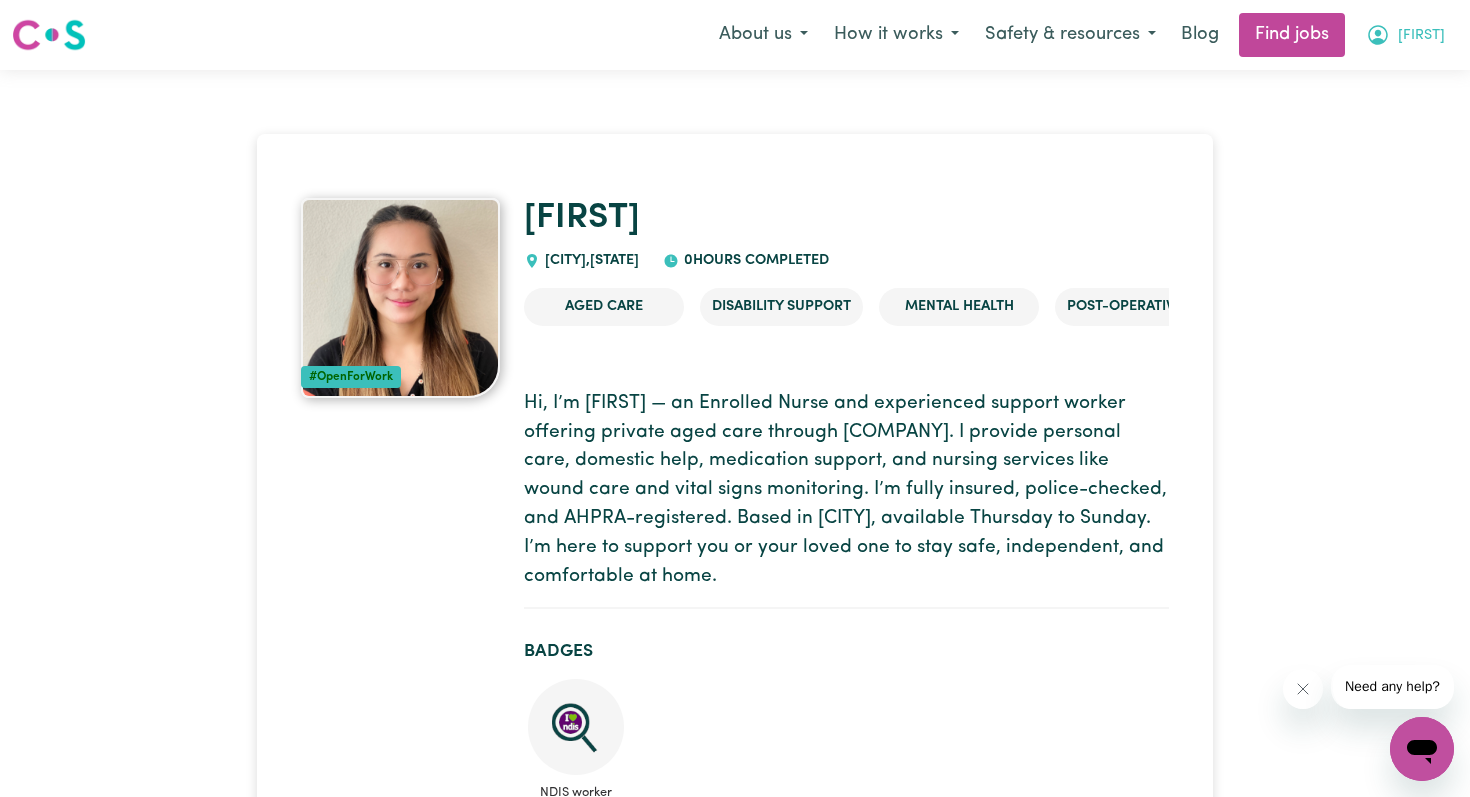 click on "[FIRST]" at bounding box center (1405, 35) 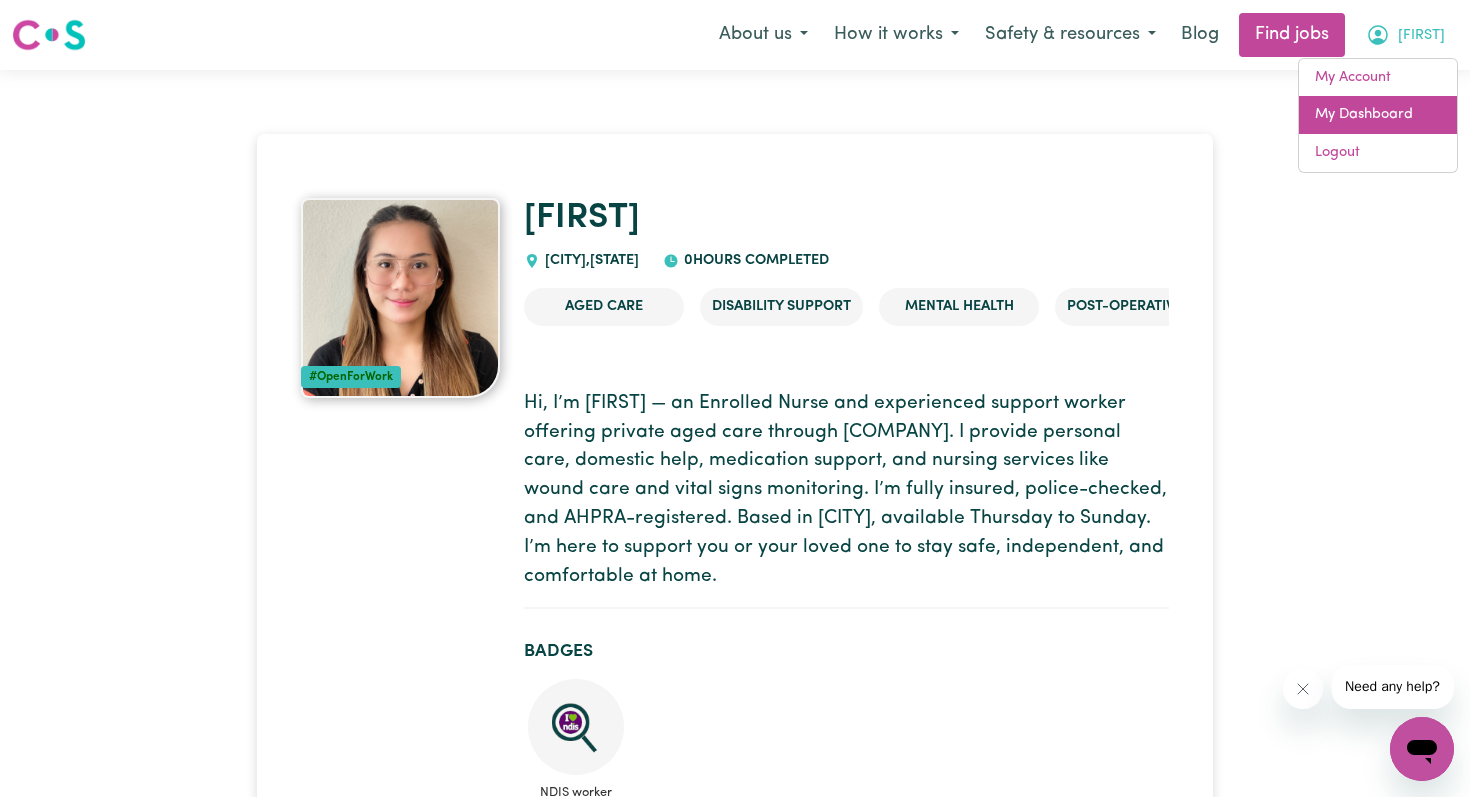 click on "My Dashboard" at bounding box center [1378, 115] 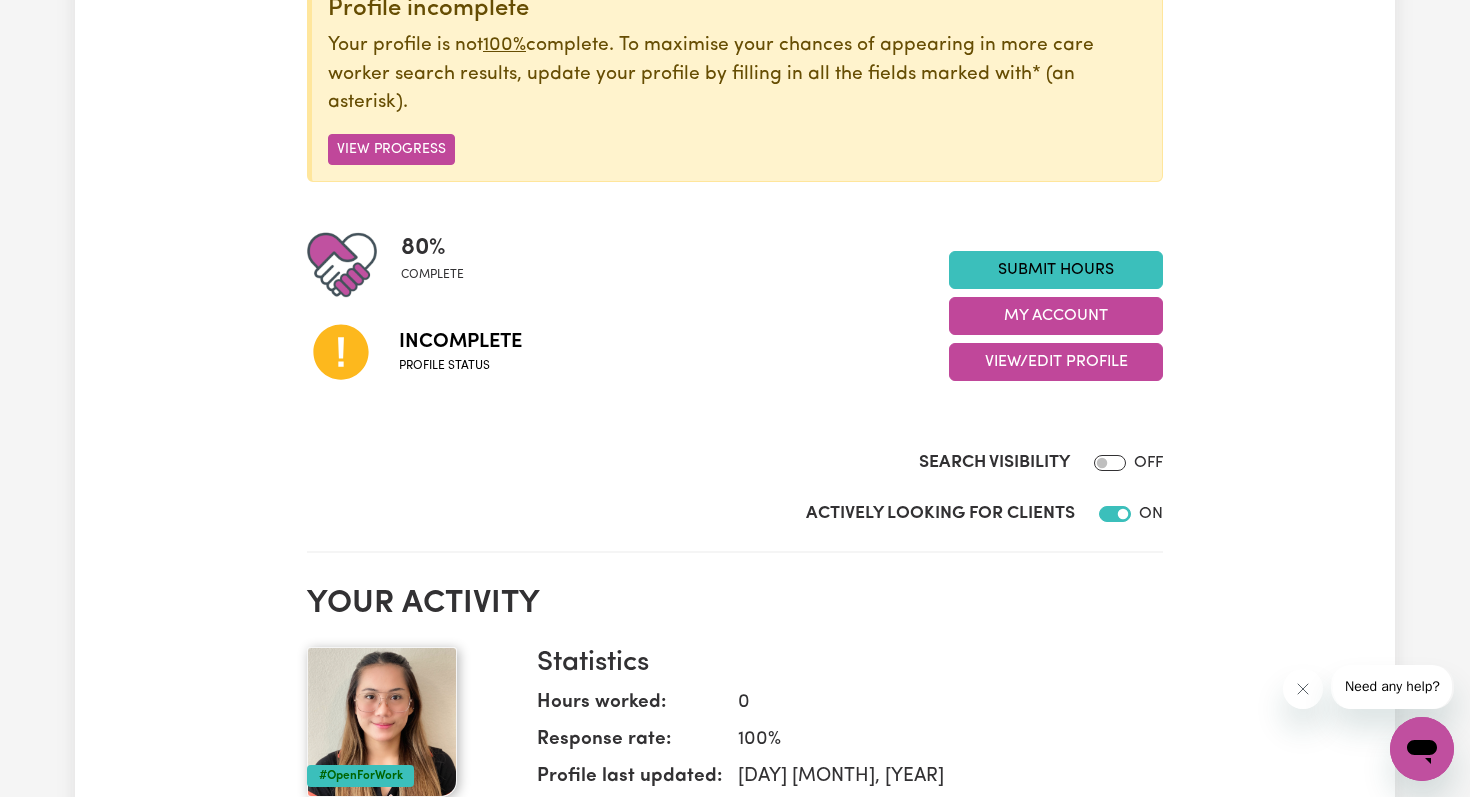 scroll, scrollTop: 327, scrollLeft: 0, axis: vertical 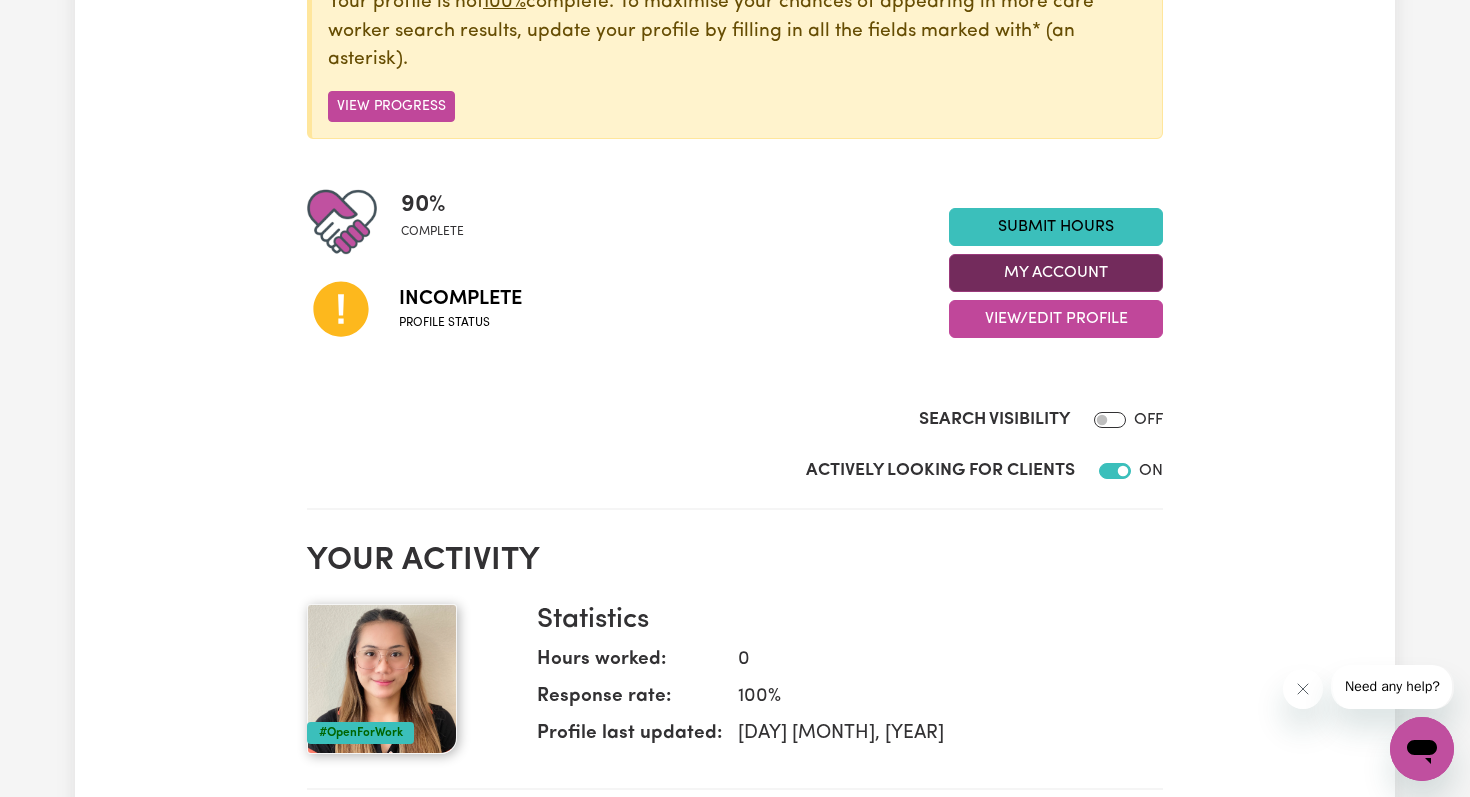 click on "My Account" at bounding box center [1056, 273] 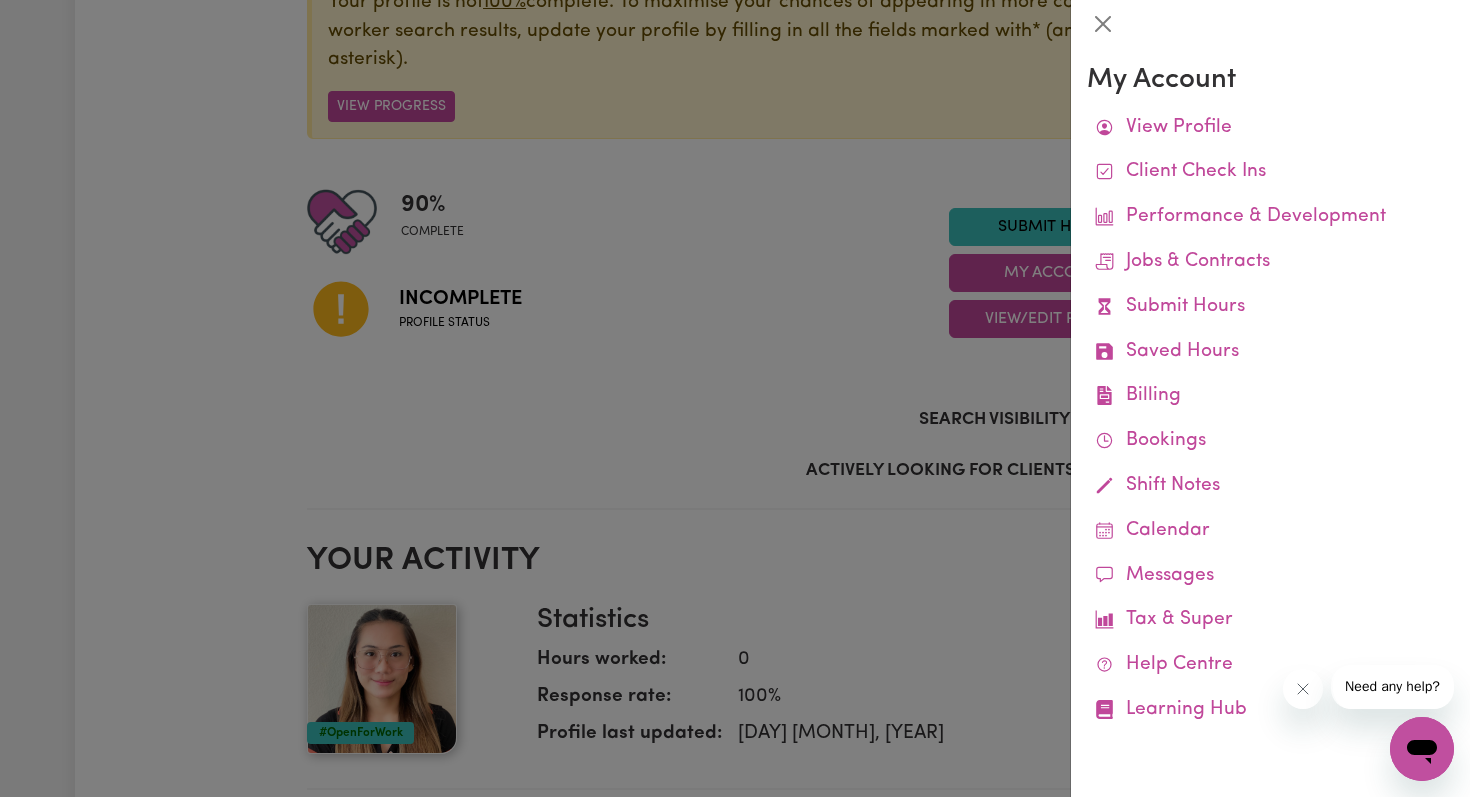 click at bounding box center (735, 398) 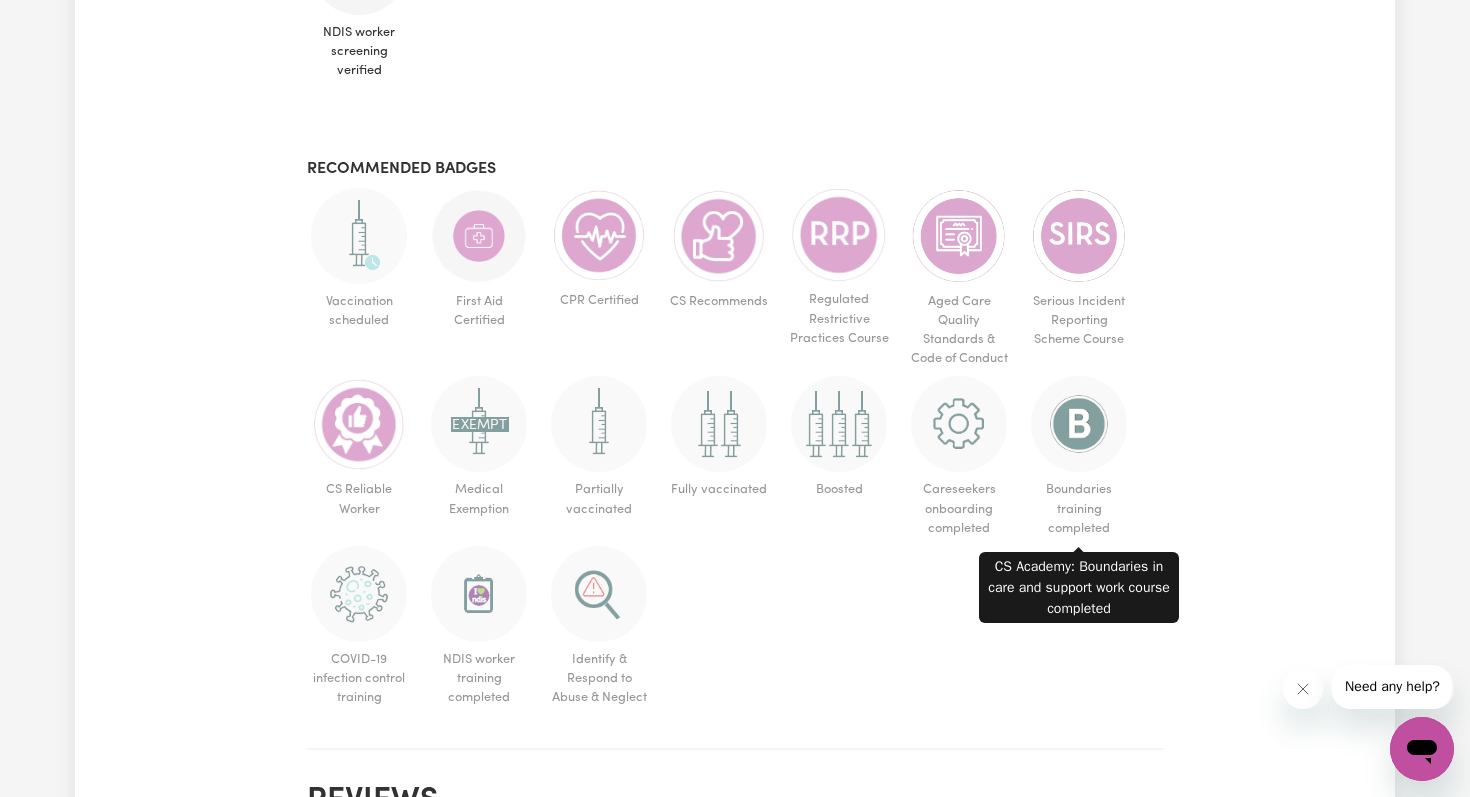 scroll, scrollTop: 1584, scrollLeft: 0, axis: vertical 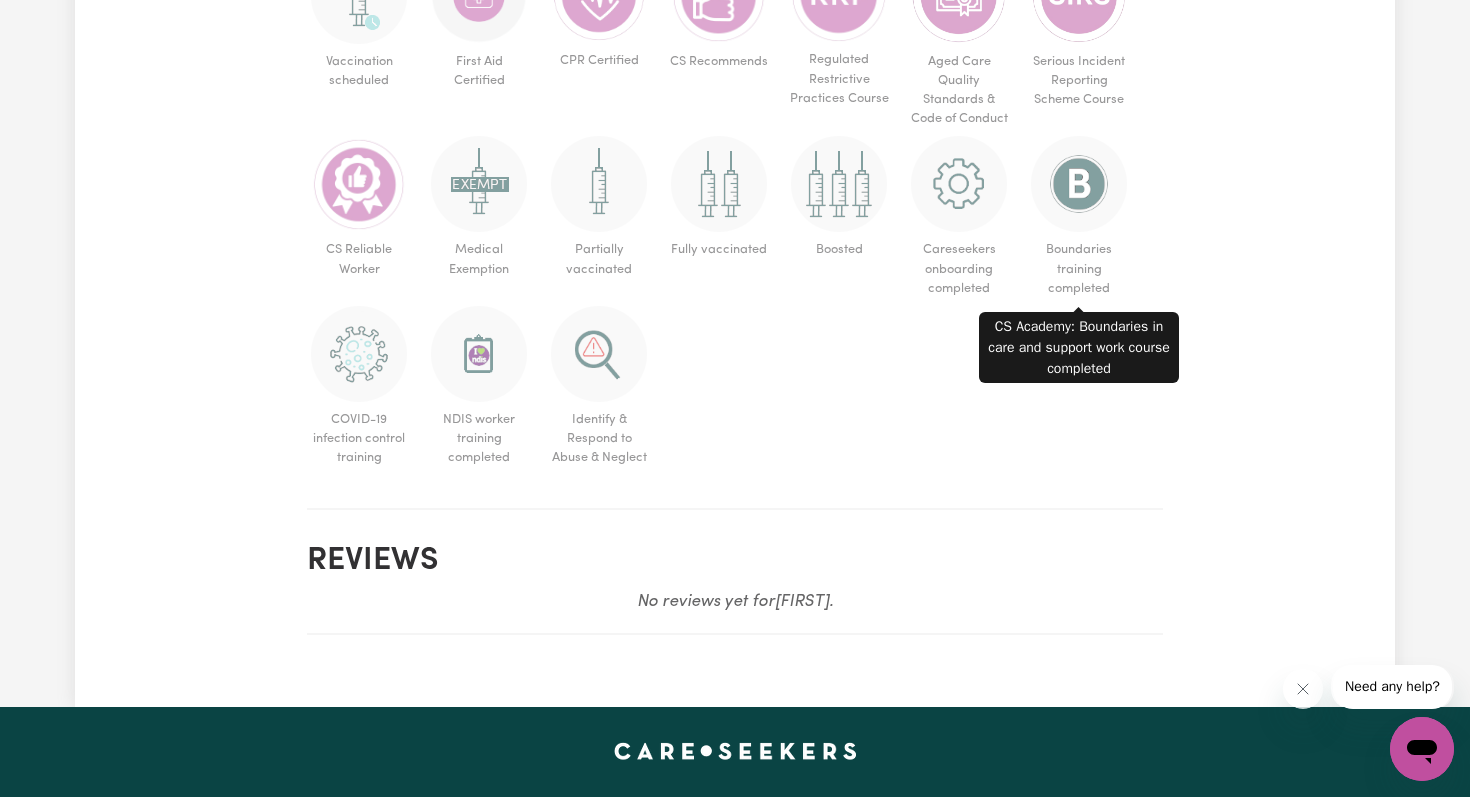 click at bounding box center (1079, 184) 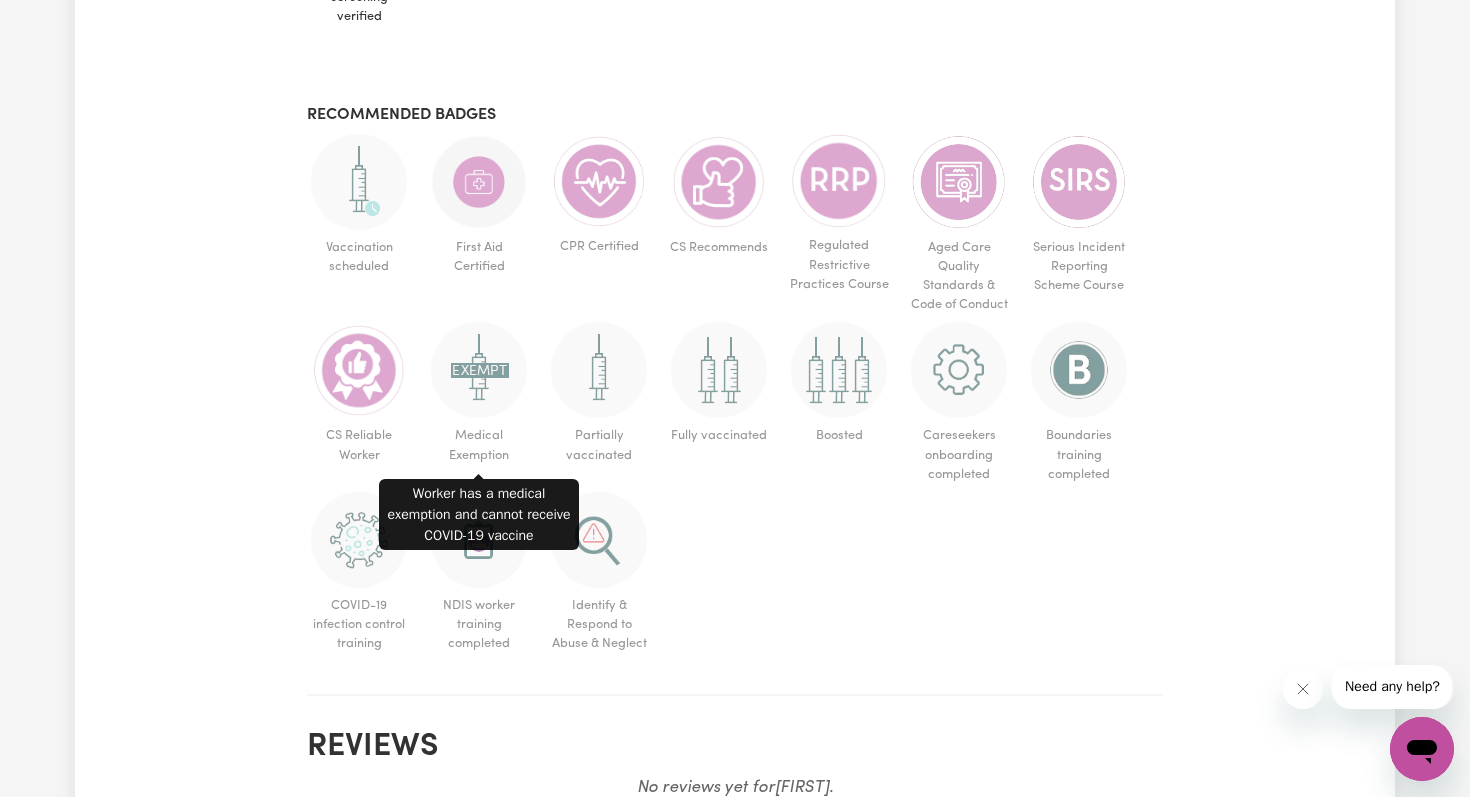 click at bounding box center (359, 182) 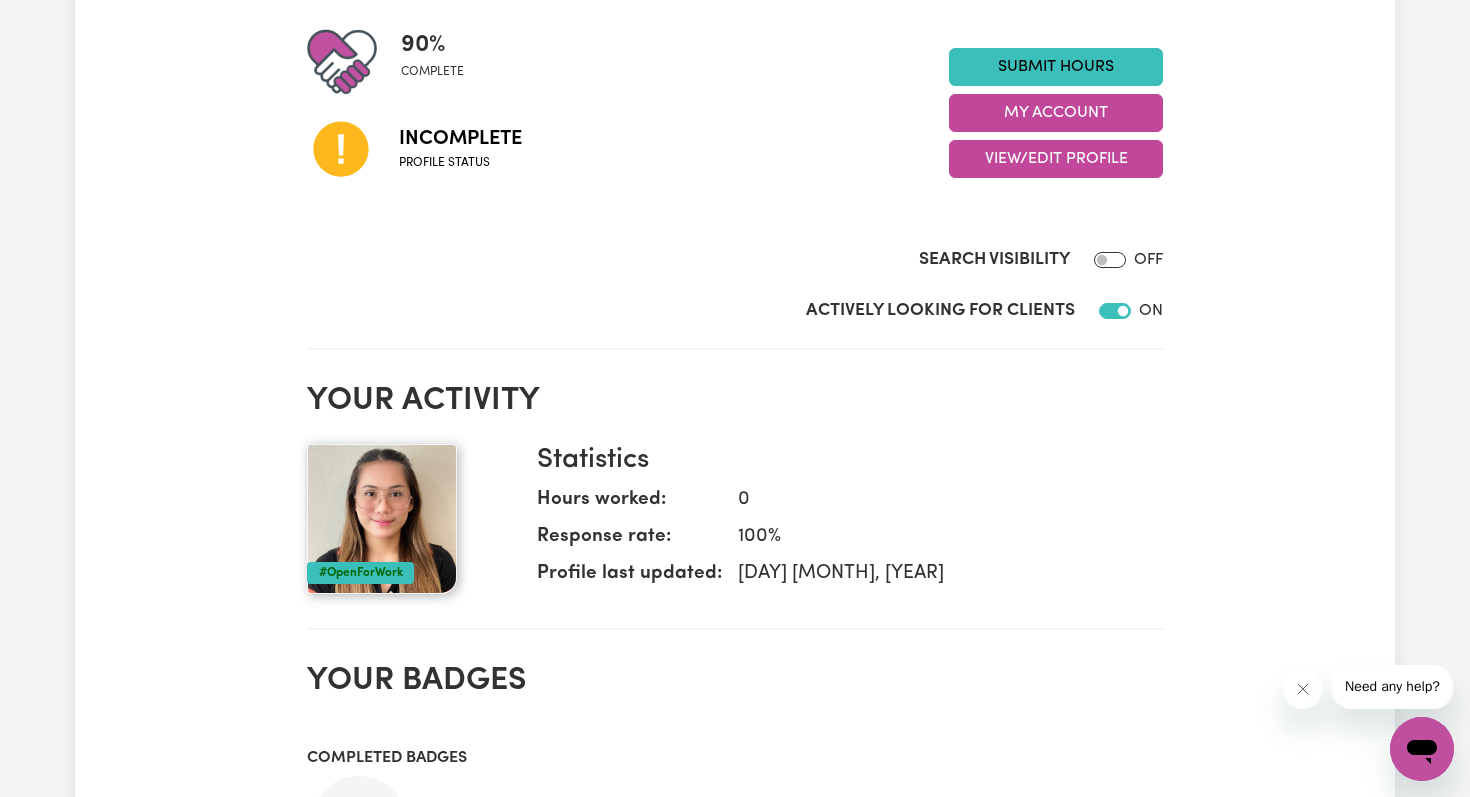scroll, scrollTop: 484, scrollLeft: 0, axis: vertical 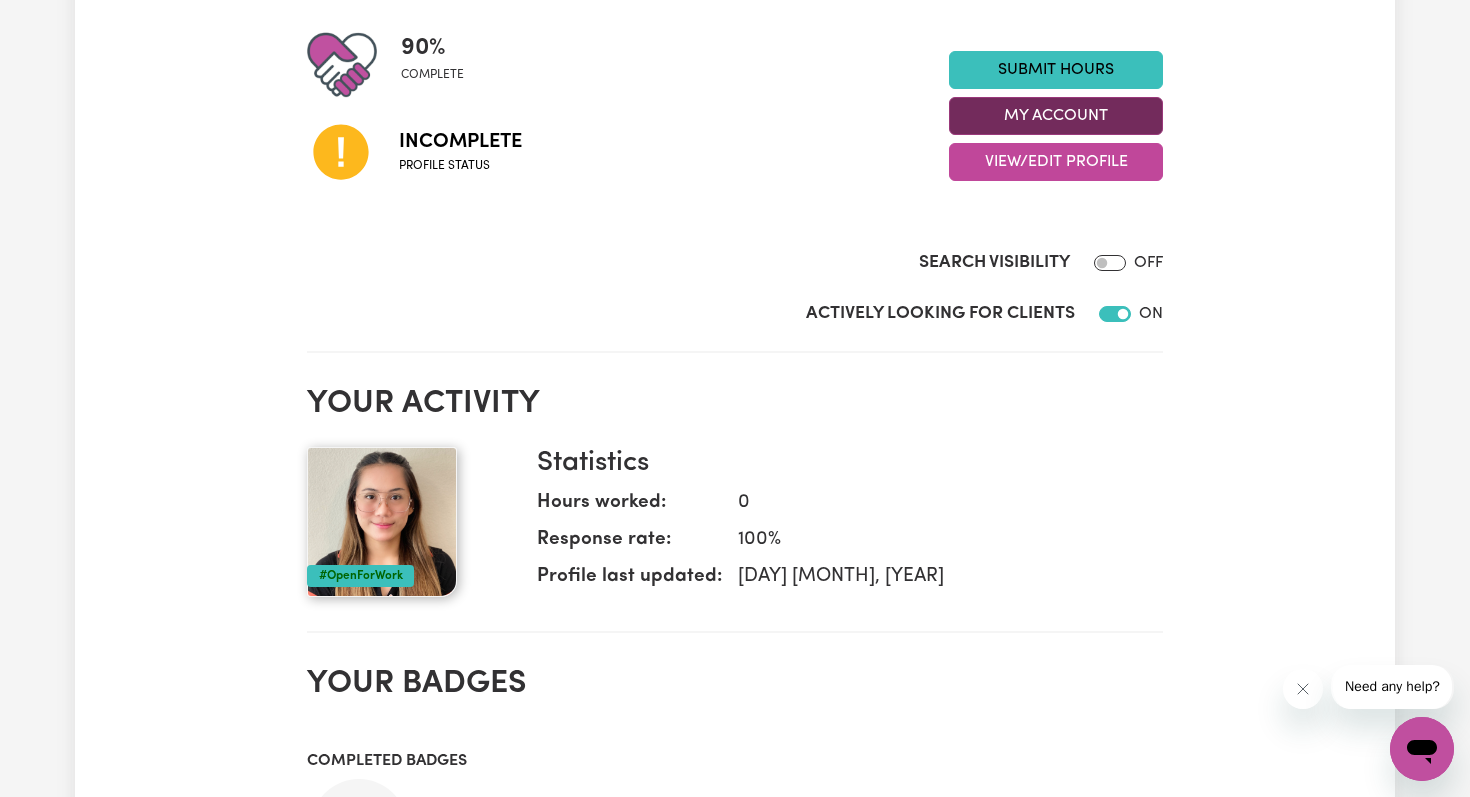 click on "My Account" at bounding box center [1056, 116] 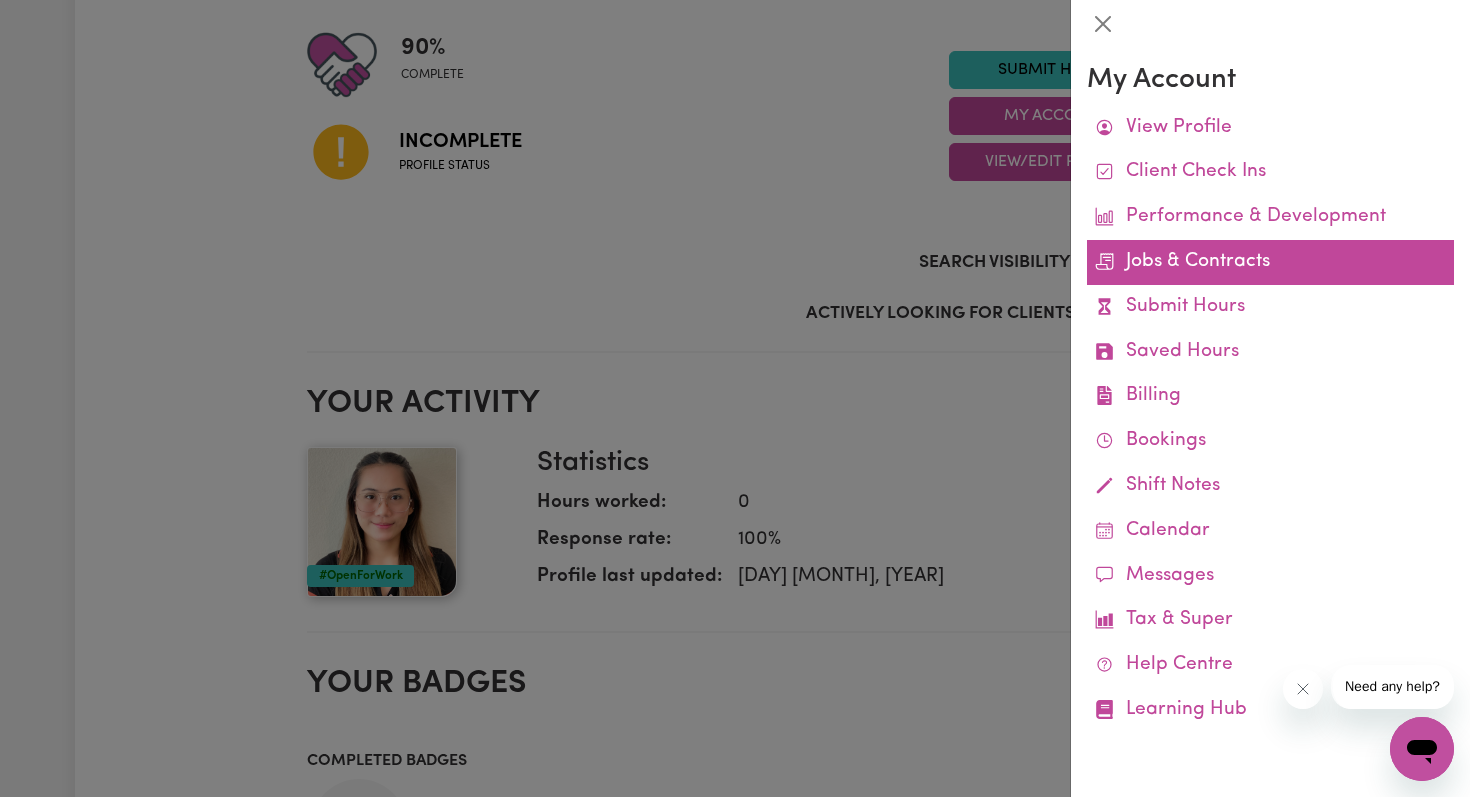 click on "Jobs & Contracts" at bounding box center [1270, 262] 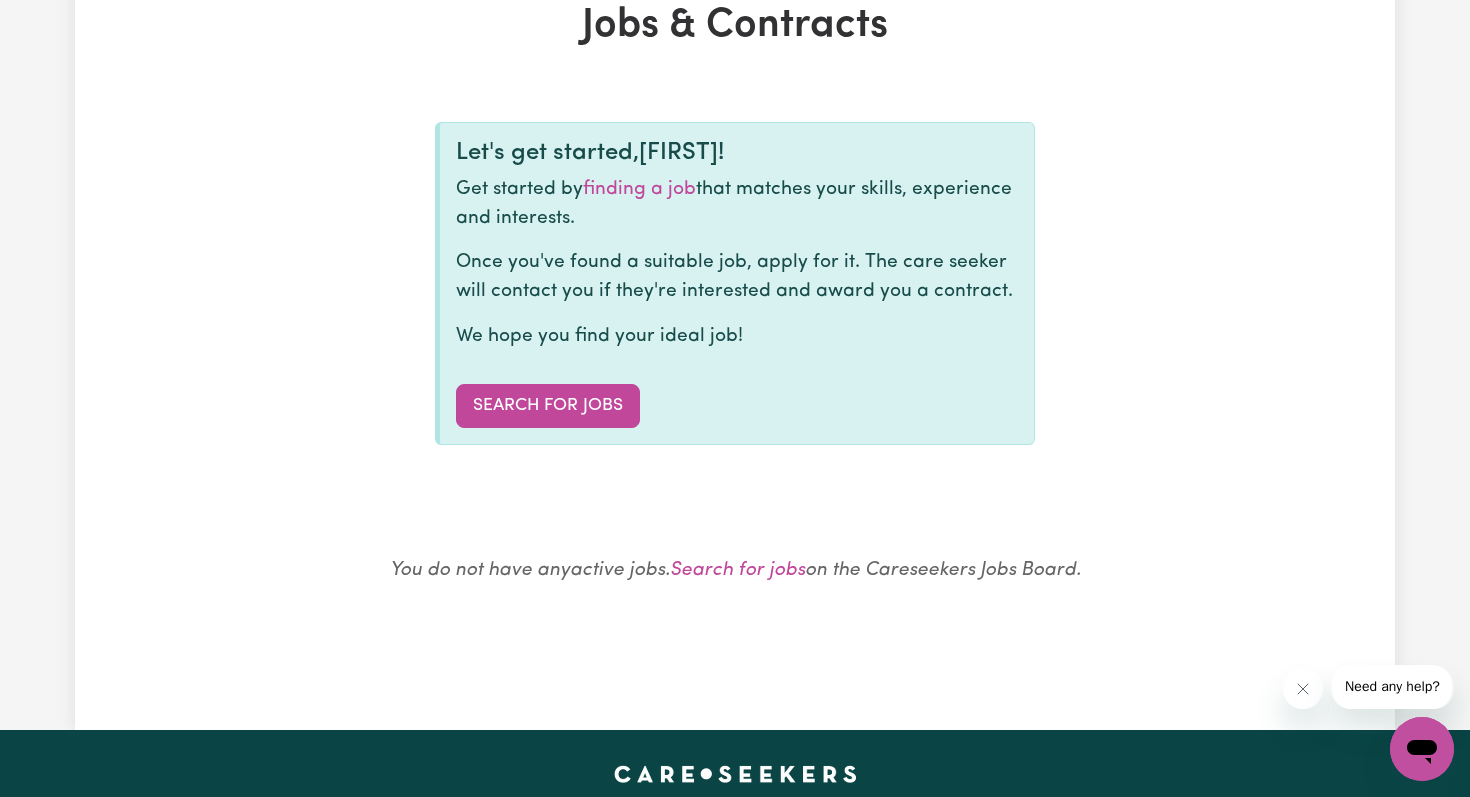 scroll, scrollTop: 70, scrollLeft: 0, axis: vertical 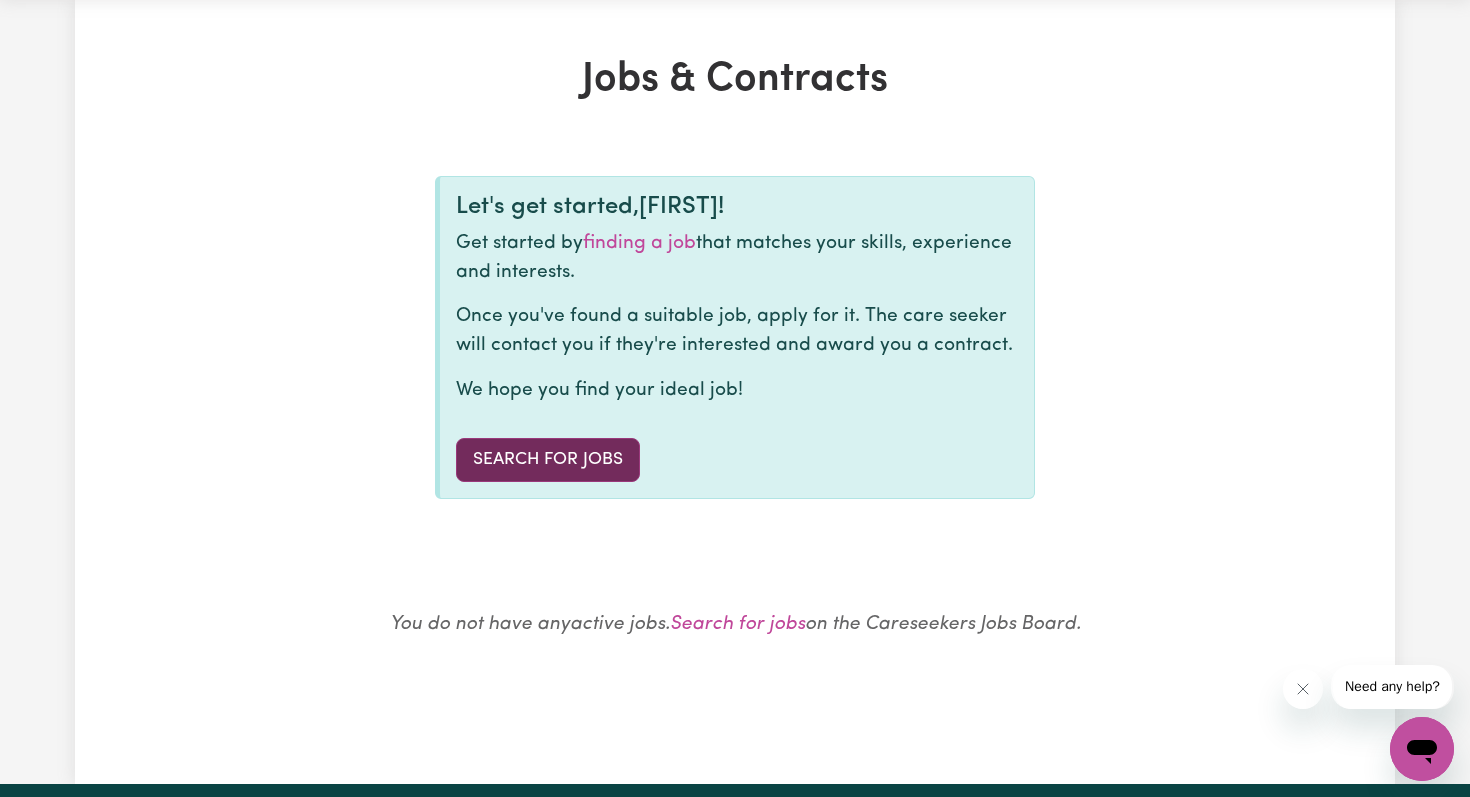 click on "Search for Jobs" at bounding box center (548, 460) 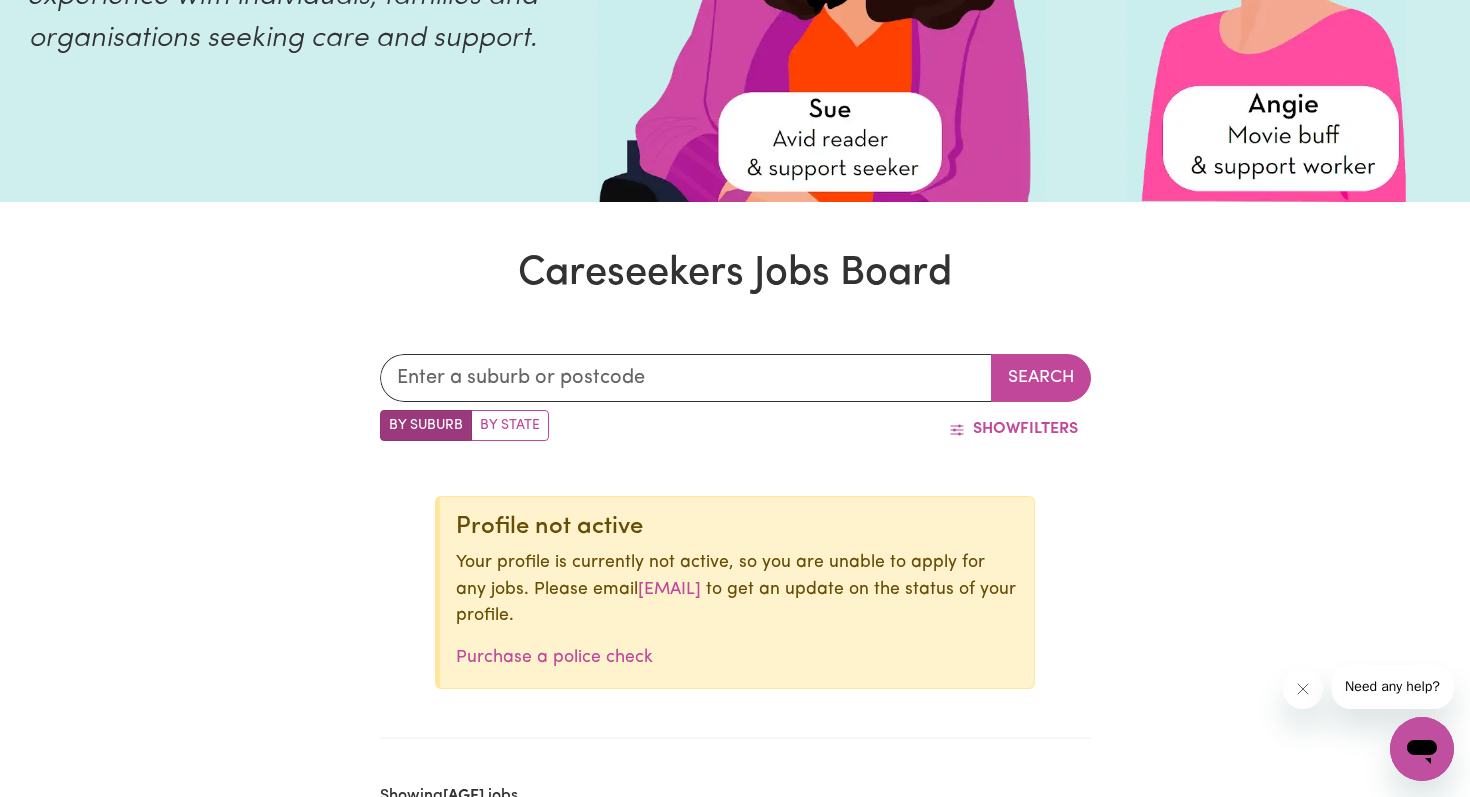 scroll, scrollTop: 264, scrollLeft: 0, axis: vertical 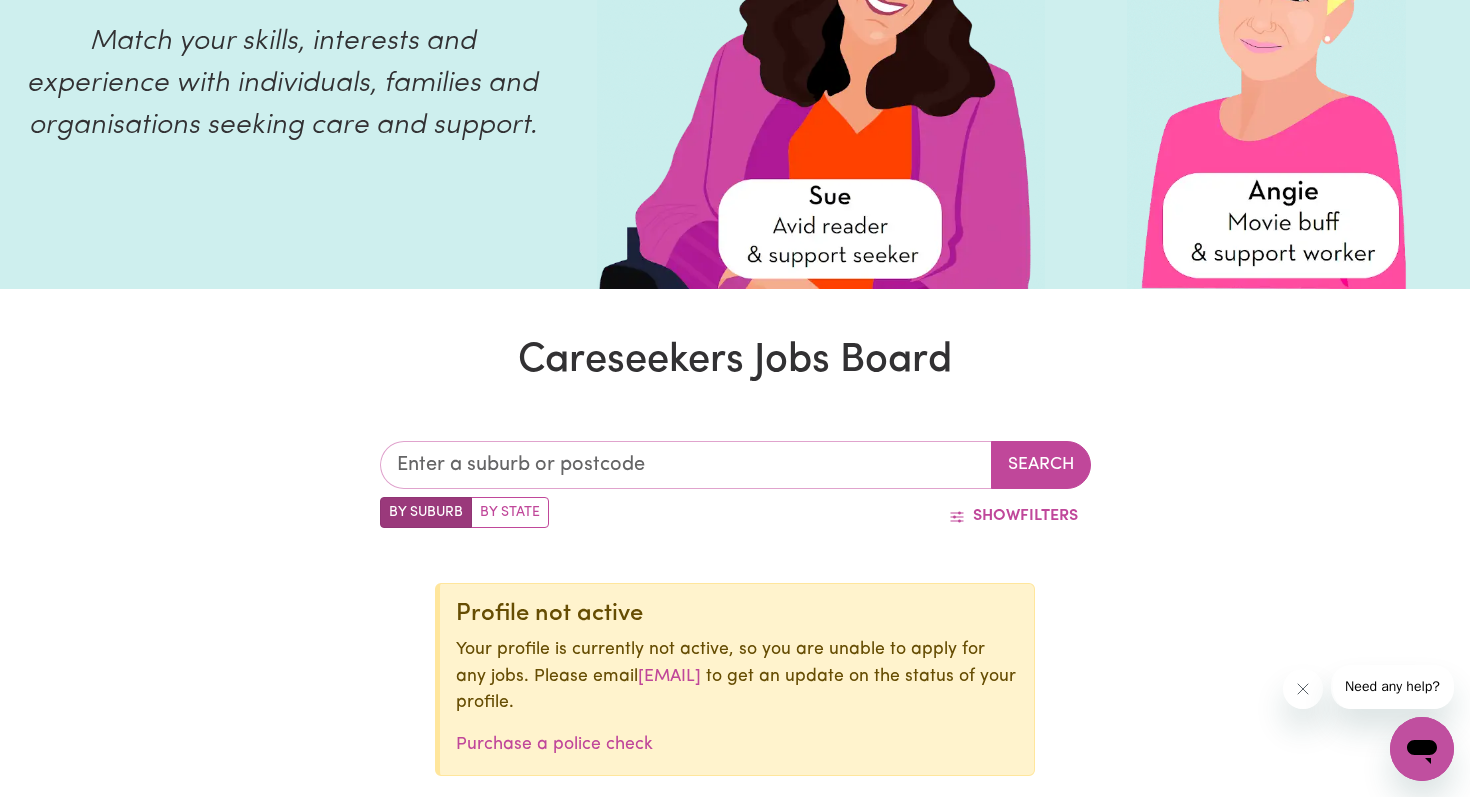 click at bounding box center (686, 465) 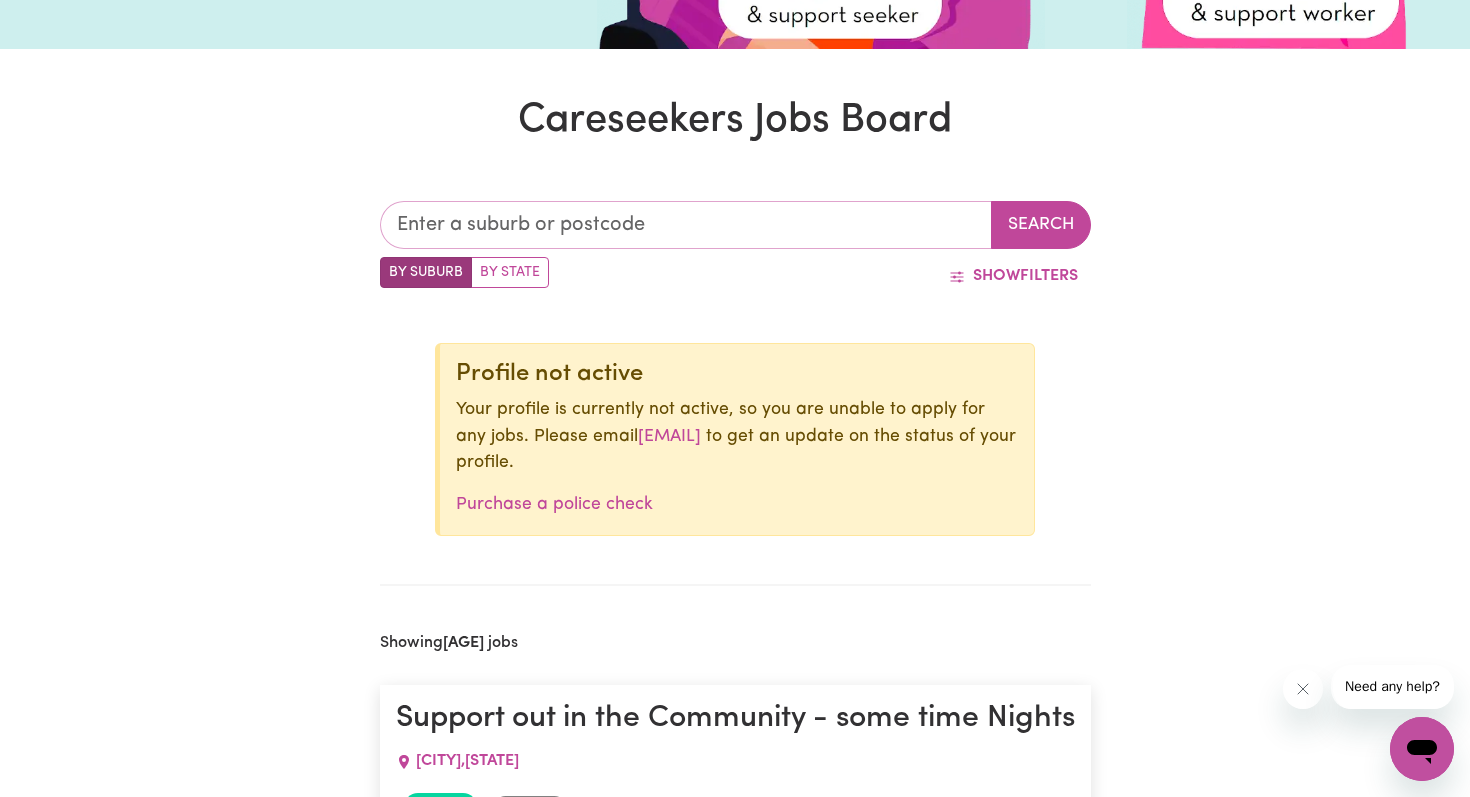 scroll, scrollTop: 539, scrollLeft: 0, axis: vertical 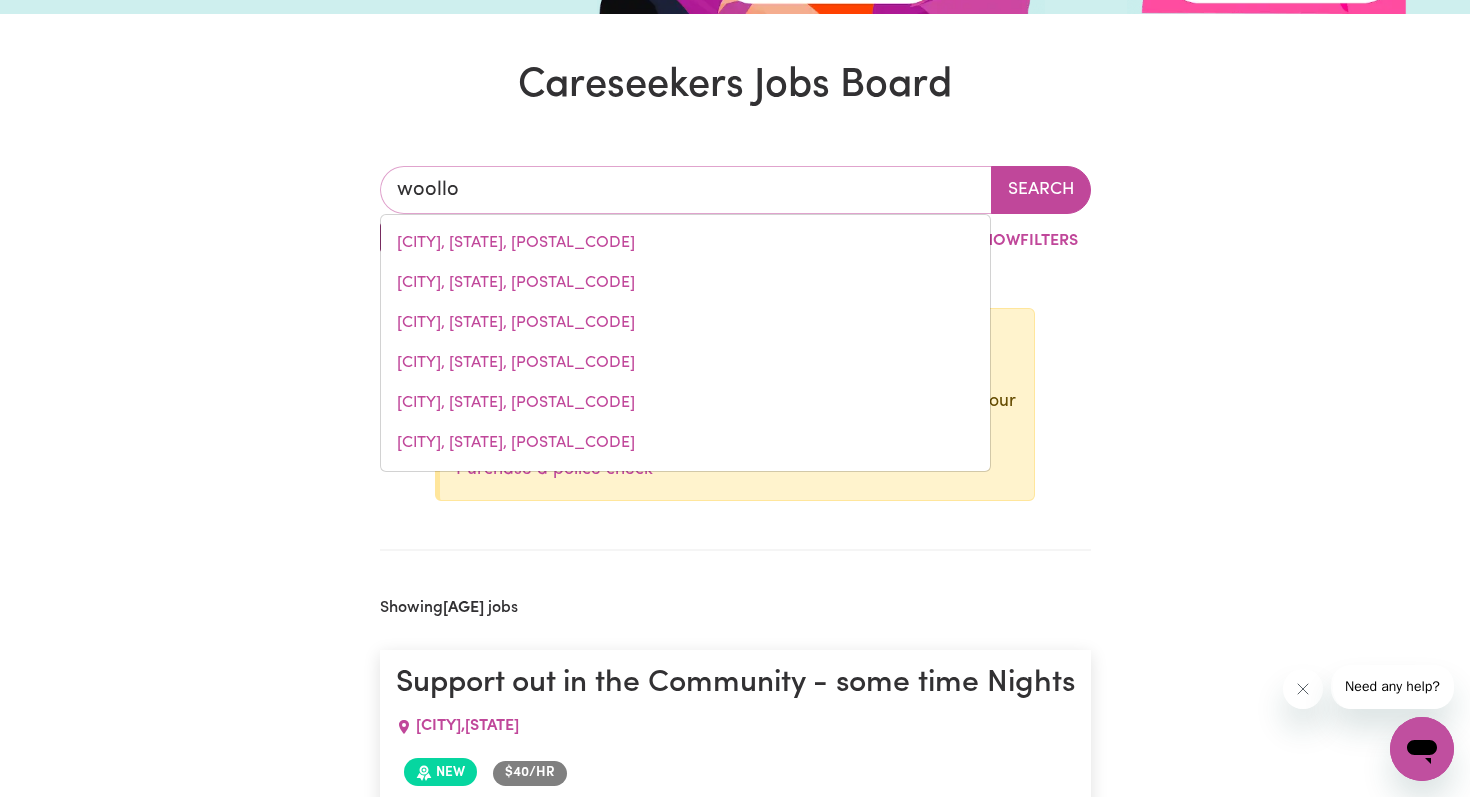 type on "woolloon" 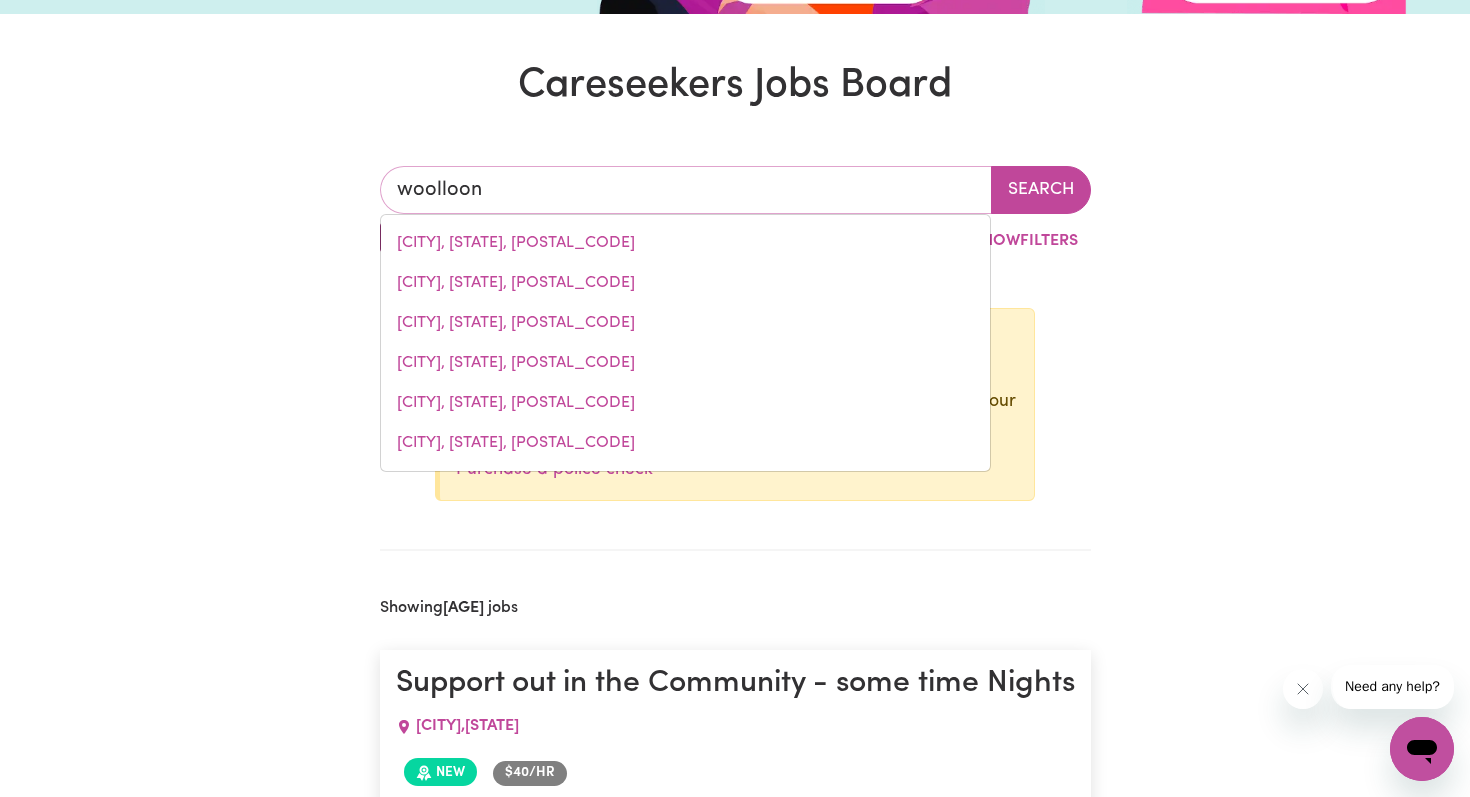 type on "[CITY], [STATE], [POSTAL_CODE]" 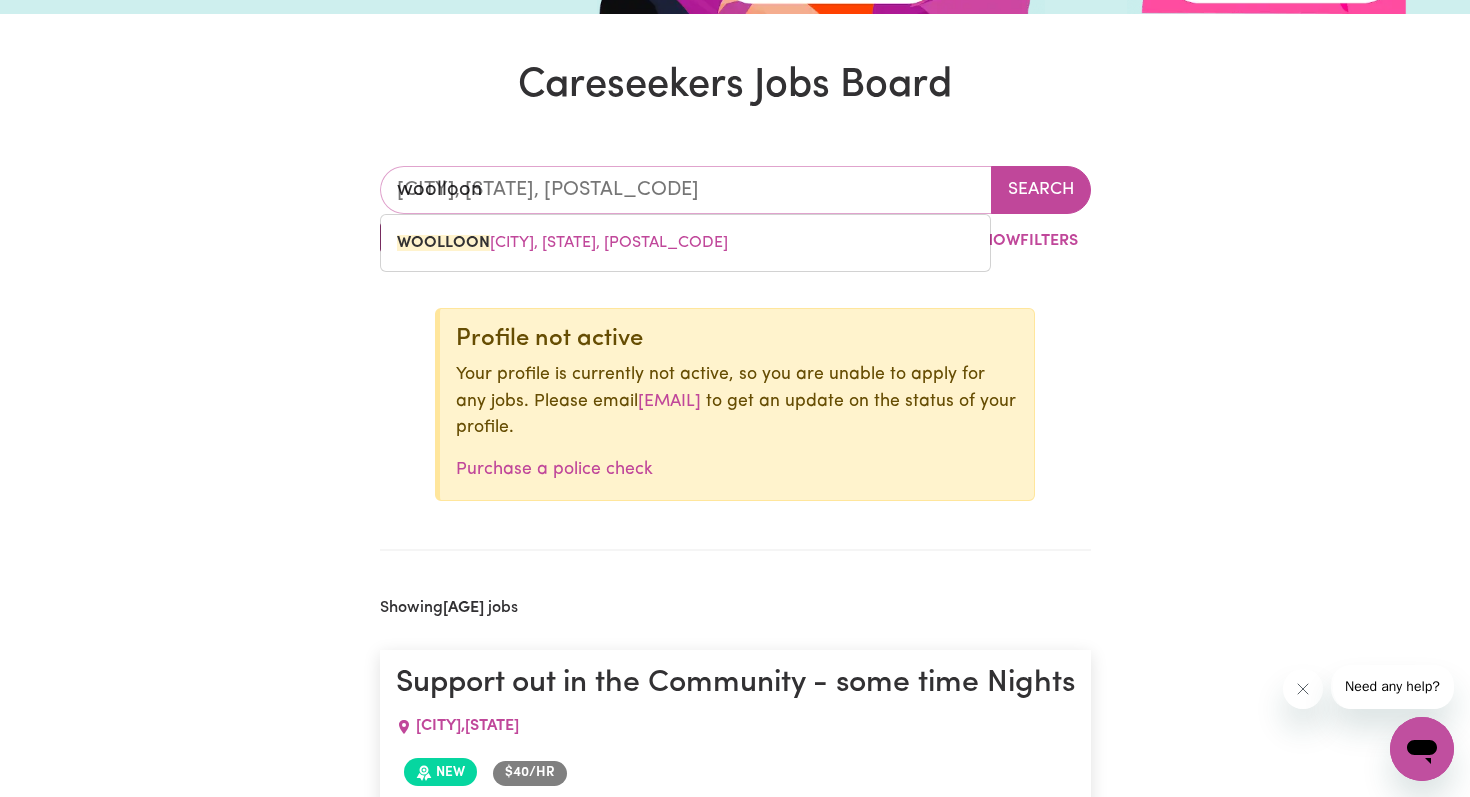 type on "woolloong" 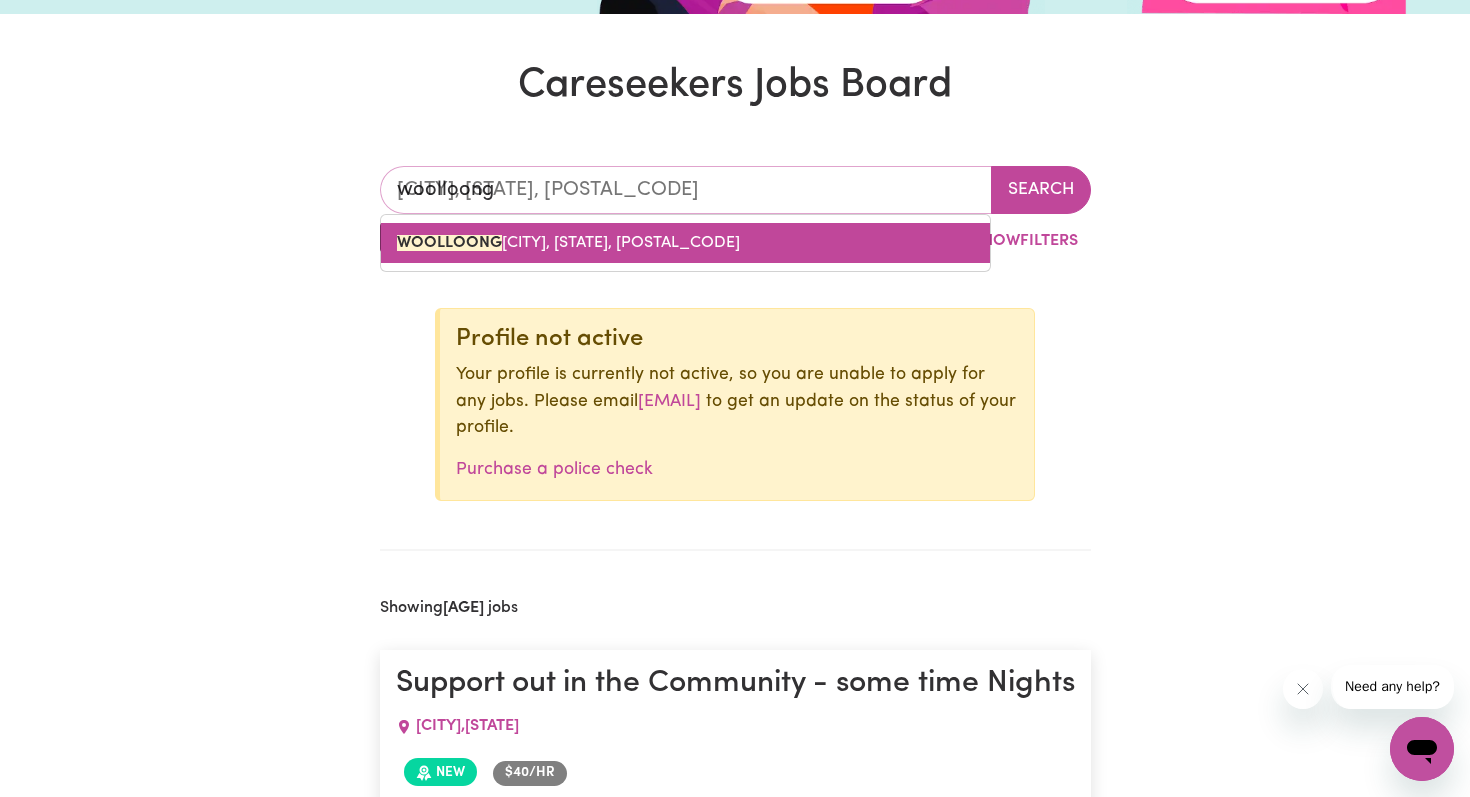 click on "[CITY], [STATE], [POSTAL_CODE]" at bounding box center (568, 243) 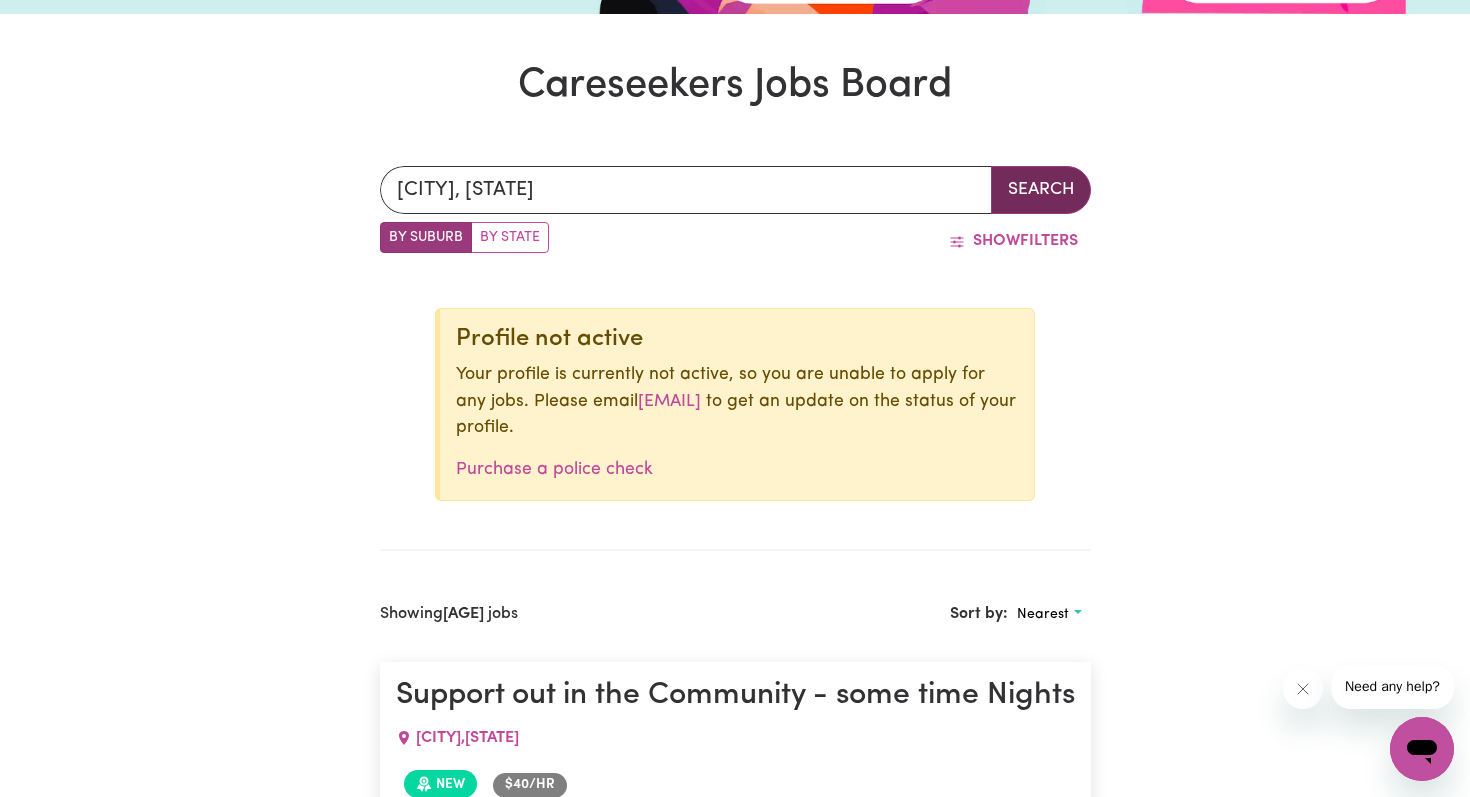 click on "Search" at bounding box center (1041, 190) 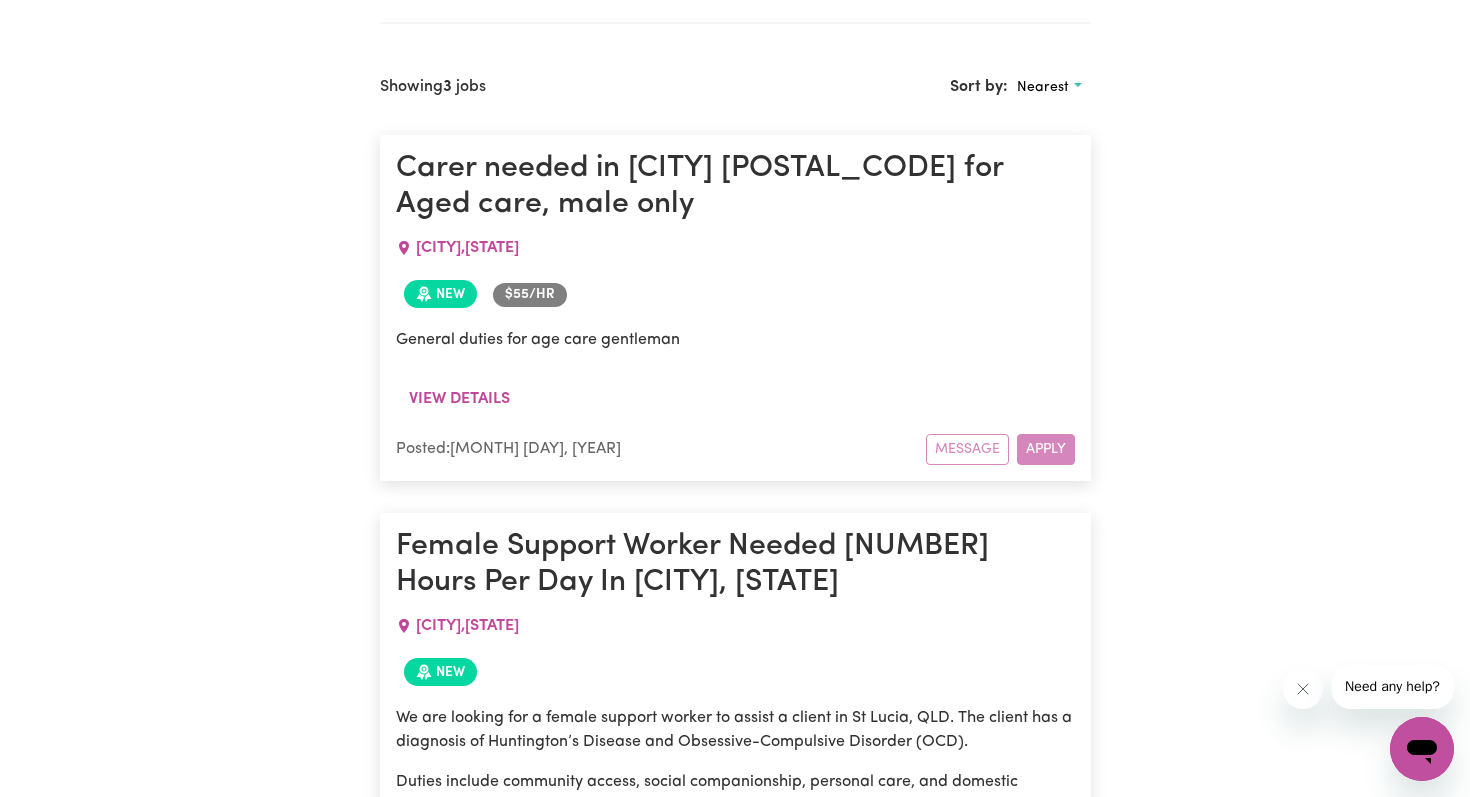 scroll, scrollTop: 1077, scrollLeft: 0, axis: vertical 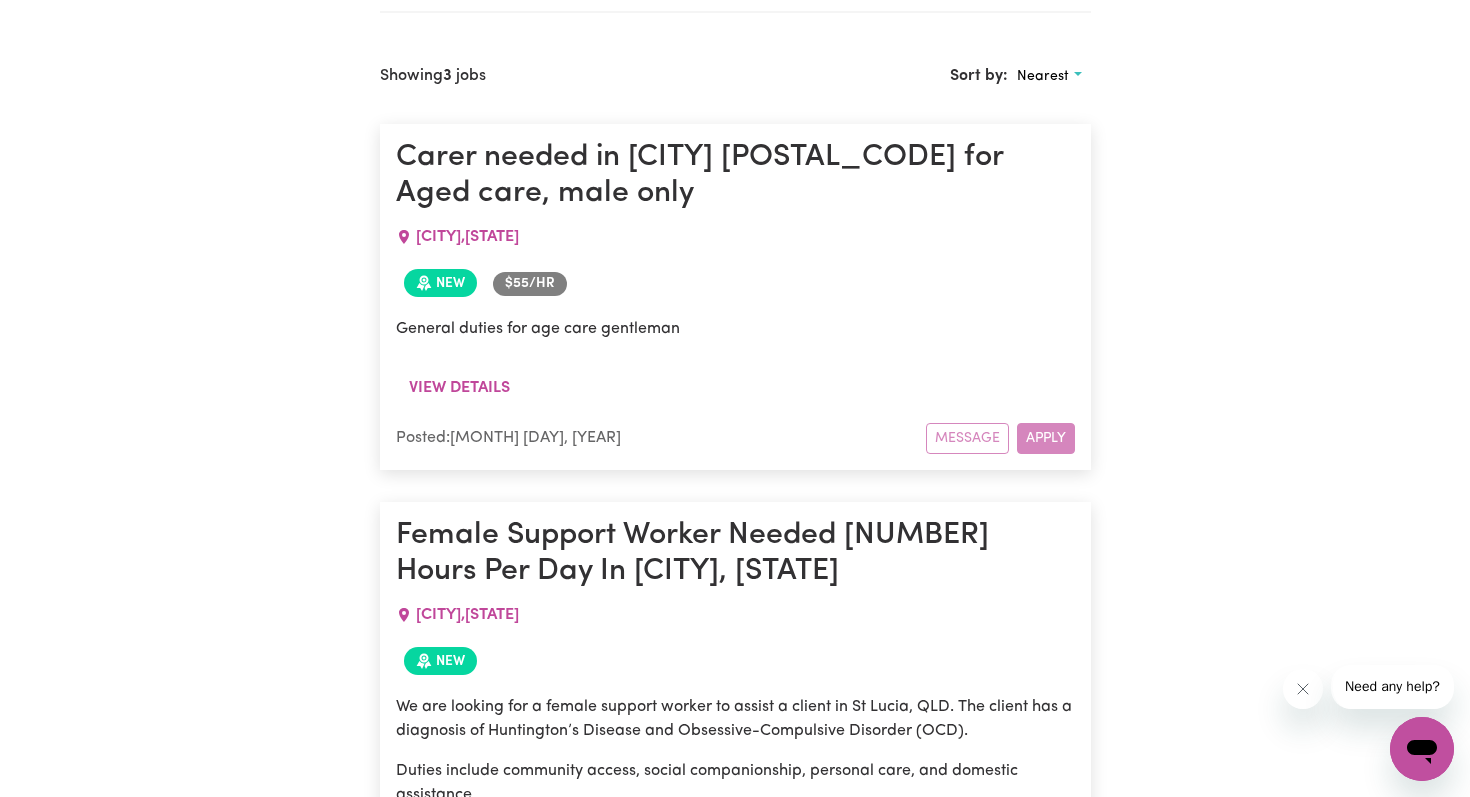 click on "Message Apply" at bounding box center [1000, 438] 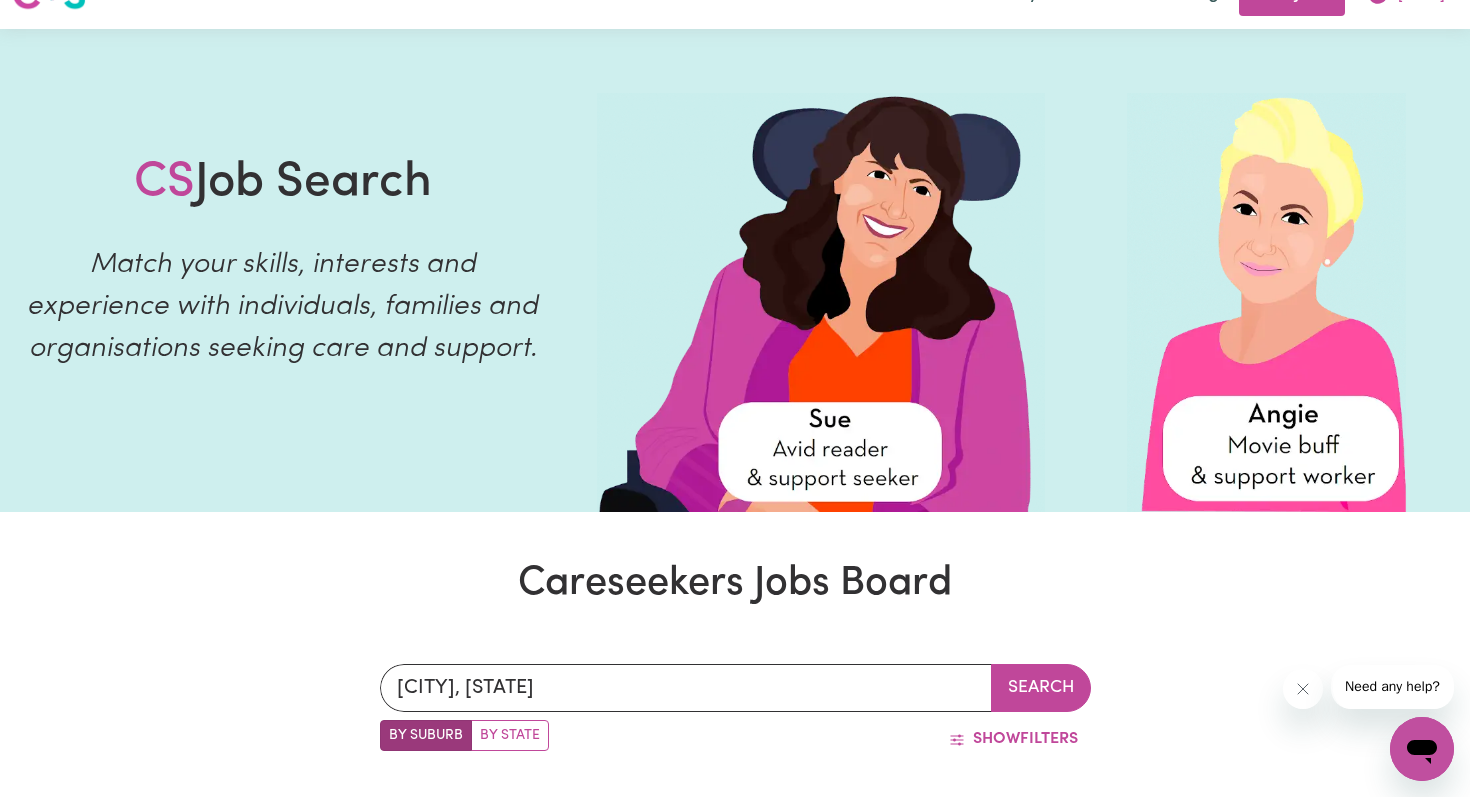 scroll, scrollTop: 0, scrollLeft: 0, axis: both 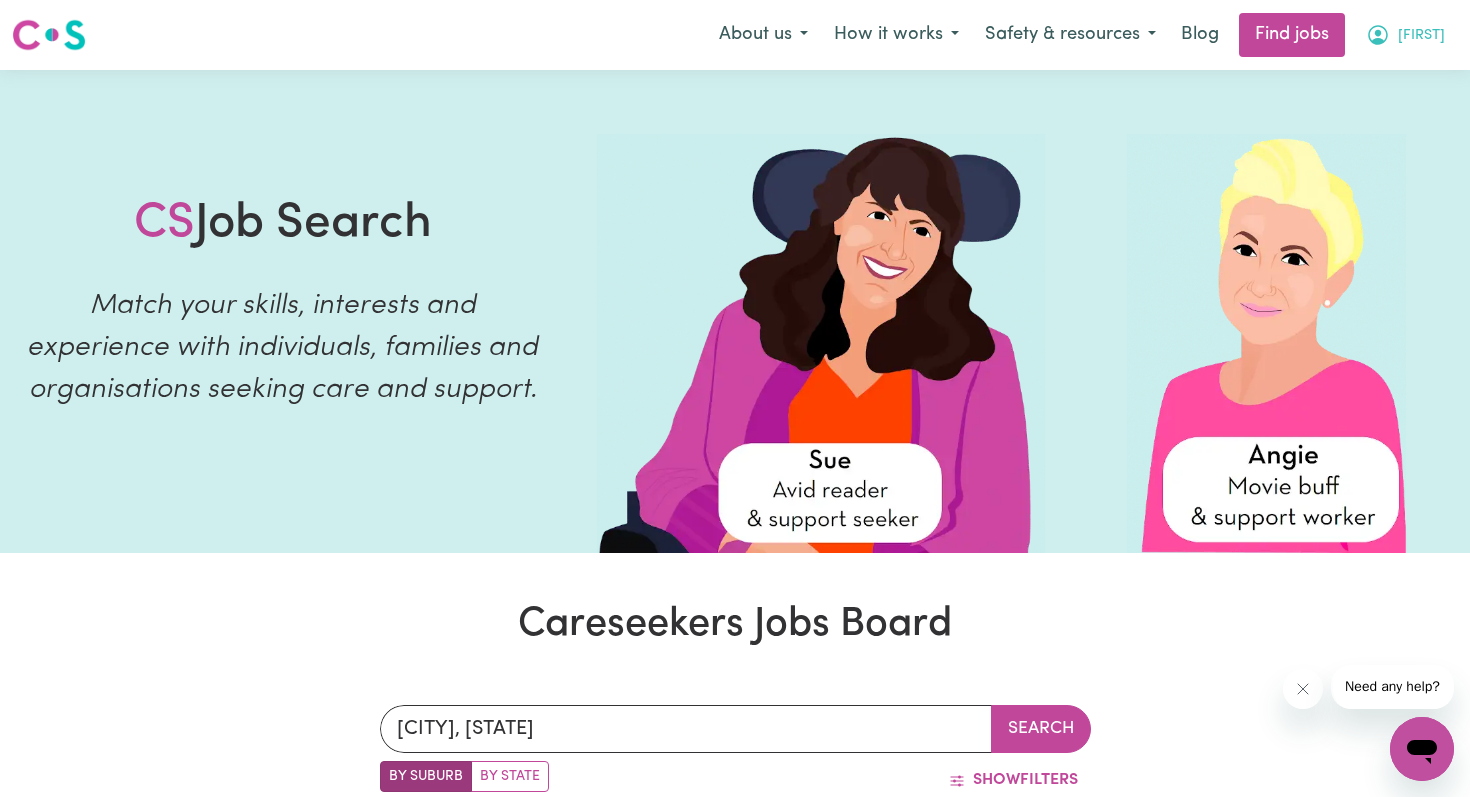 click on "[FIRST]" at bounding box center (1405, 35) 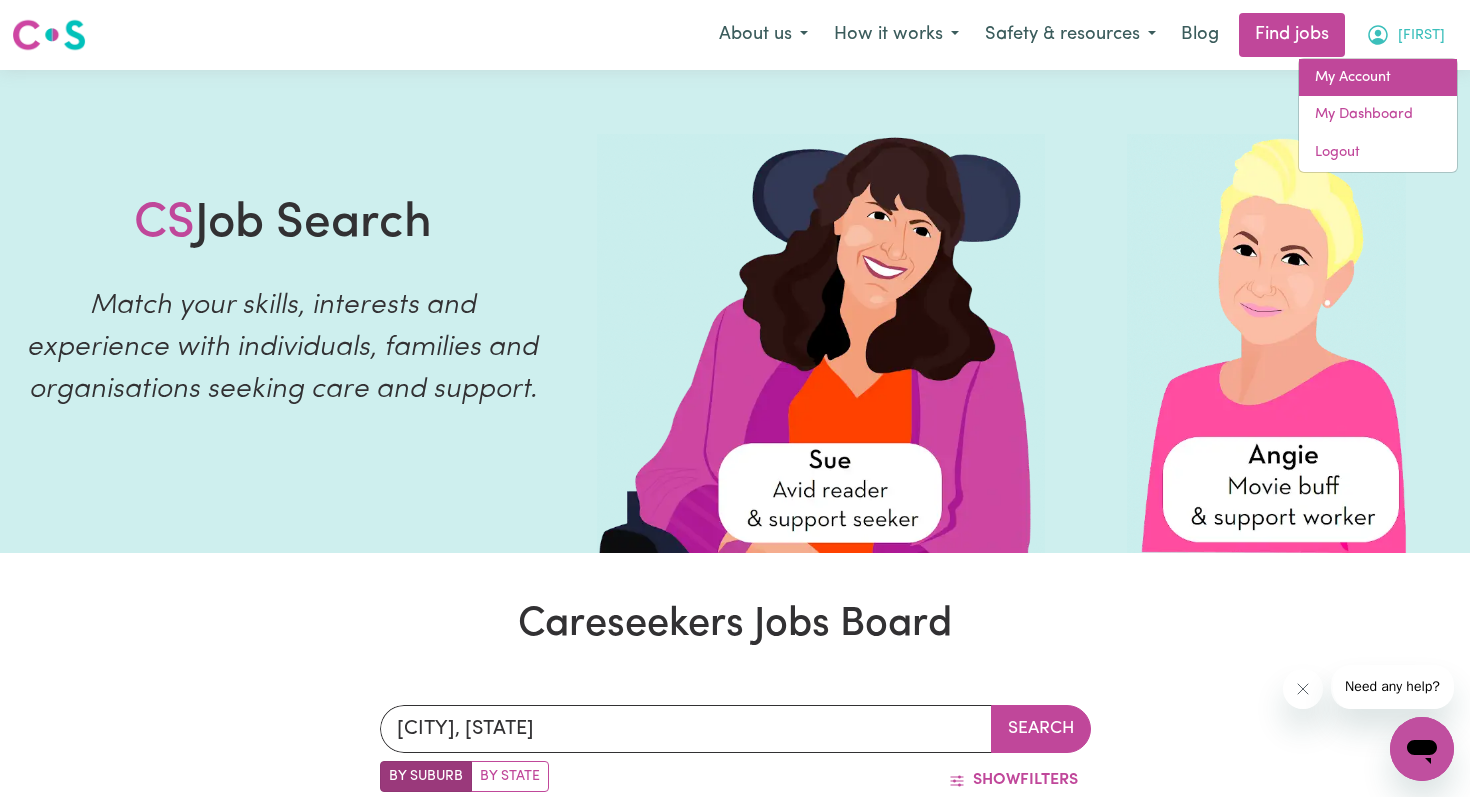 click on "My Account" at bounding box center (1378, 78) 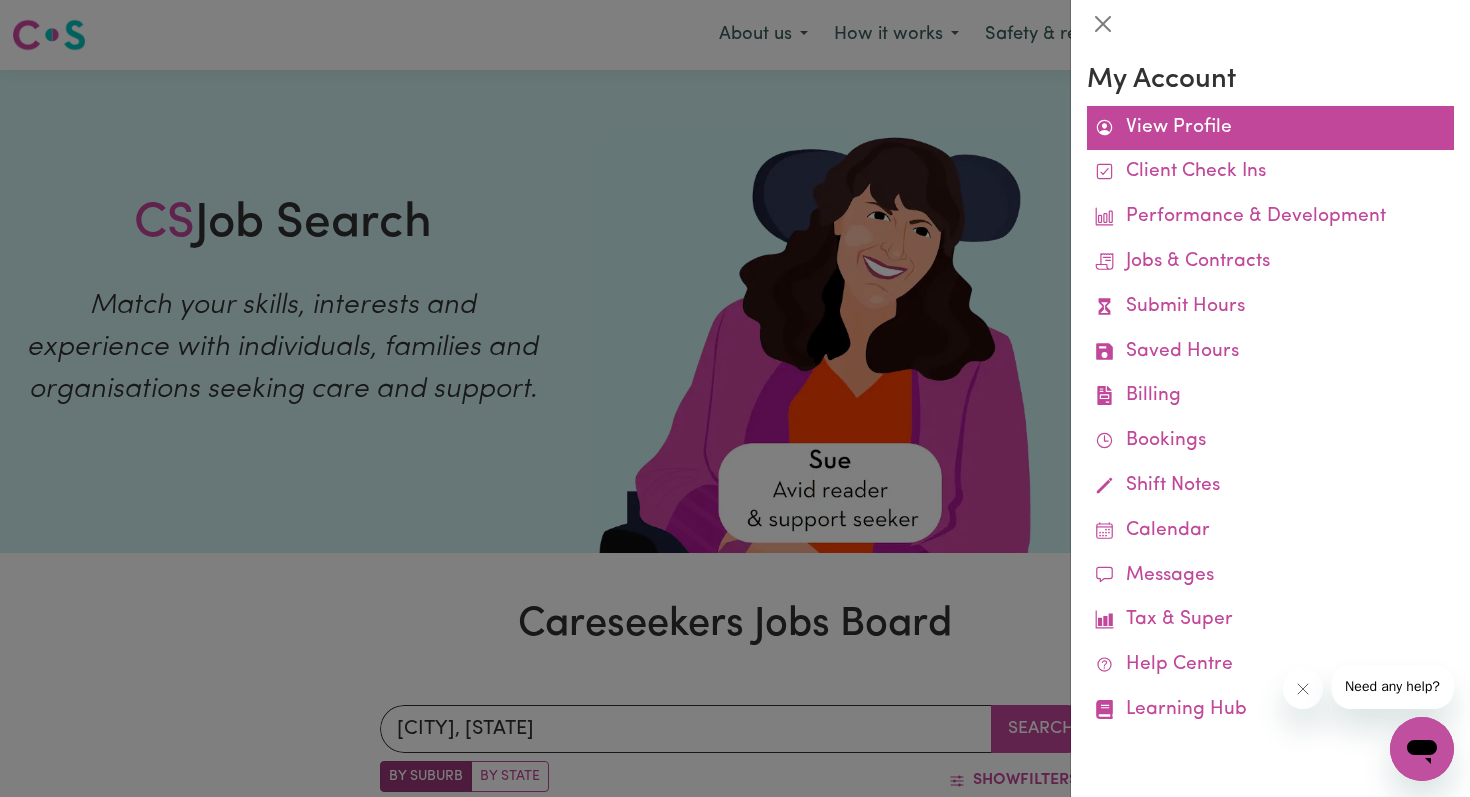 click on "View Profile" at bounding box center [1270, 128] 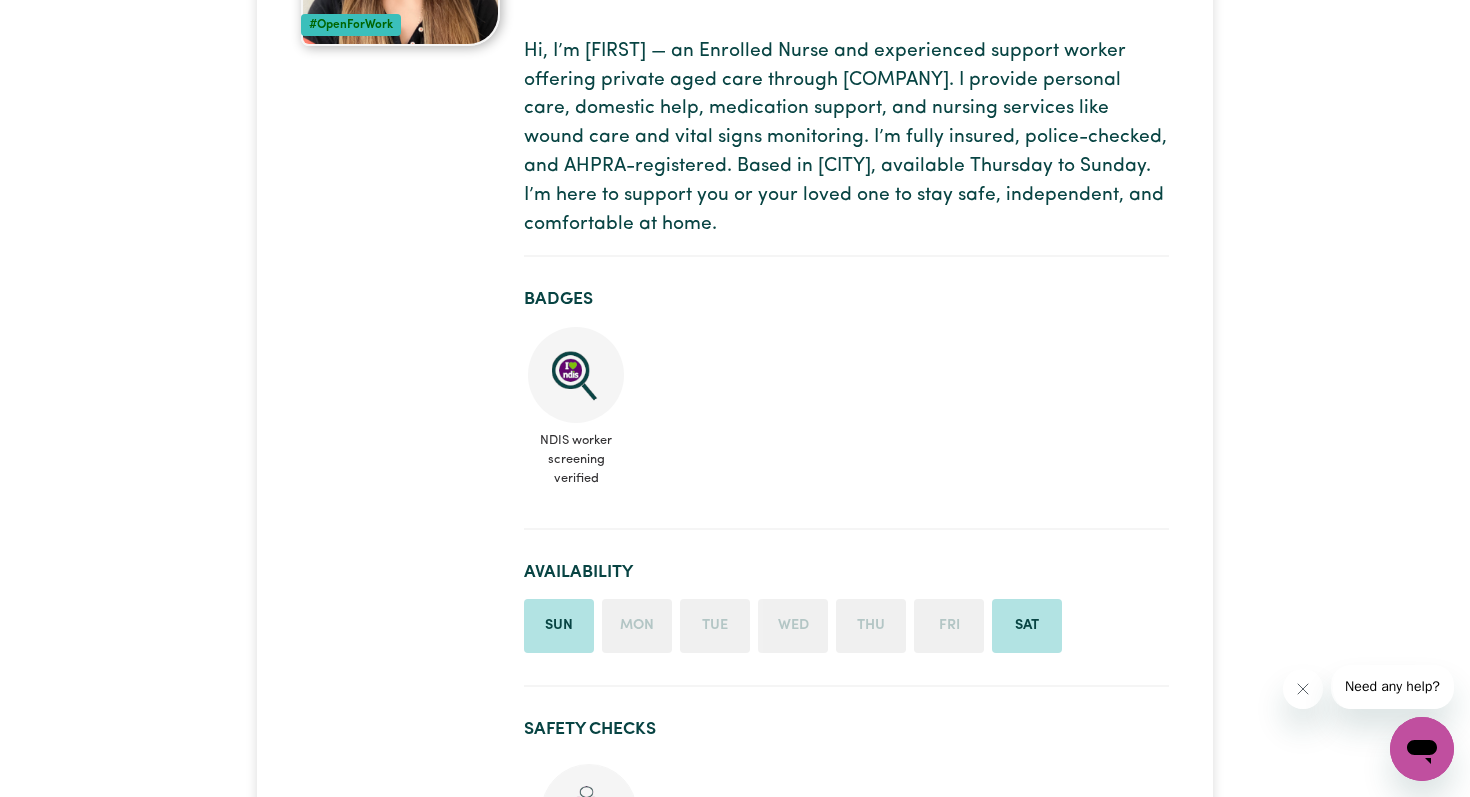 scroll, scrollTop: 0, scrollLeft: 0, axis: both 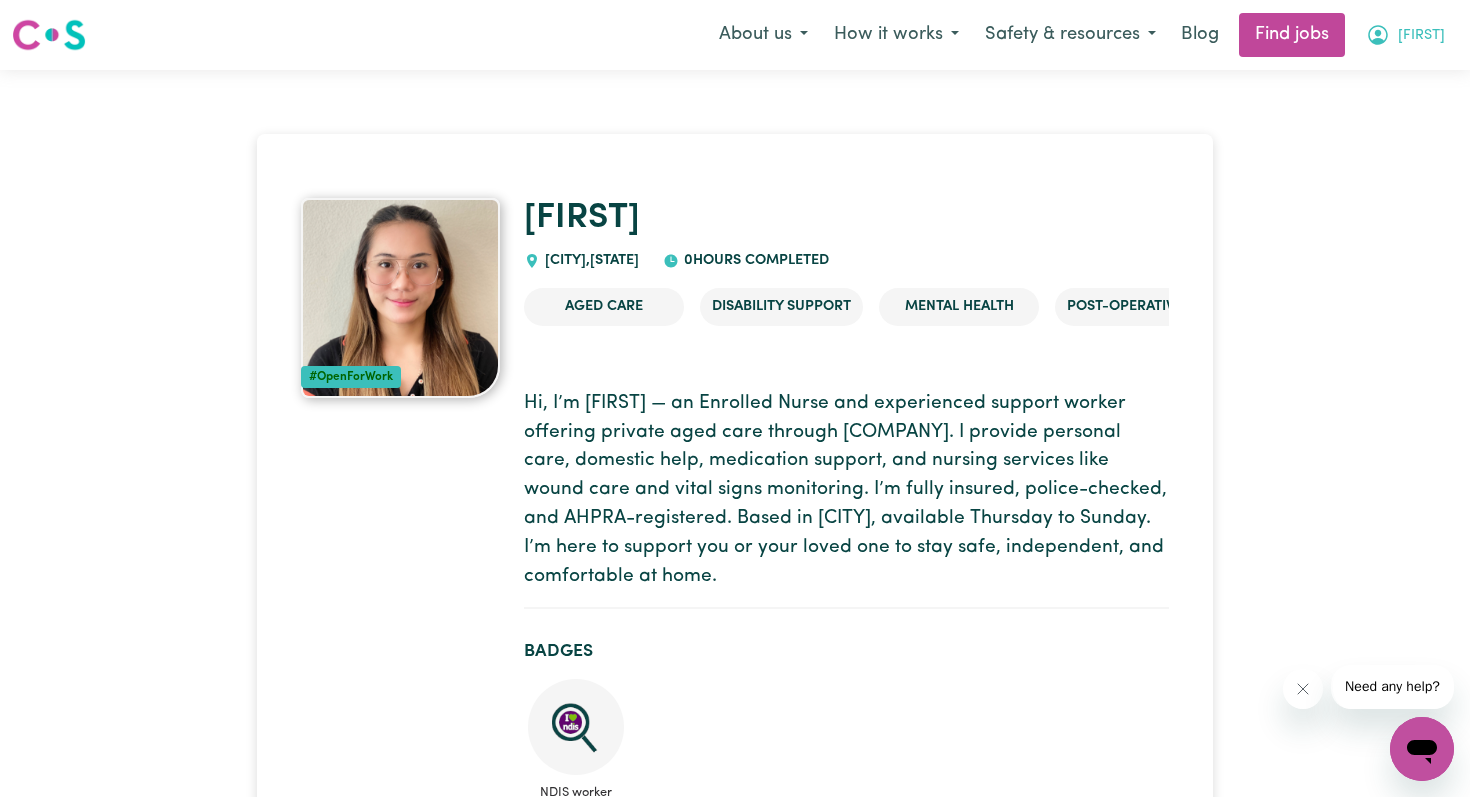 click on "[FIRST]" at bounding box center (1405, 35) 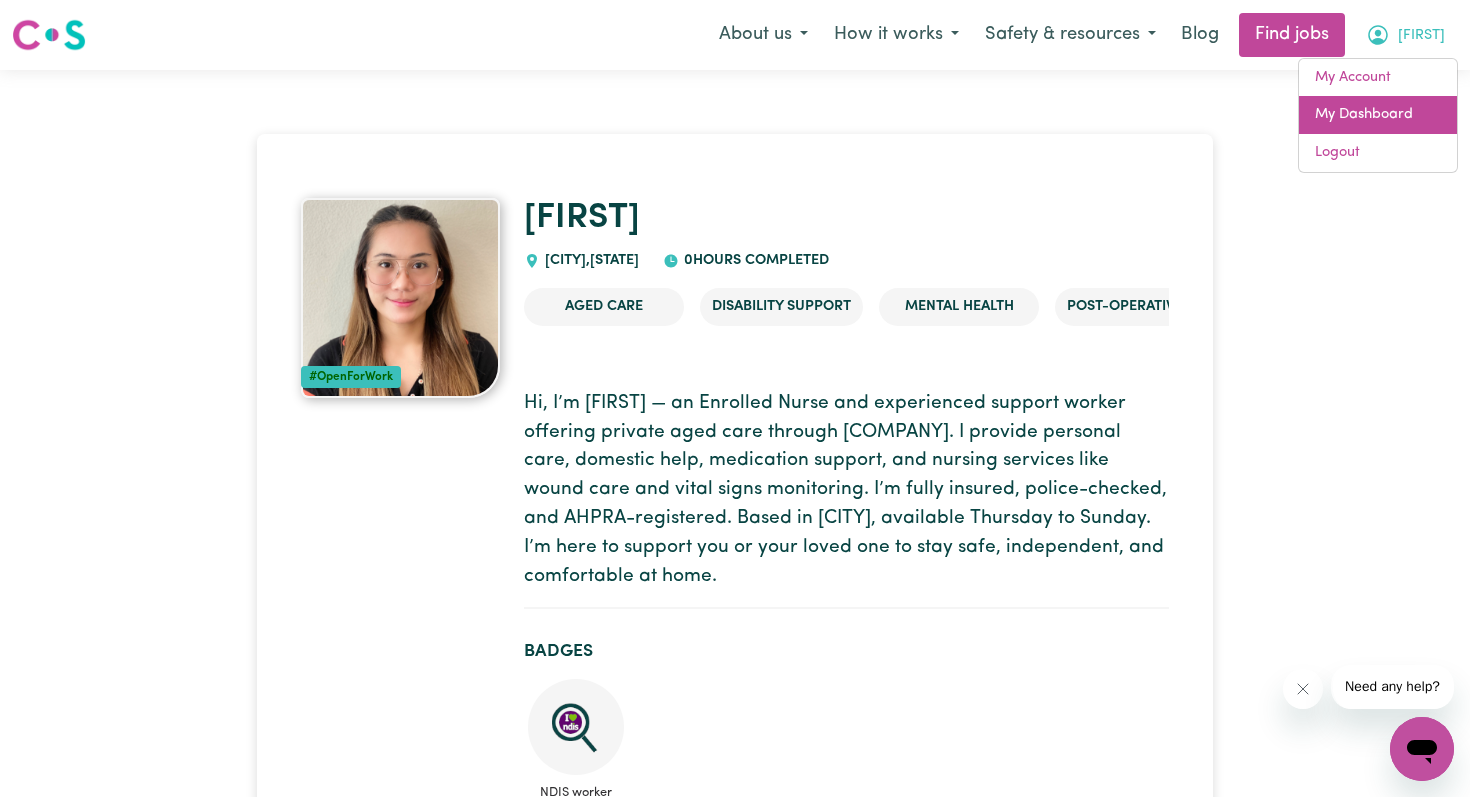 click on "My Dashboard" at bounding box center [1378, 115] 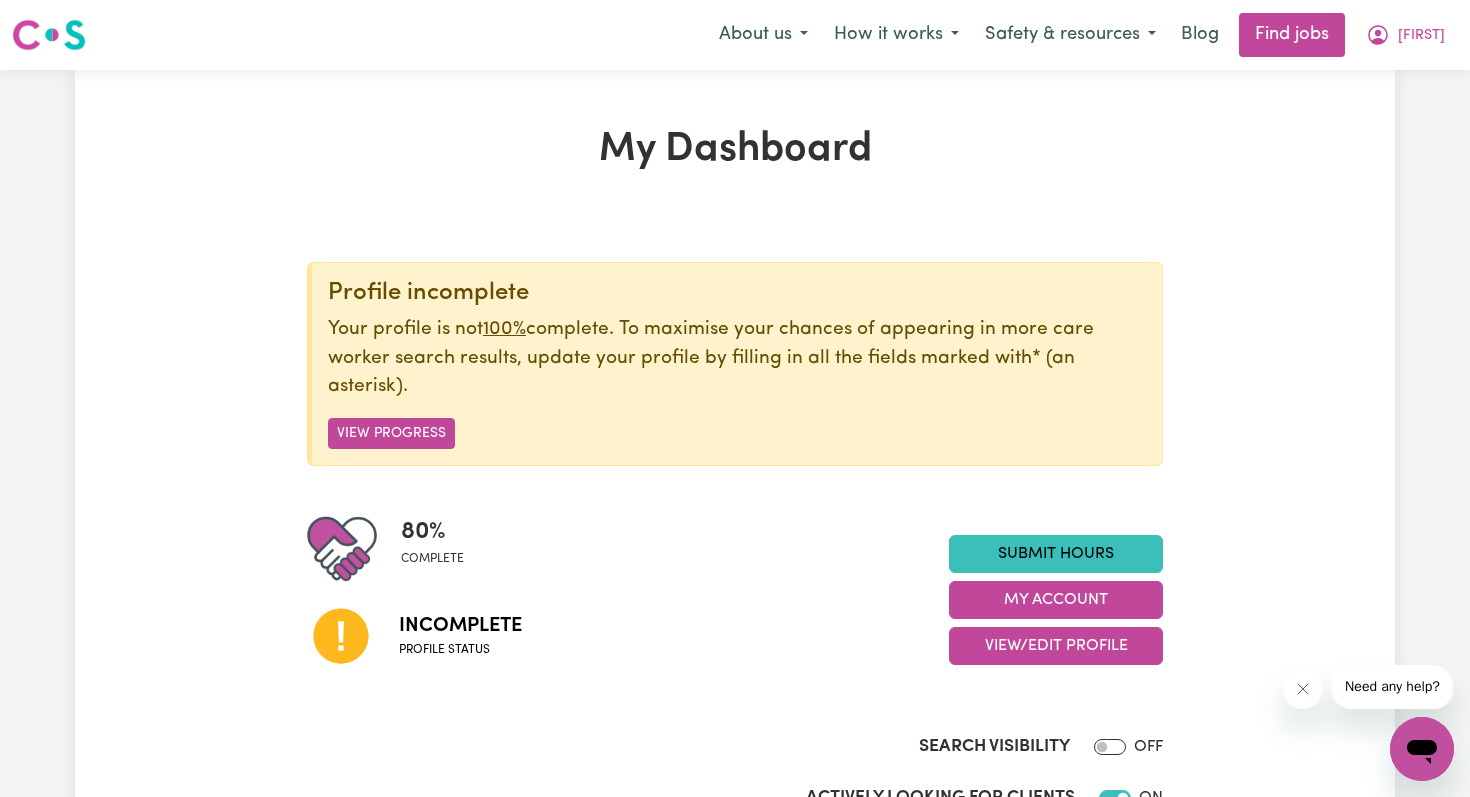 scroll, scrollTop: 47, scrollLeft: 0, axis: vertical 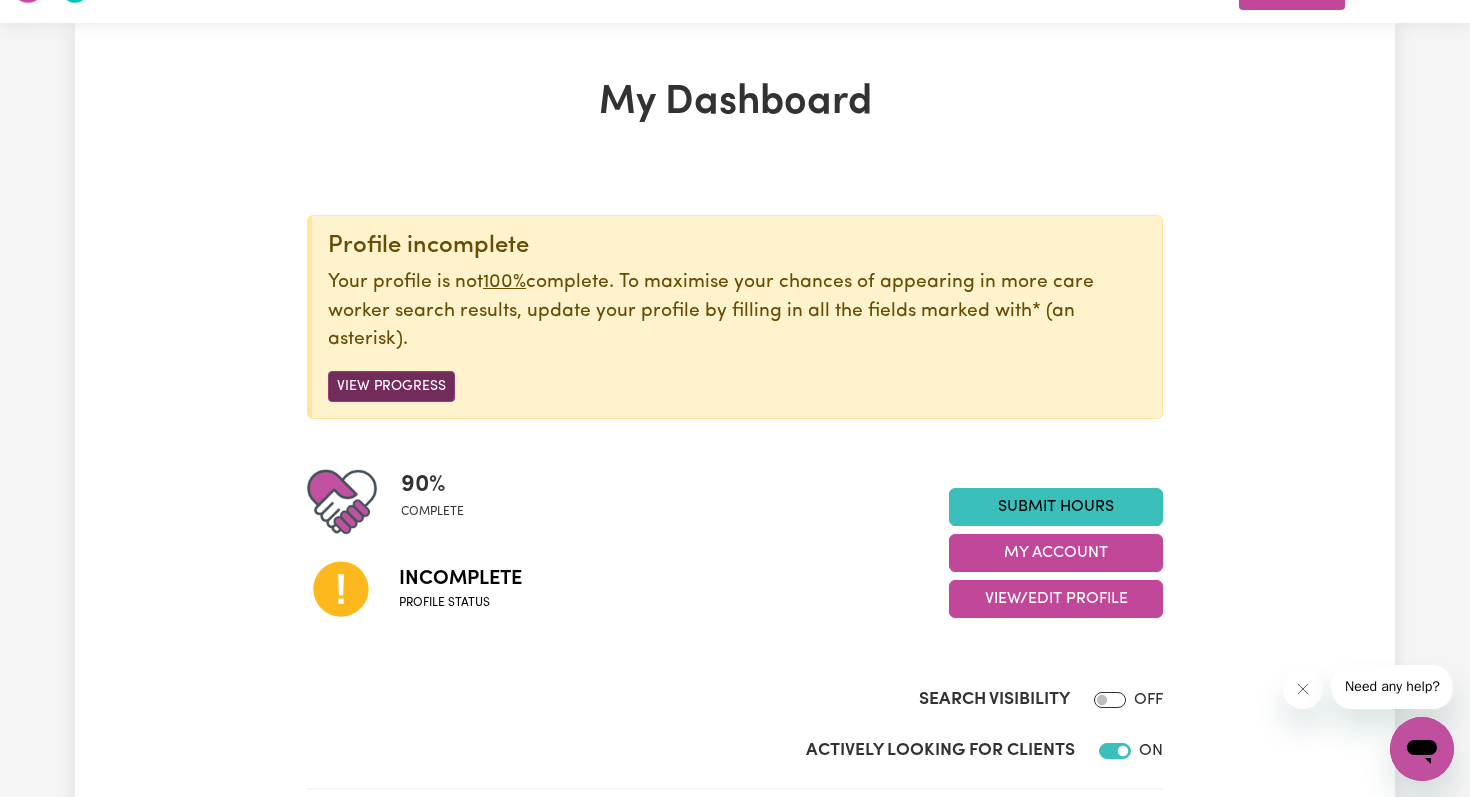 click on "View Progress" at bounding box center (391, 386) 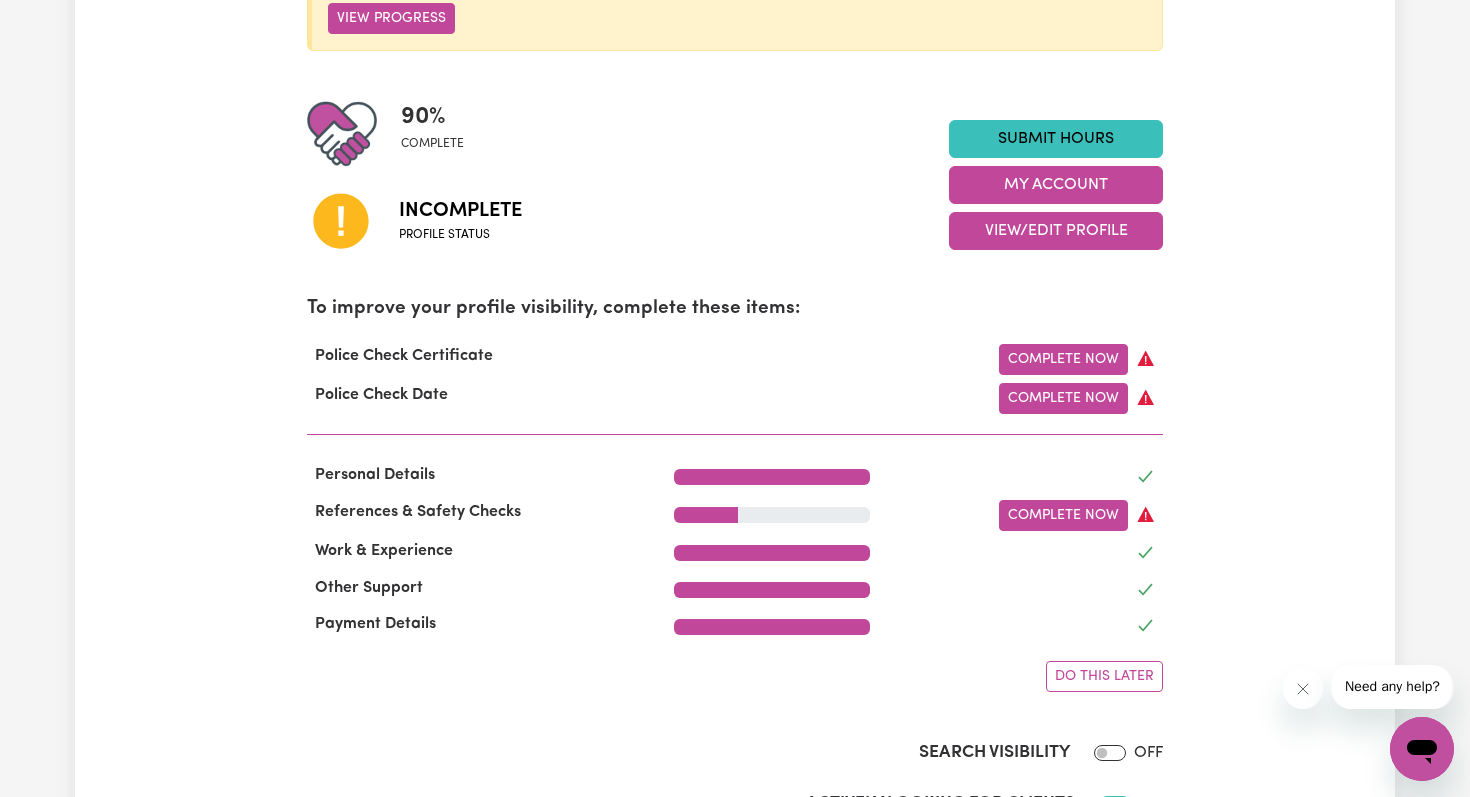 scroll, scrollTop: 428, scrollLeft: 0, axis: vertical 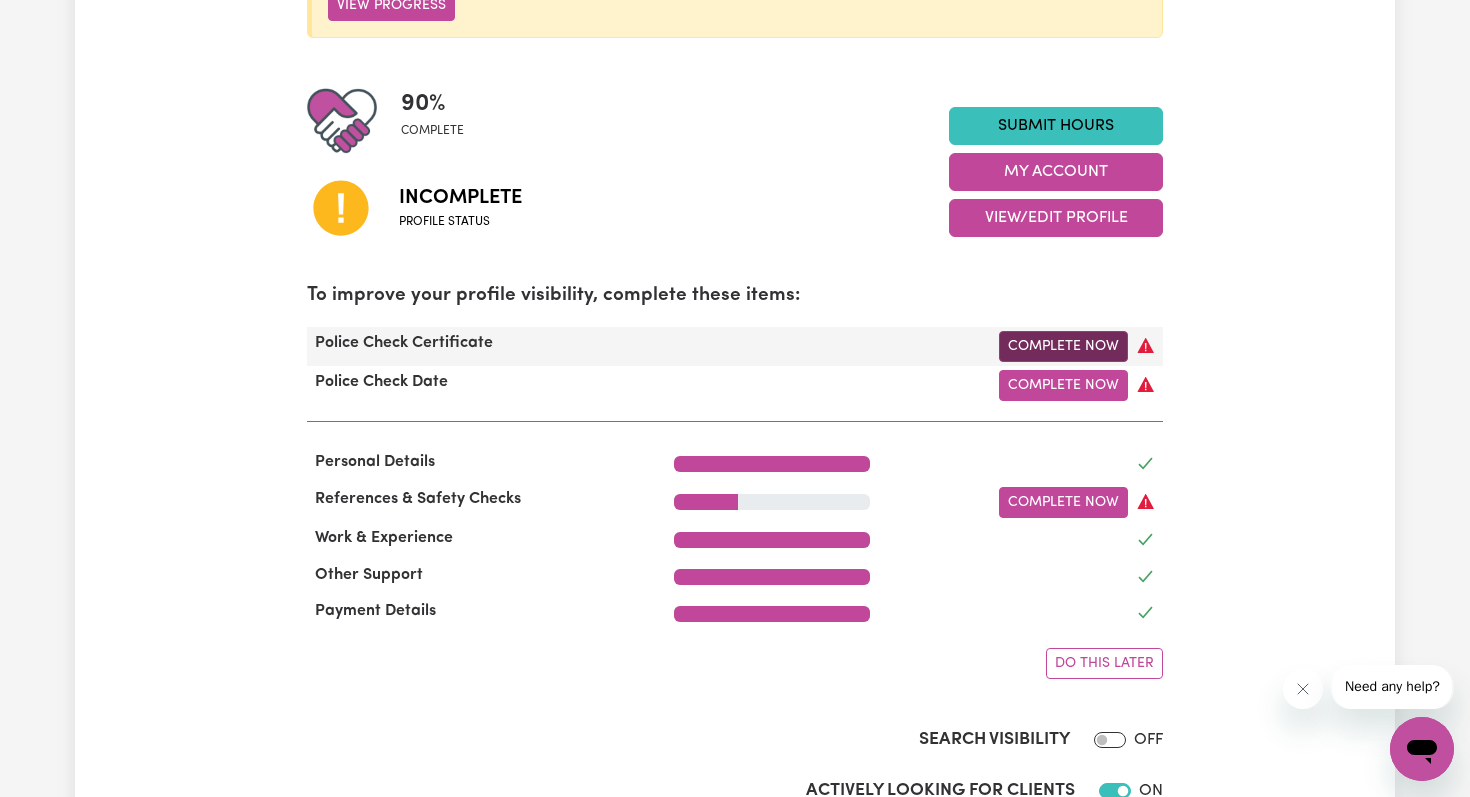 click on "Complete Now" at bounding box center (1063, 346) 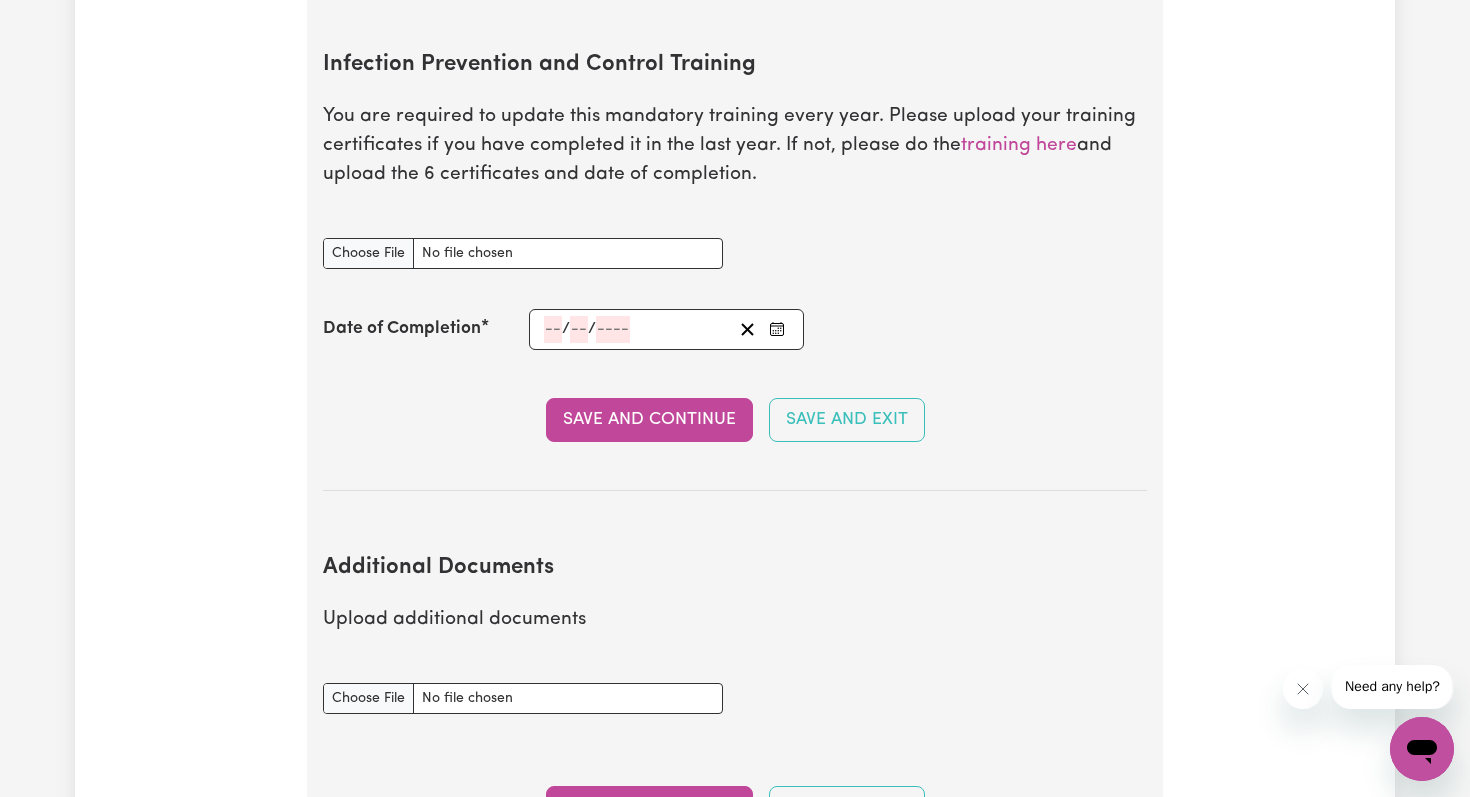 scroll, scrollTop: 3095, scrollLeft: 0, axis: vertical 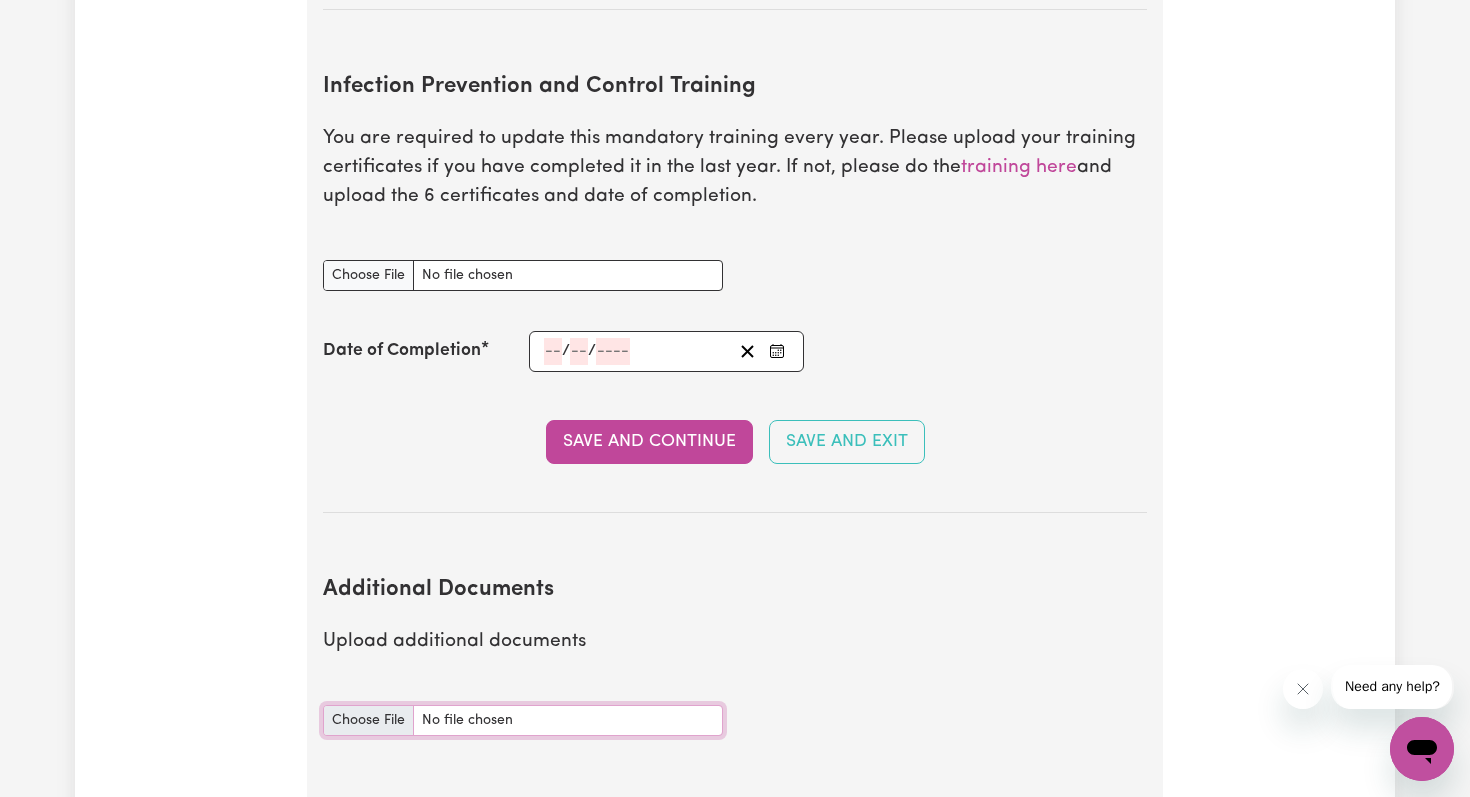 click on "Additional Documents  document" at bounding box center (523, 720) 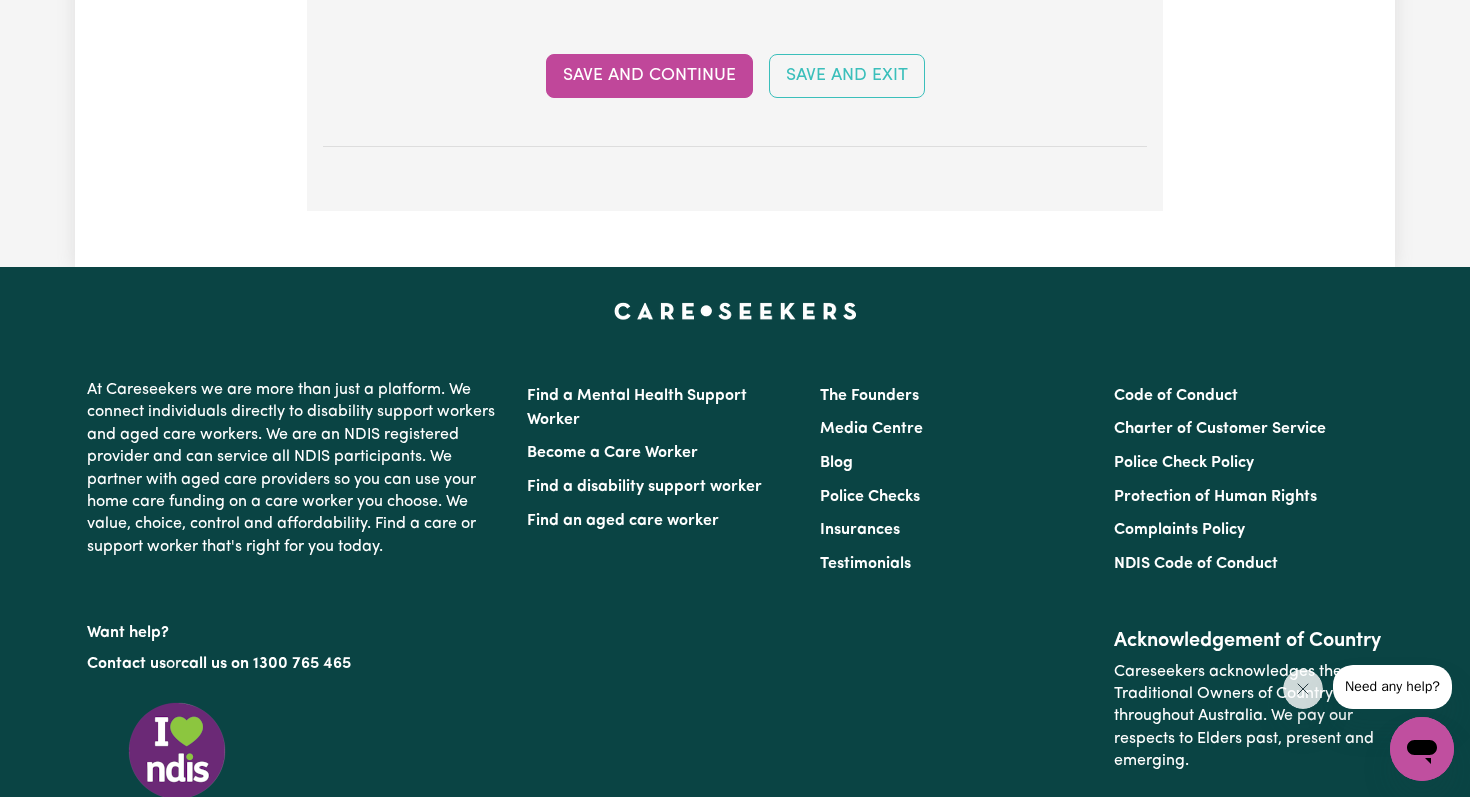 scroll, scrollTop: 4015, scrollLeft: 0, axis: vertical 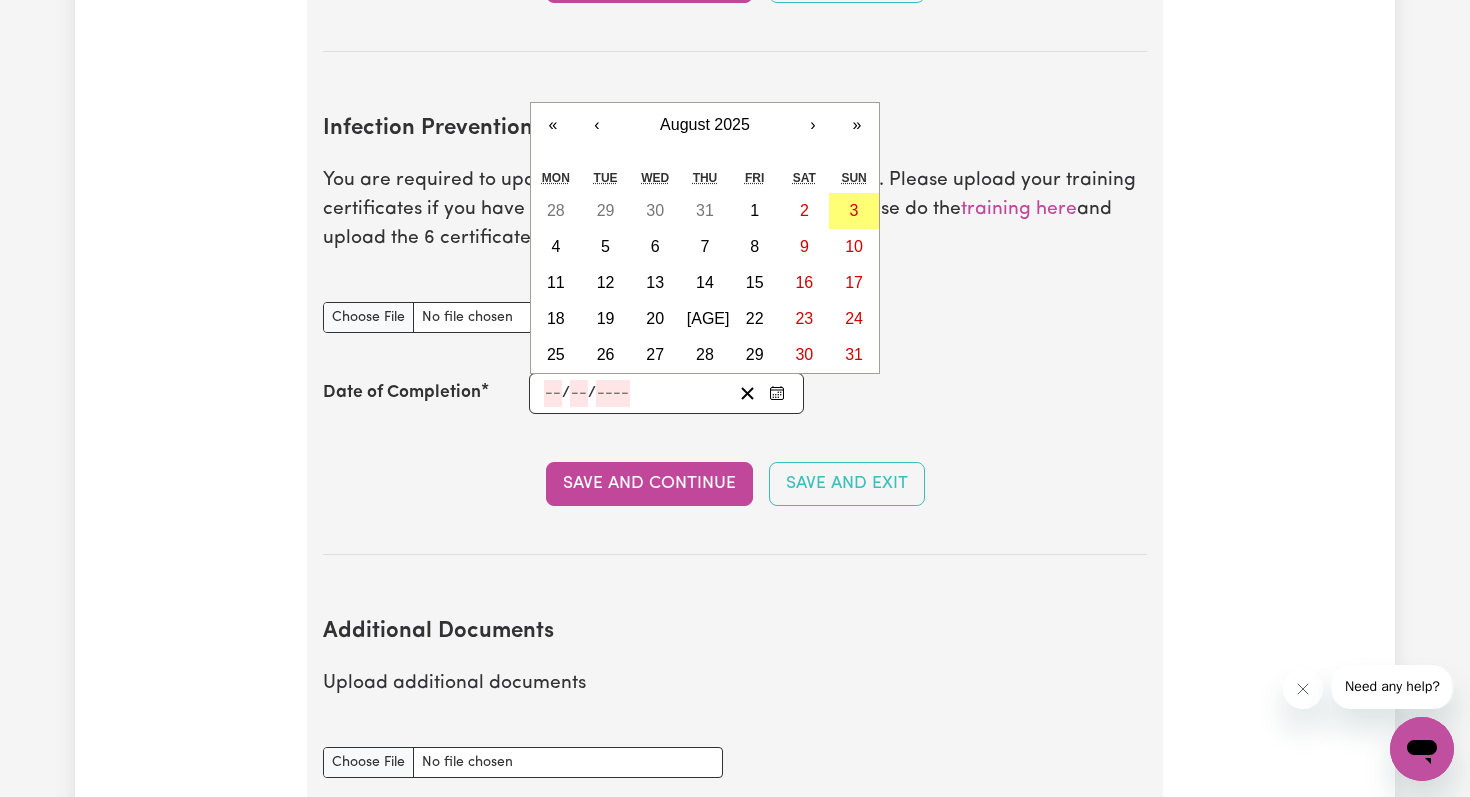 click 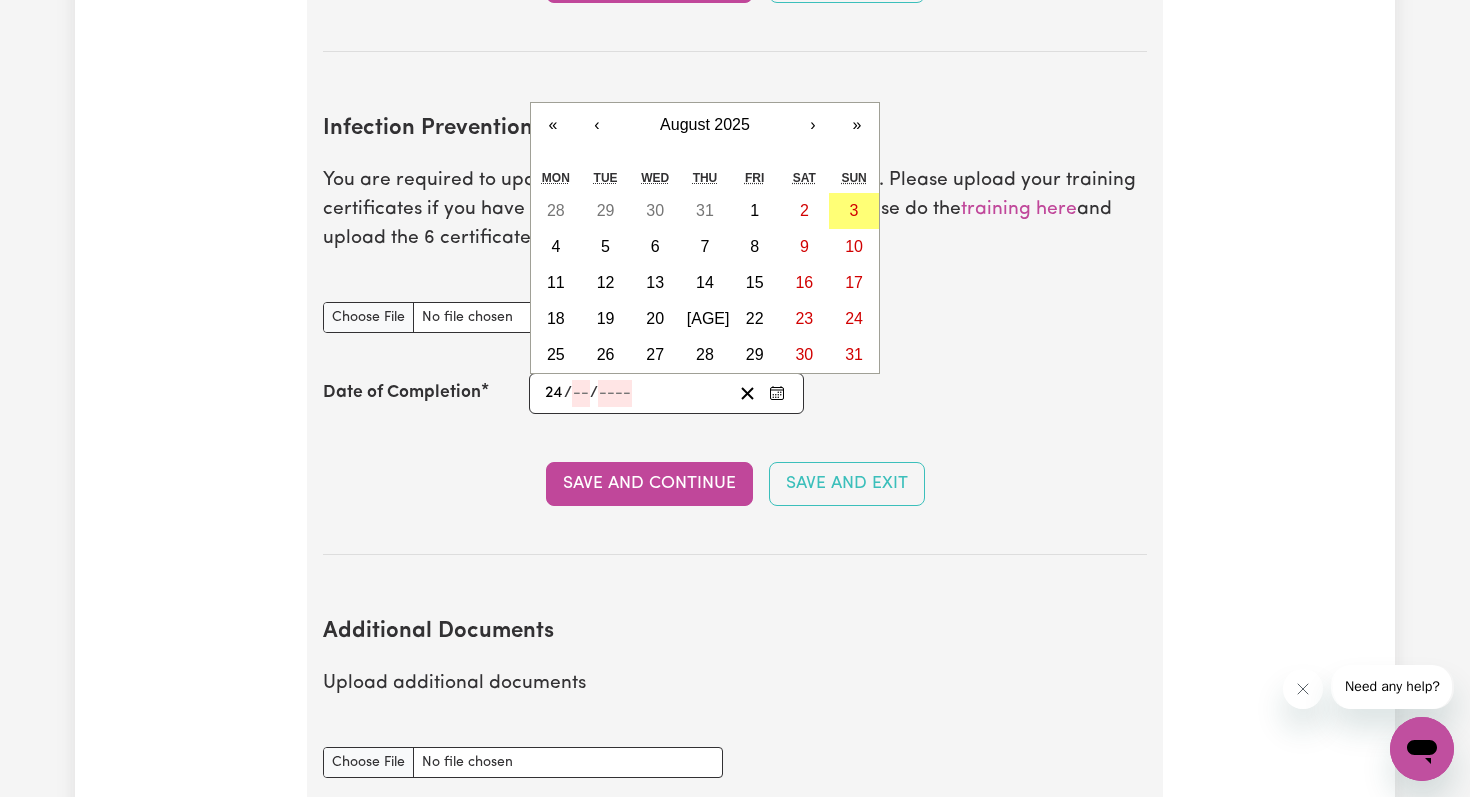 type on "24" 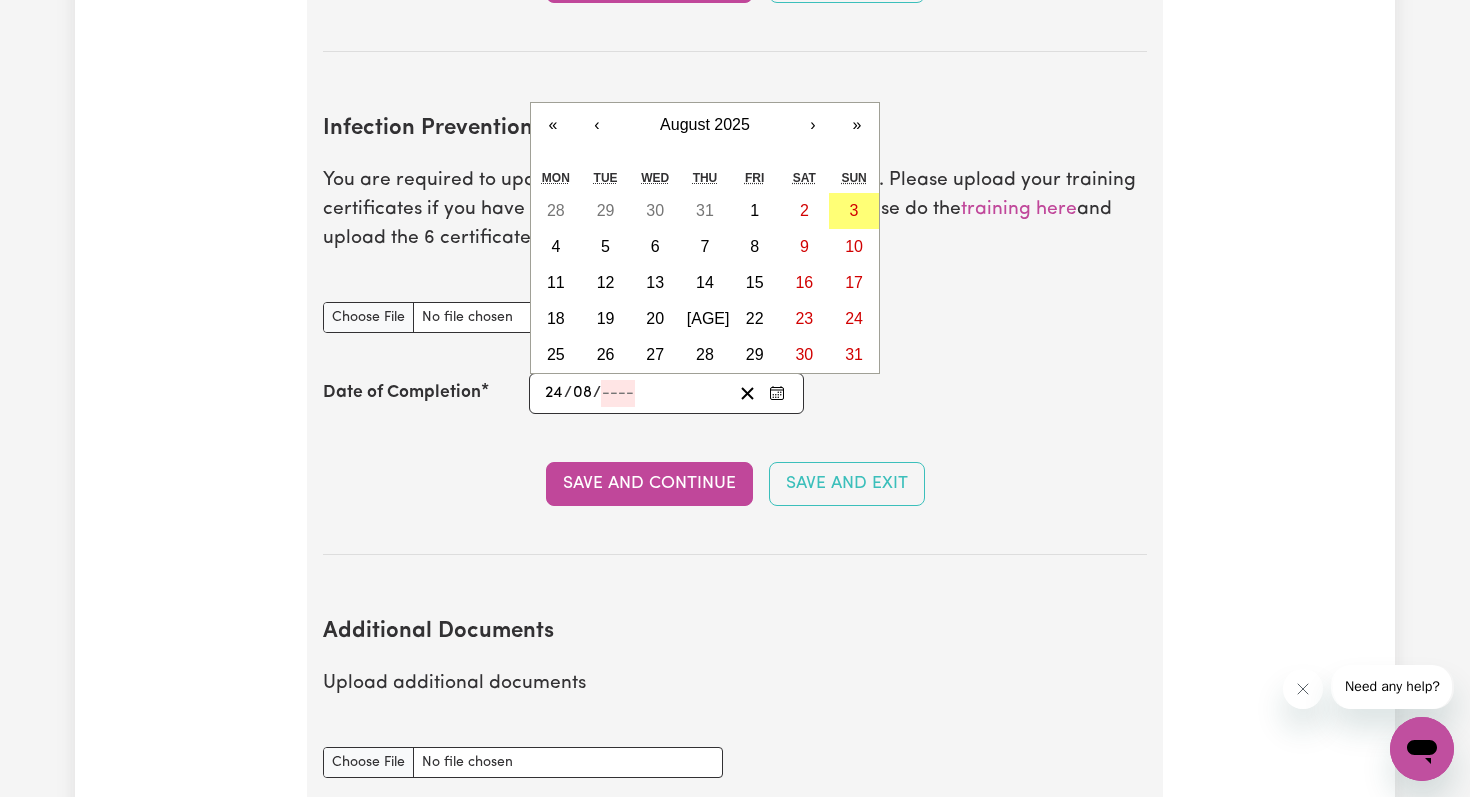 type on "08" 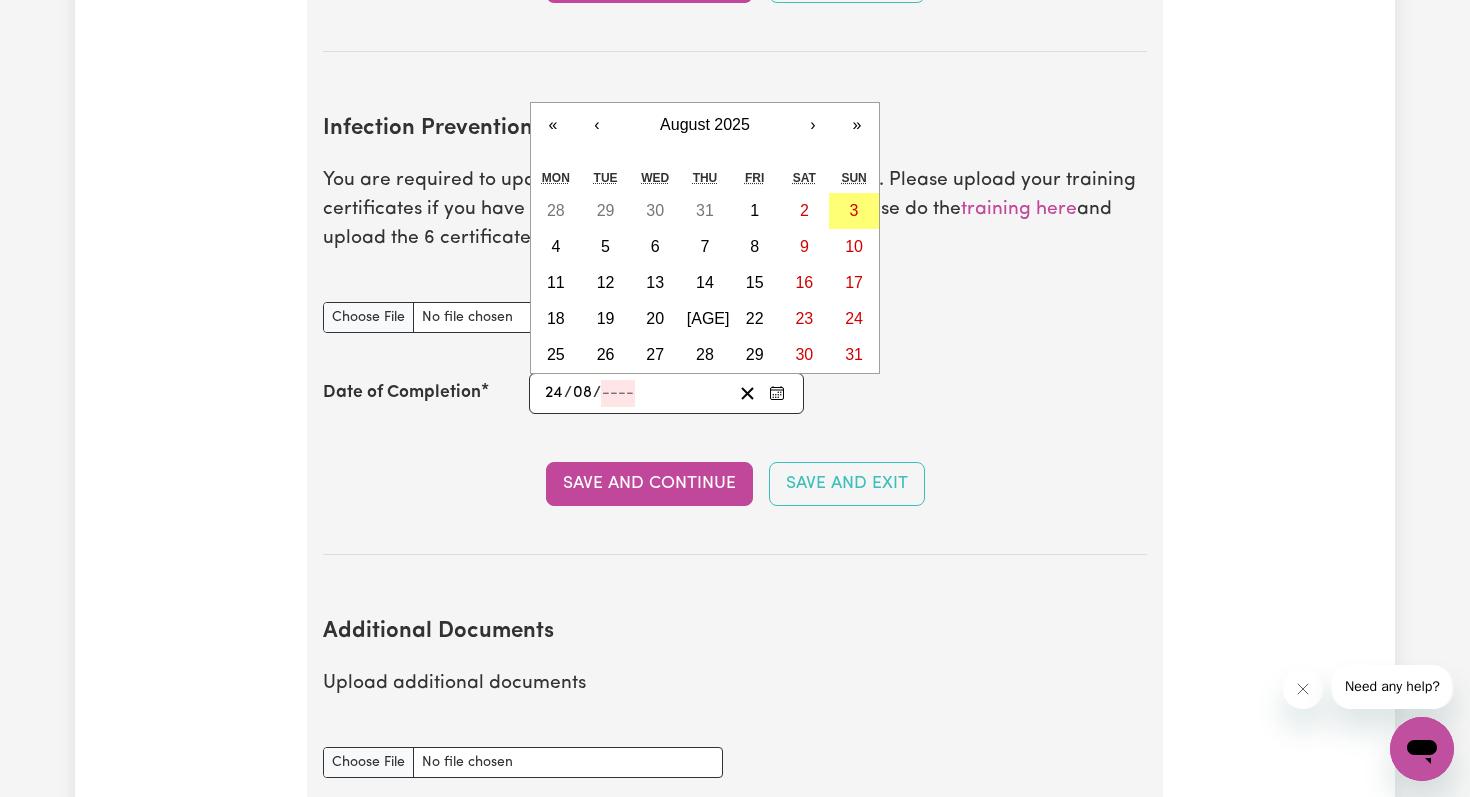 type on "[DATE]" 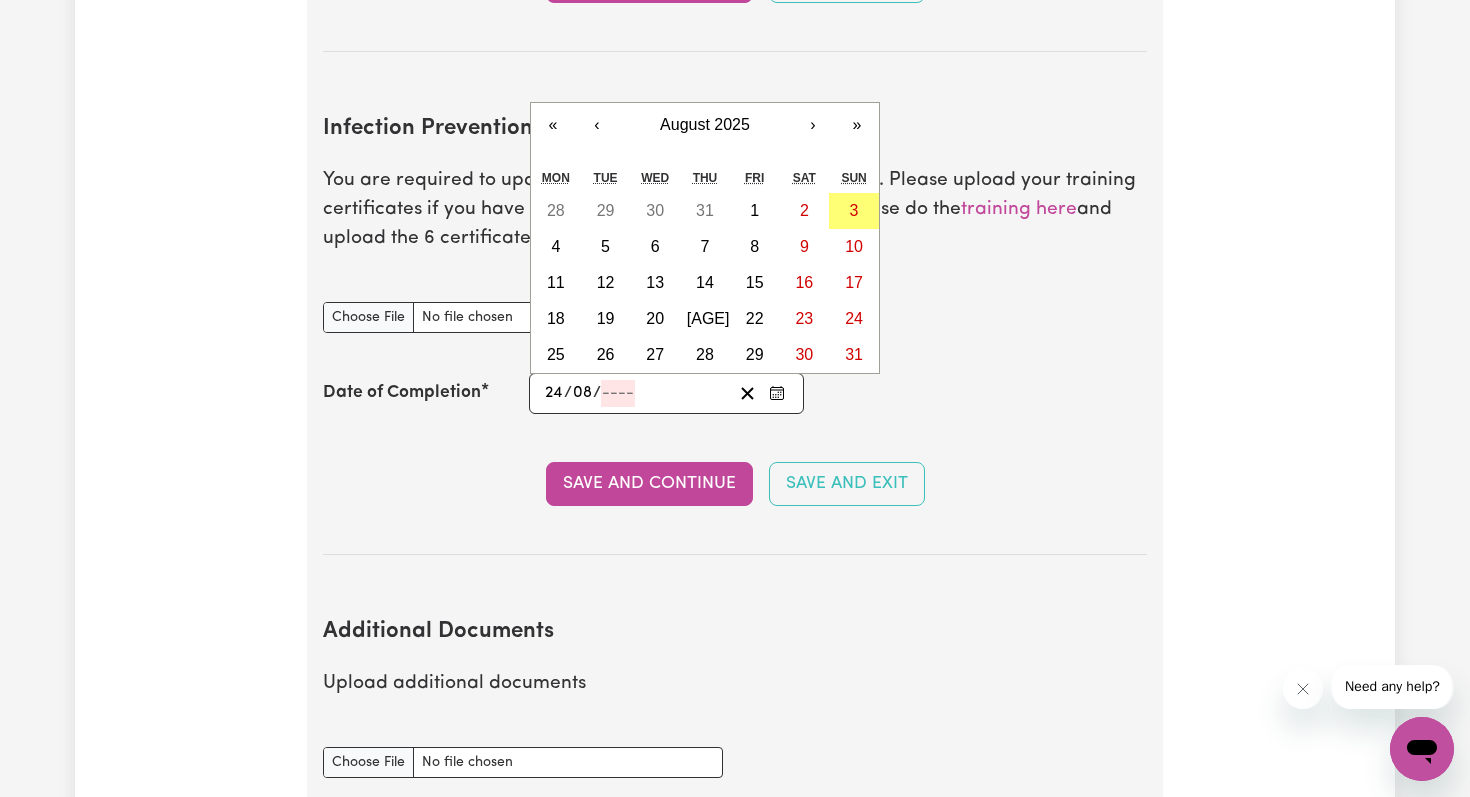 type on "8" 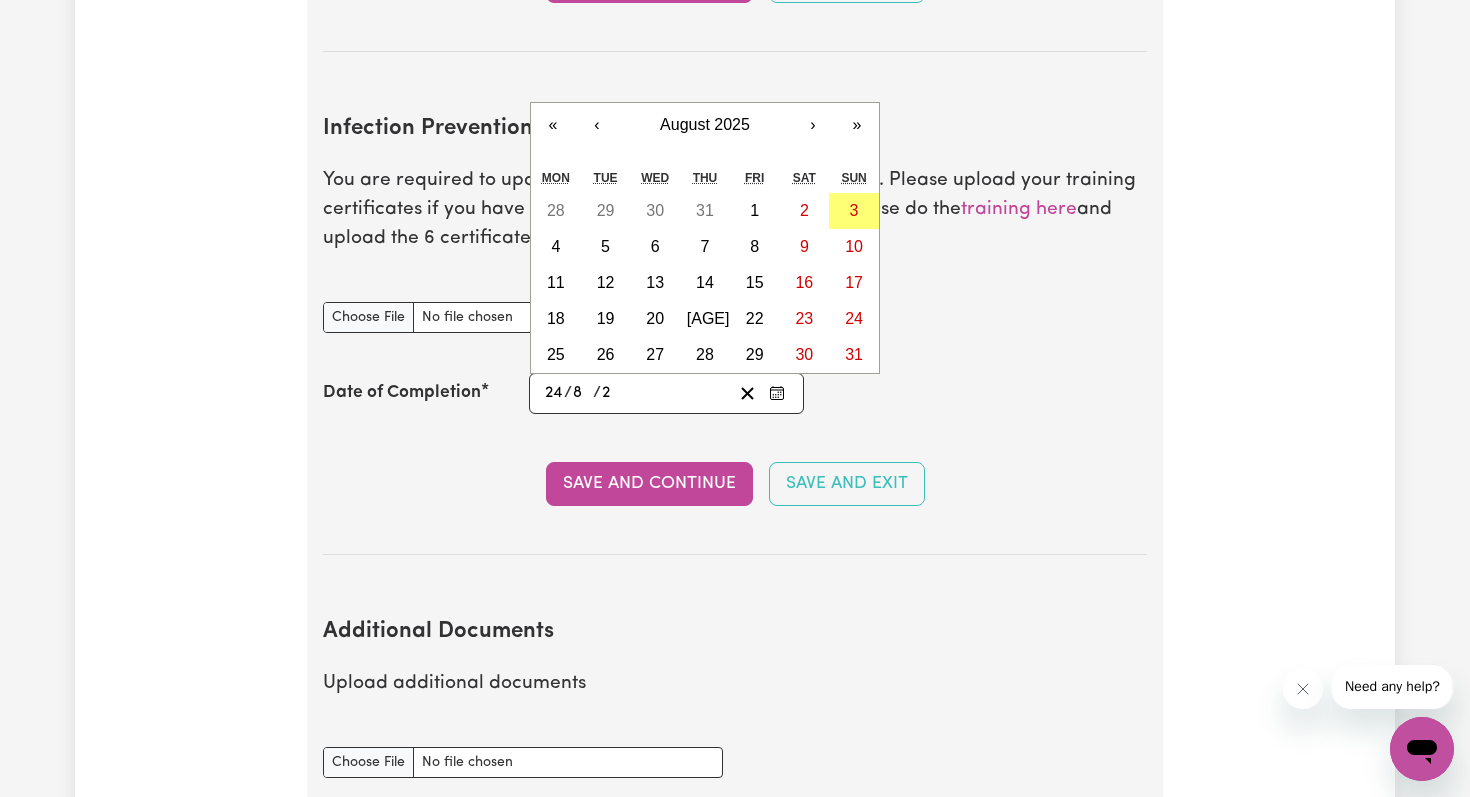 type on "[DATE]" 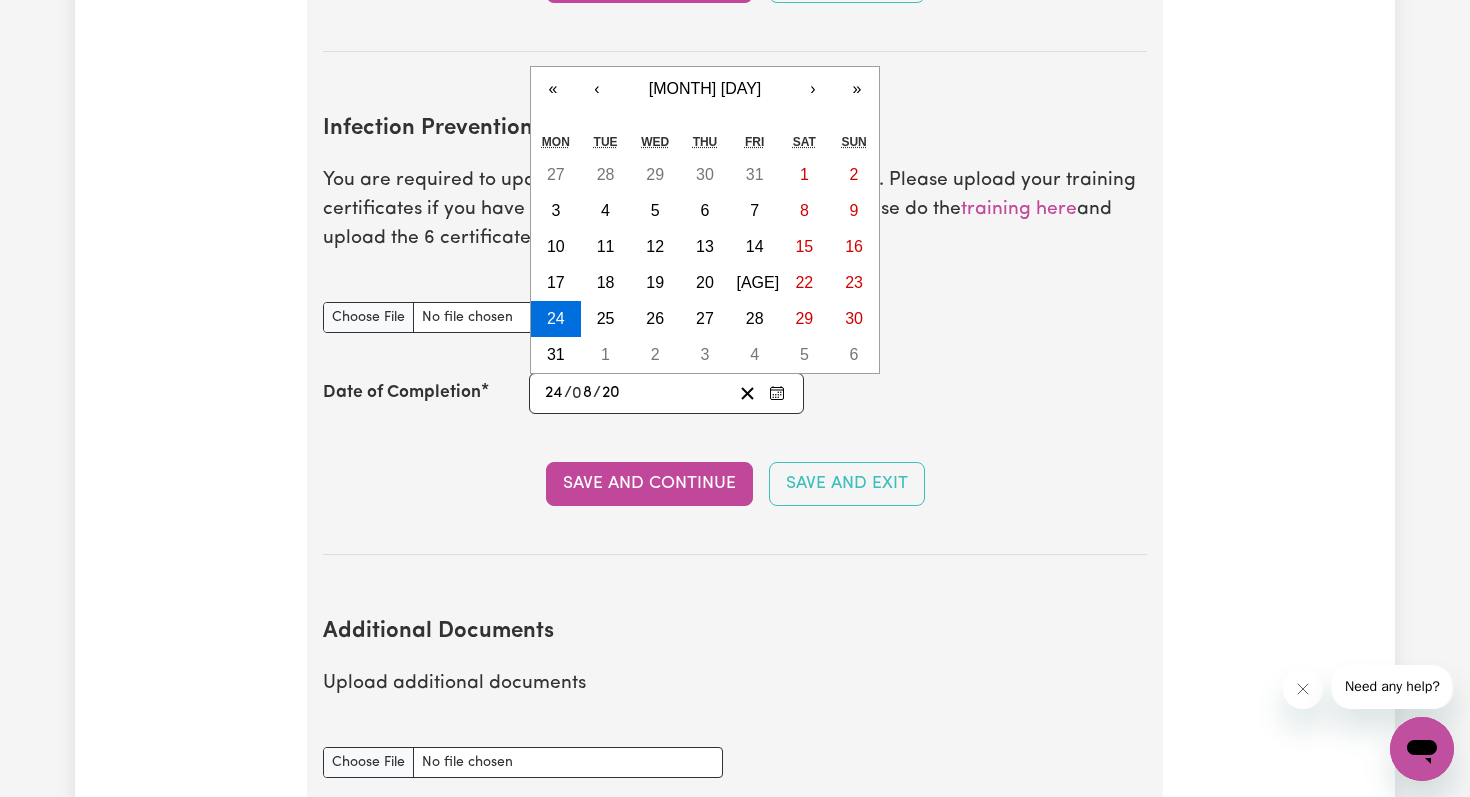 type on "[DATE]" 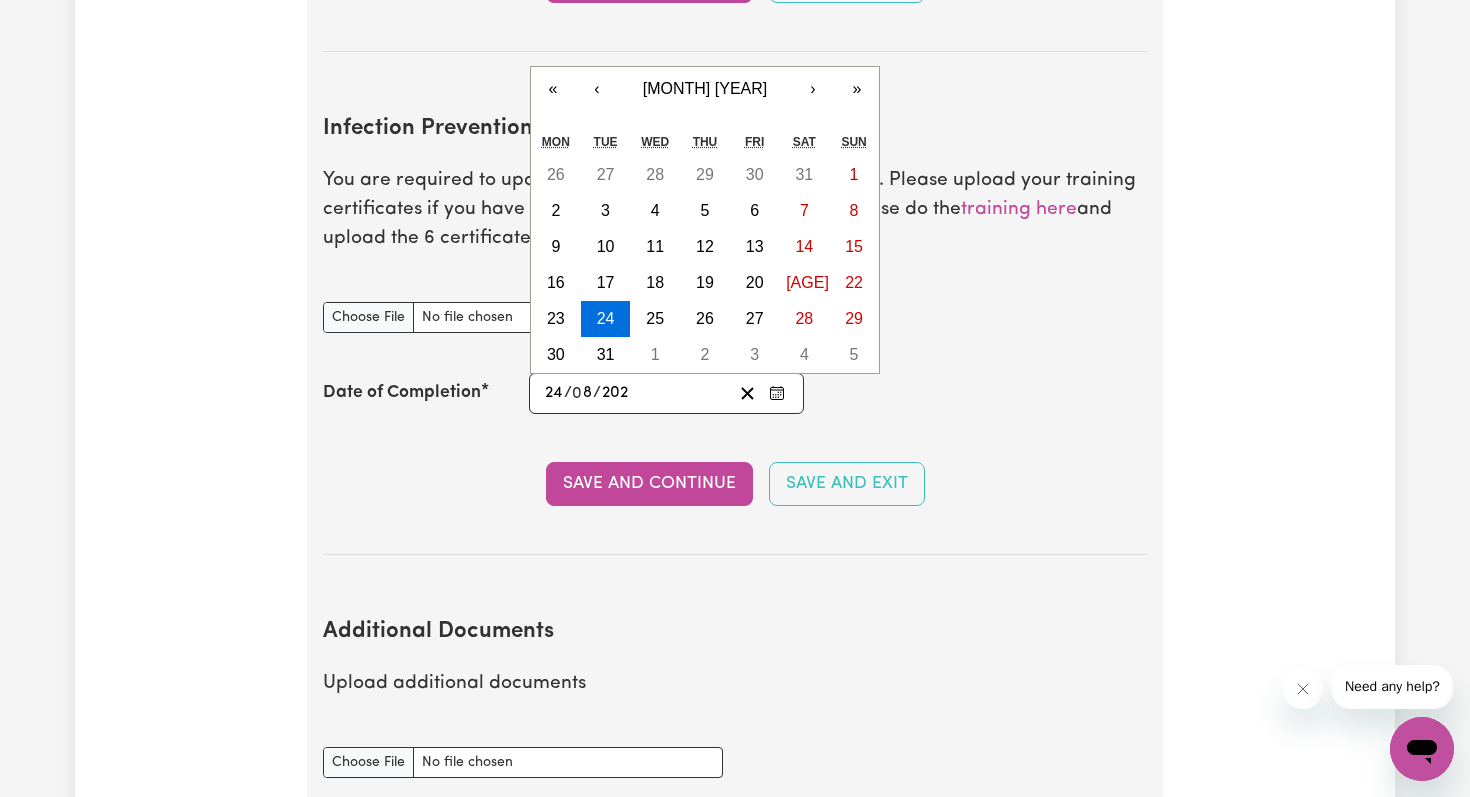 type on "[DATE]" 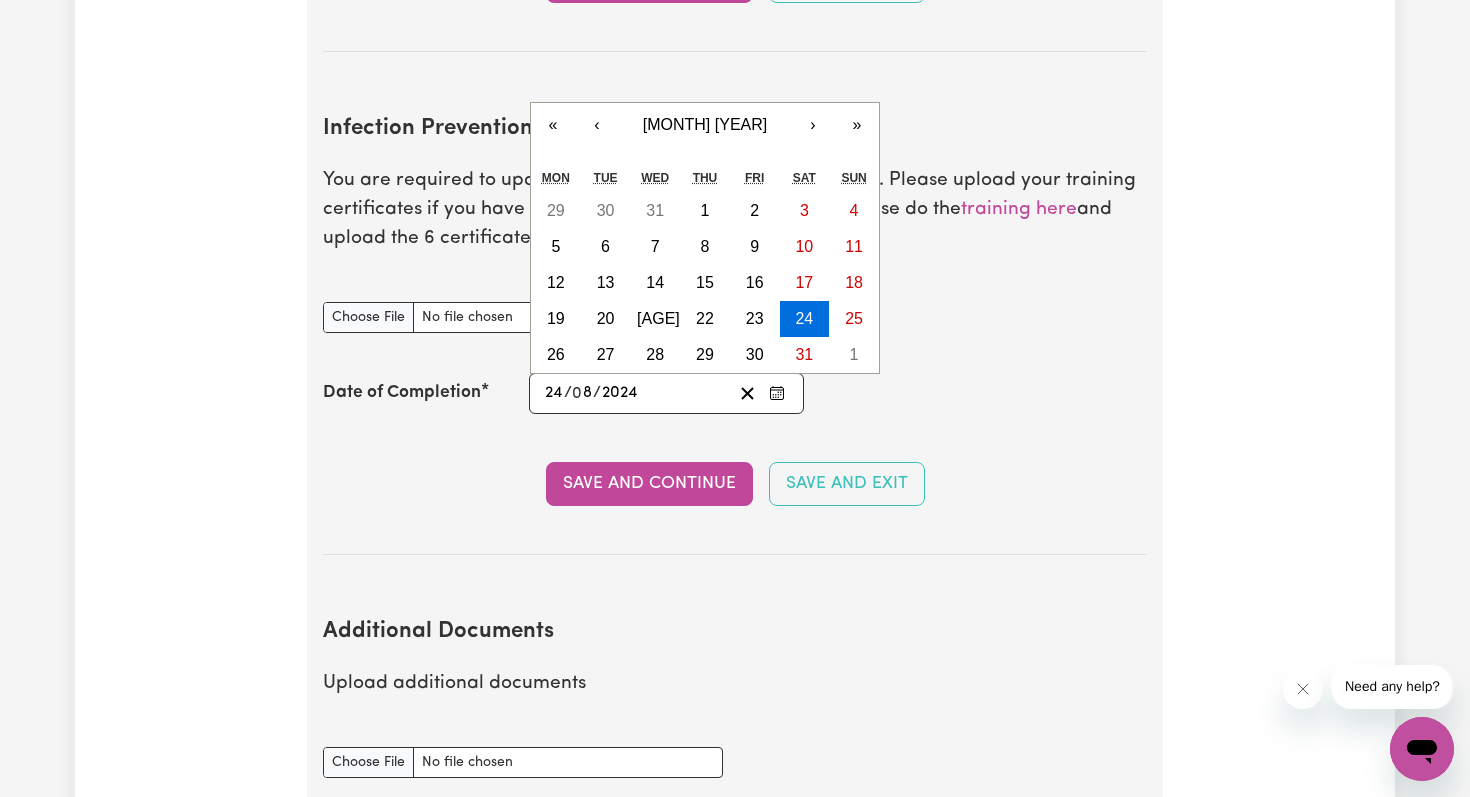 type on "2024" 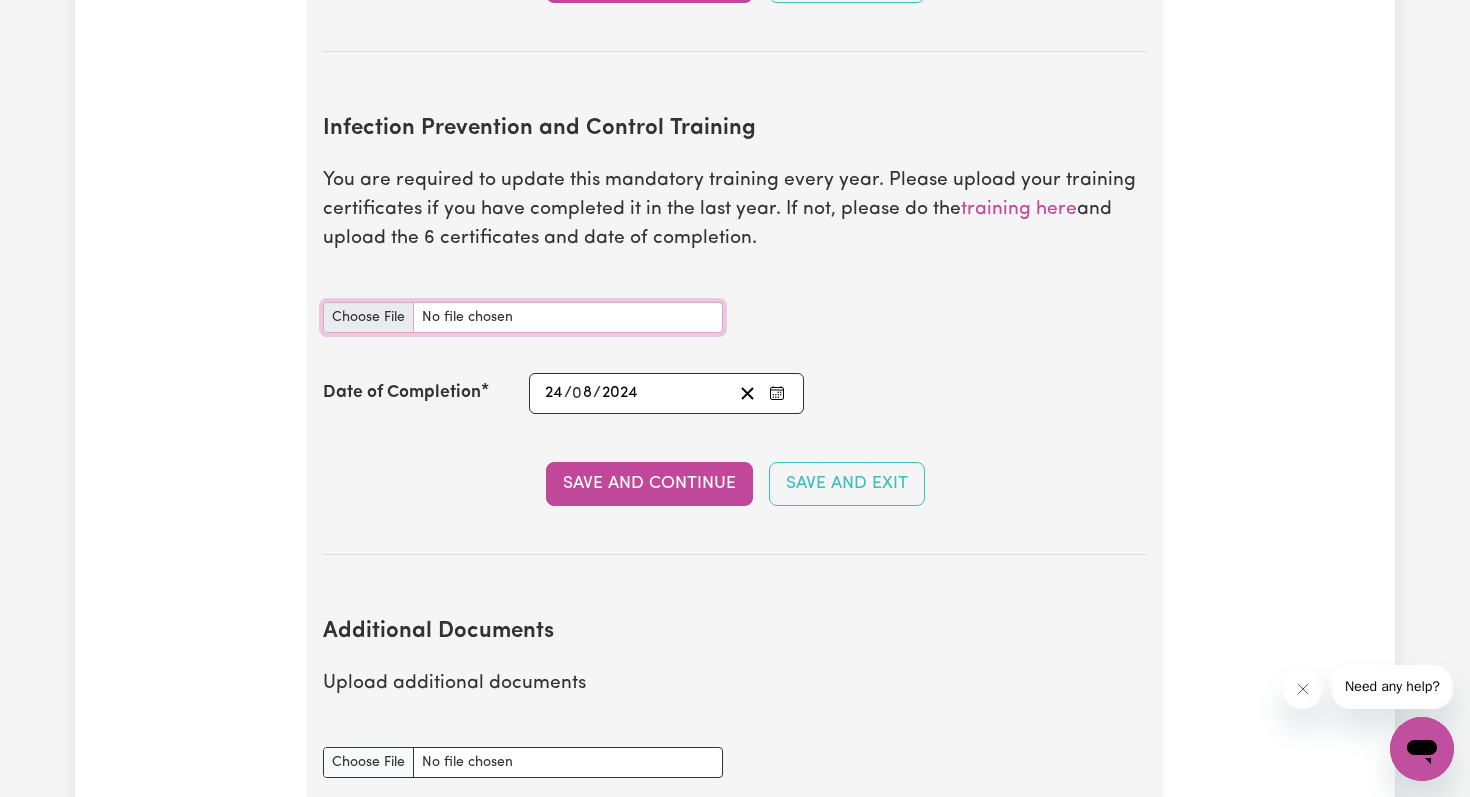 click on "Infection Prevention and Control Training  document" at bounding box center [523, 317] 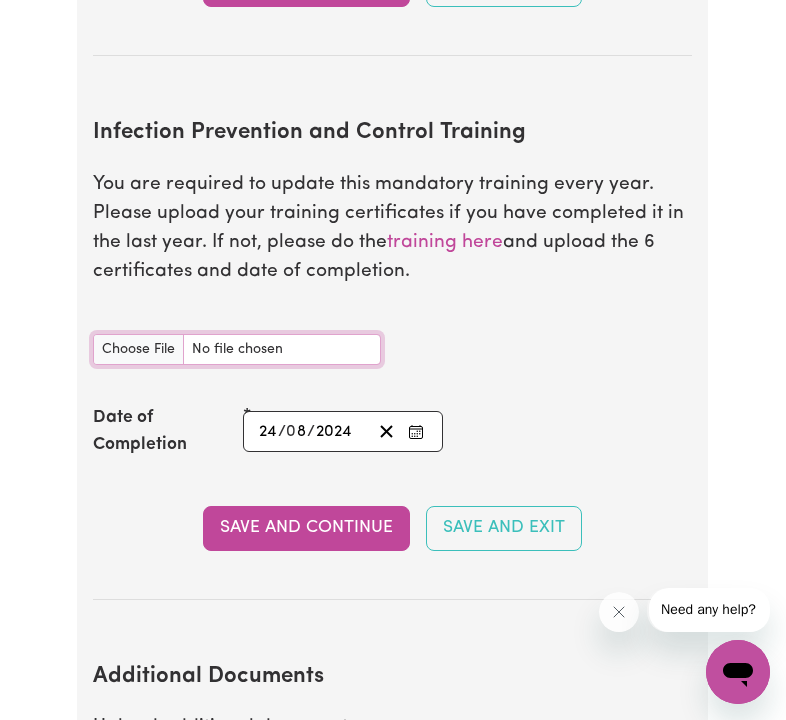 type on "C:\fakepath\police check.pdf" 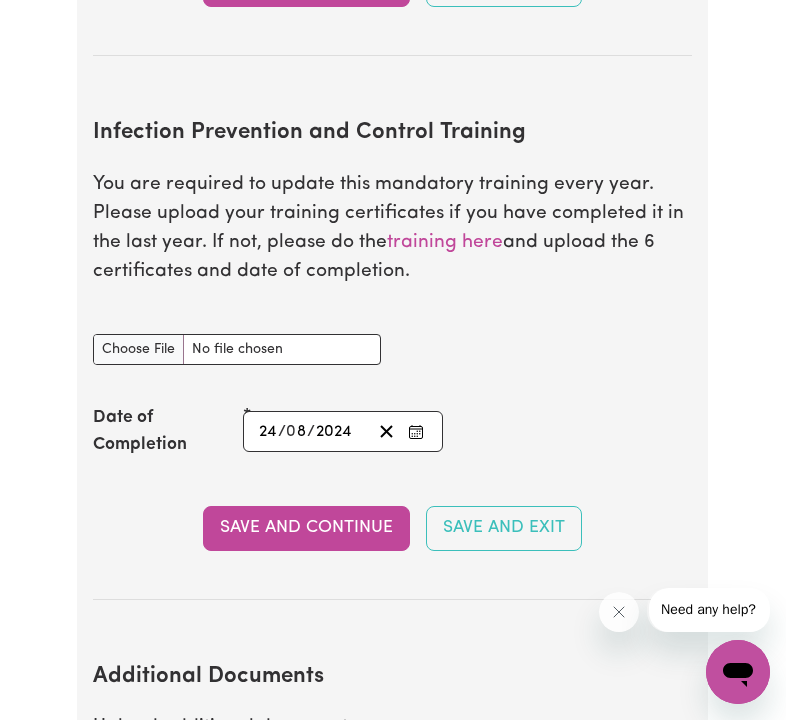 type 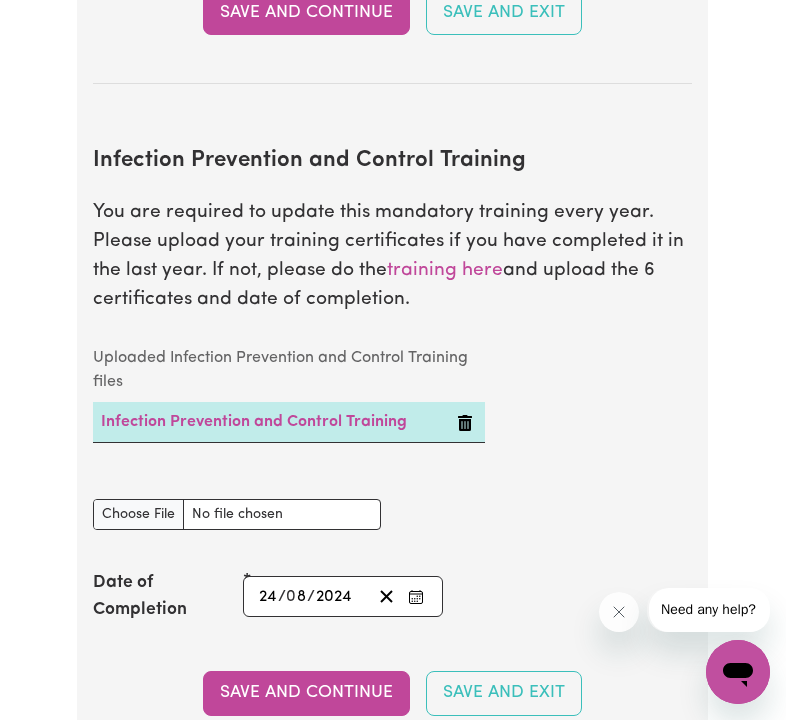 scroll, scrollTop: 3018, scrollLeft: 0, axis: vertical 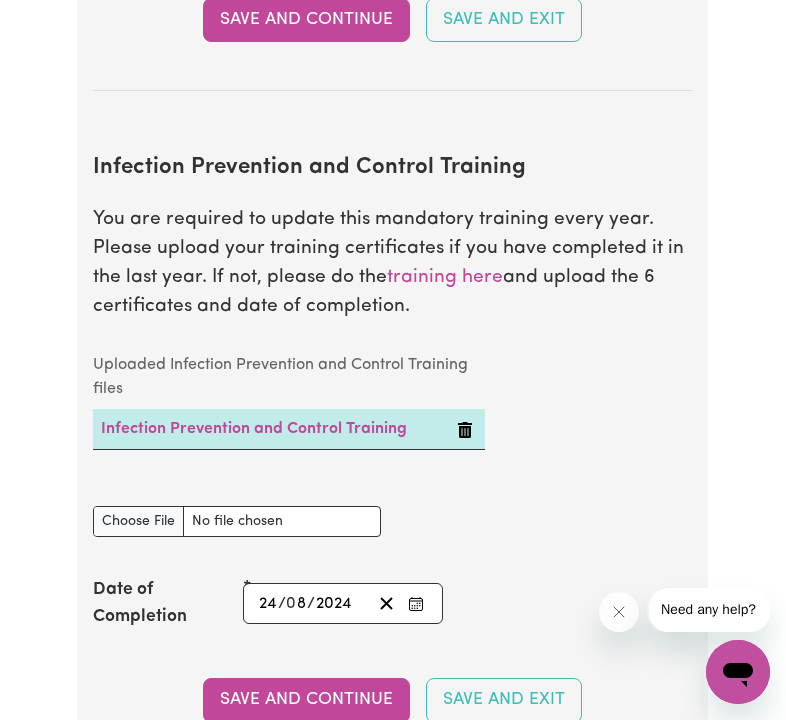 click 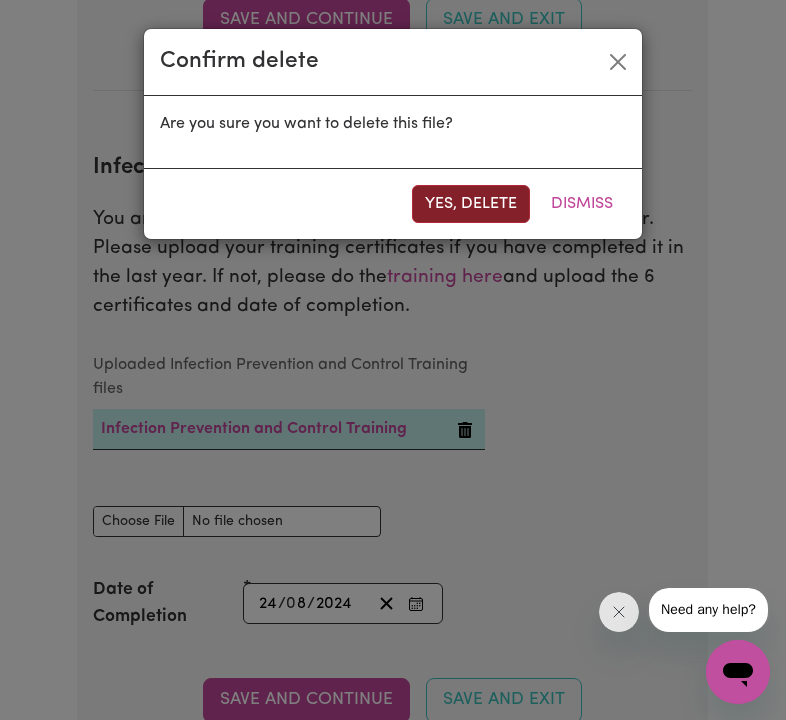 click on "Yes, delete" at bounding box center [471, 204] 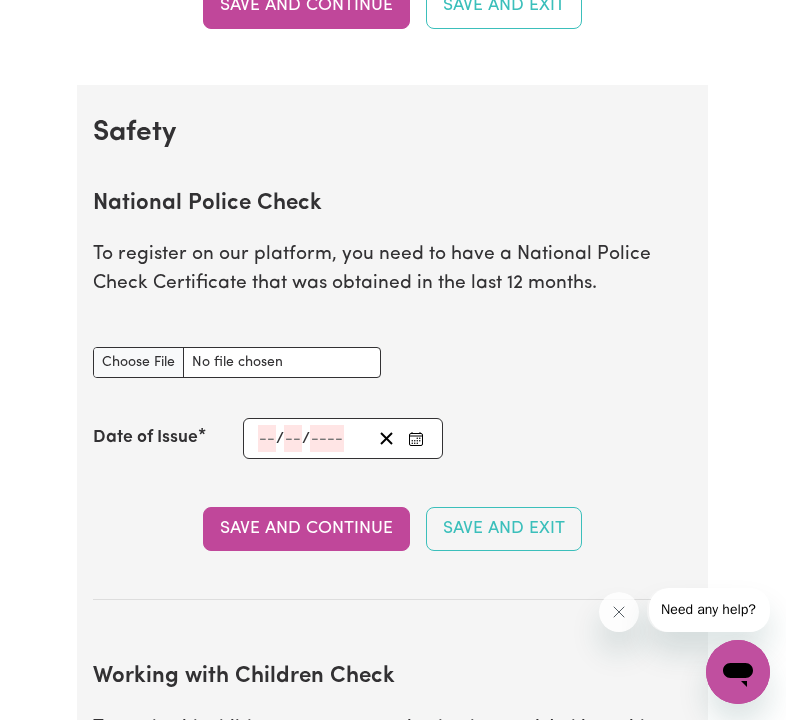 scroll, scrollTop: 1196, scrollLeft: 0, axis: vertical 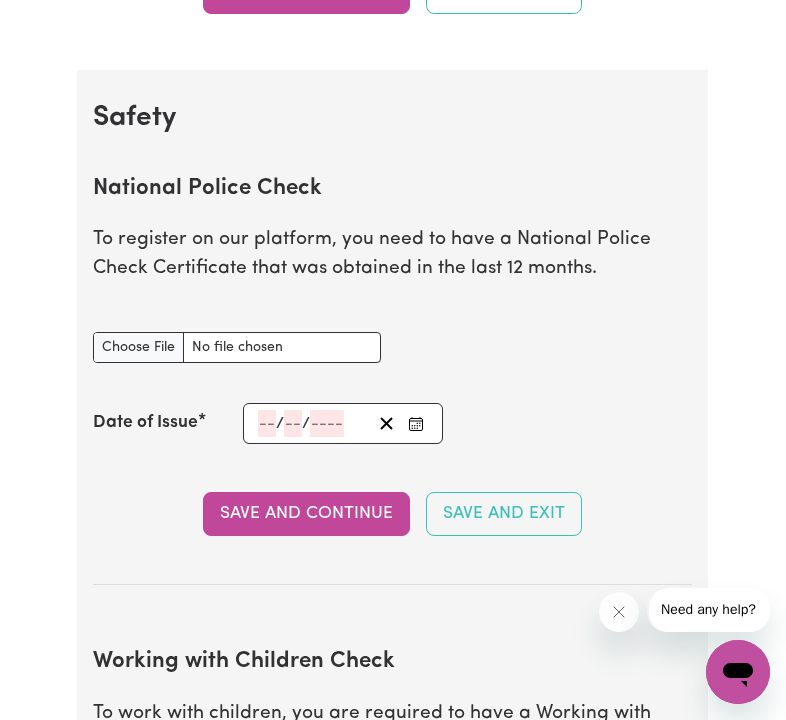 type on "C:\fakepath\police check.pdf" 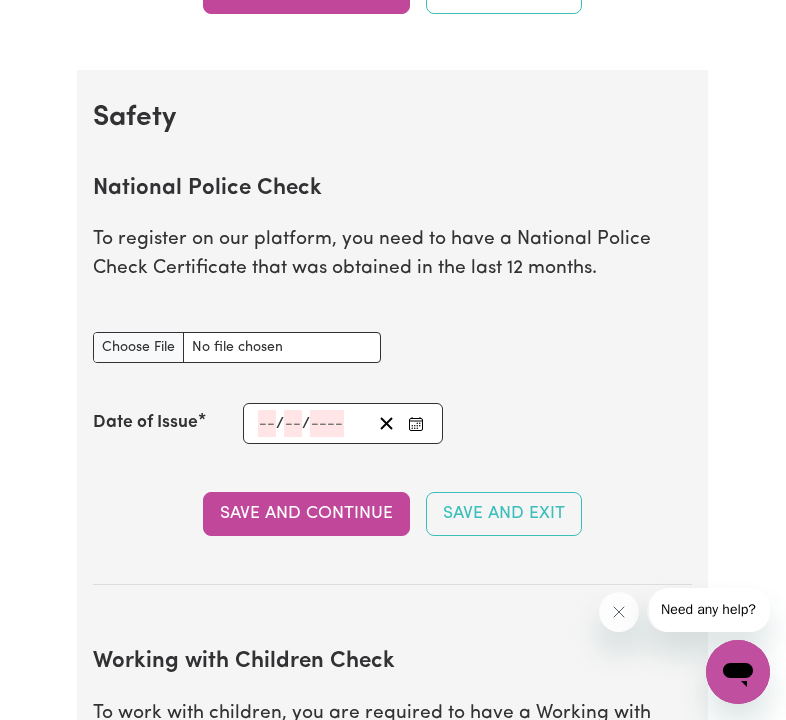 click 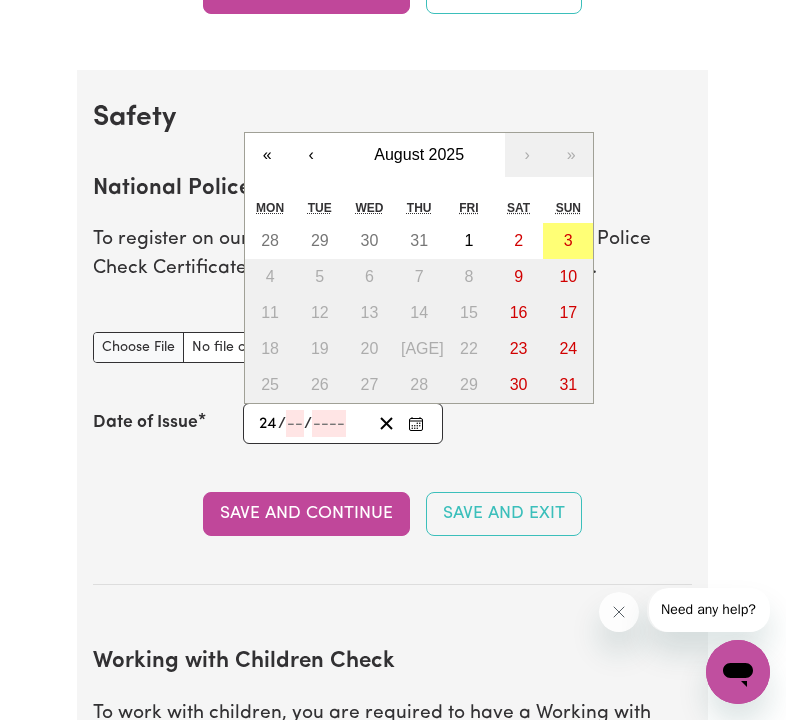 type on "24" 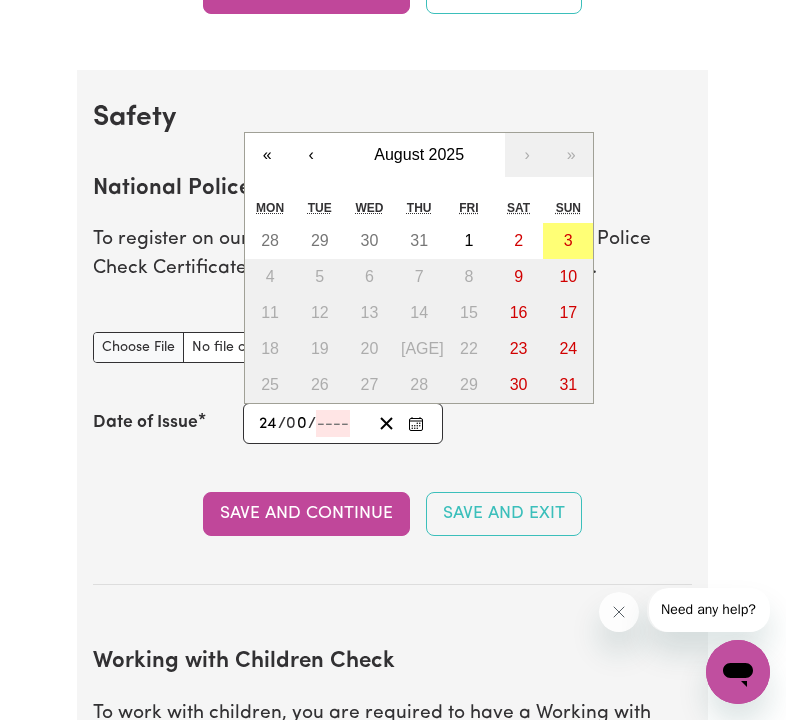 type on "08" 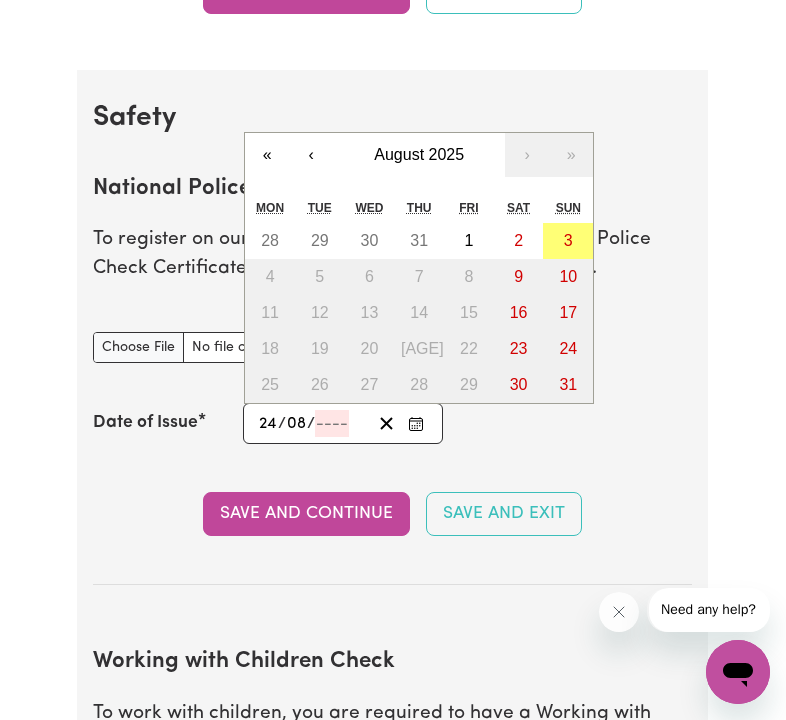 type on "[DATE]" 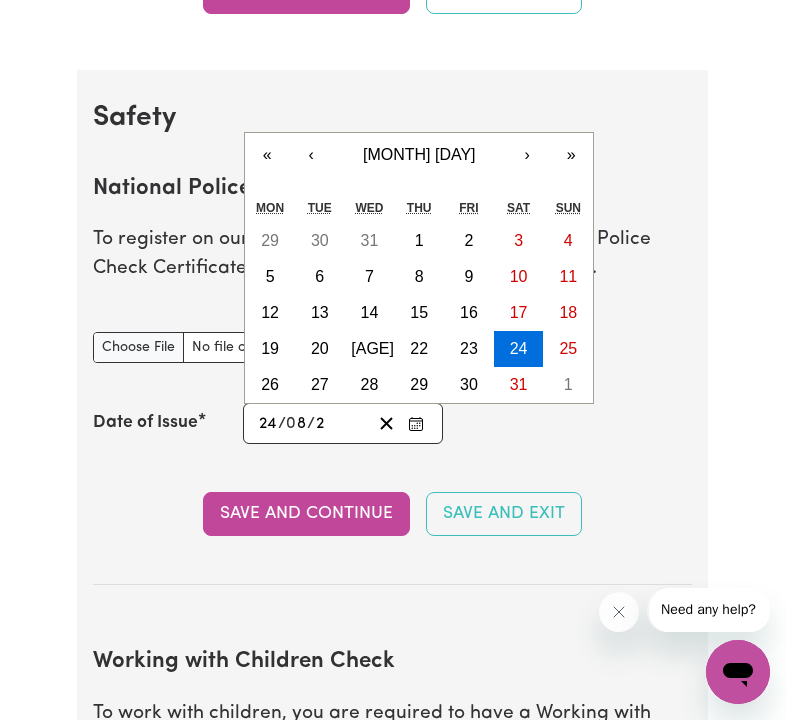 type on "[DATE]" 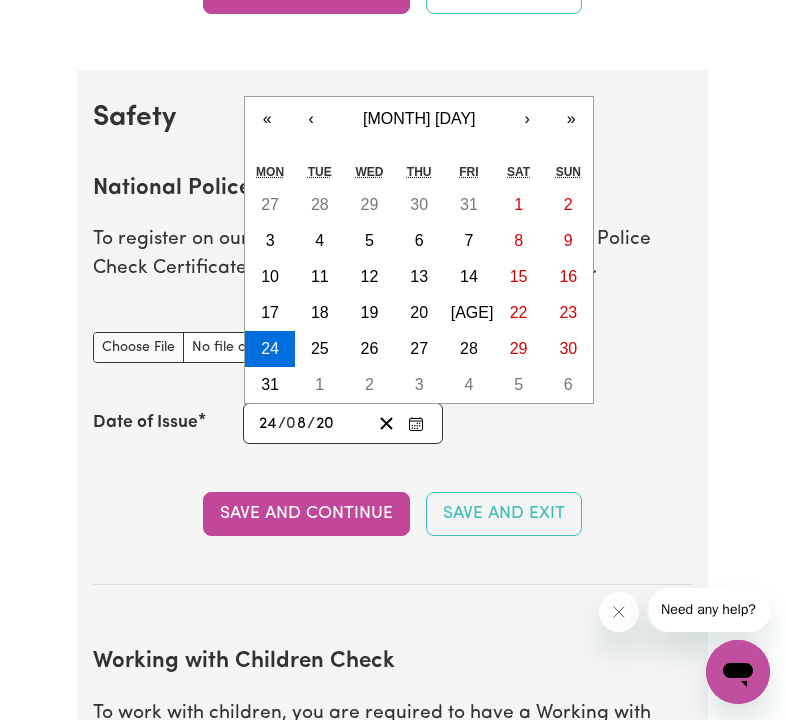 type on "[DATE]" 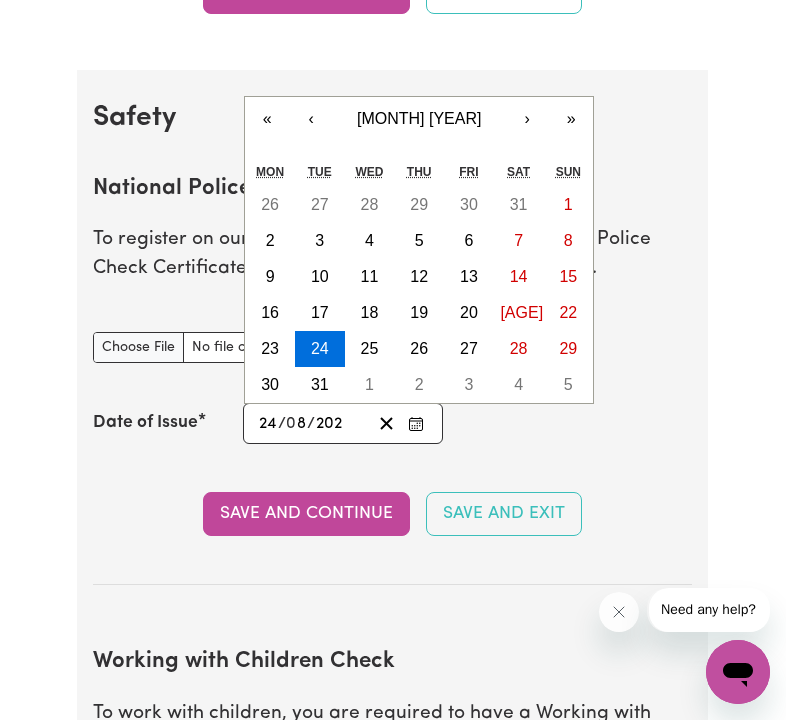 type on "[DATE]" 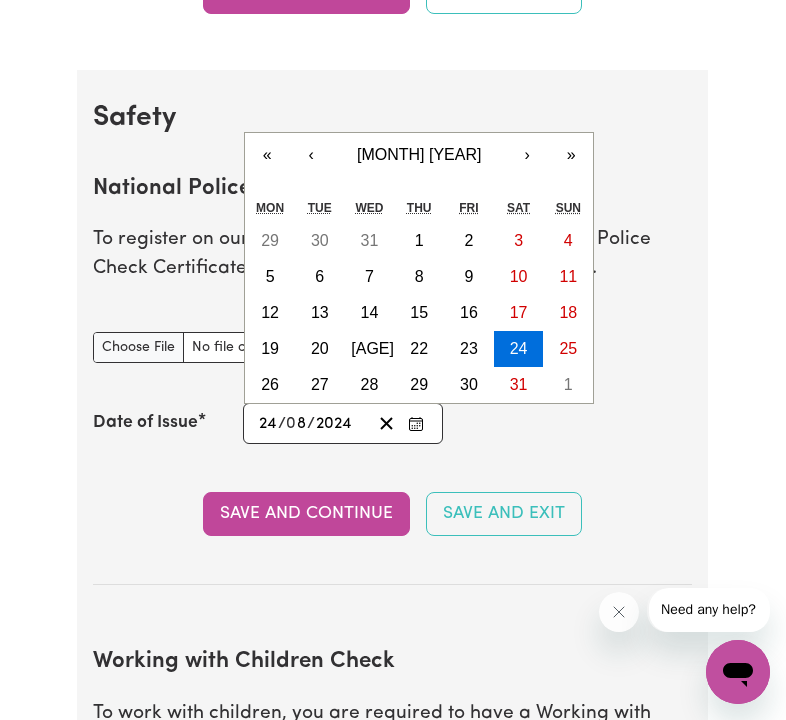 type on "2024" 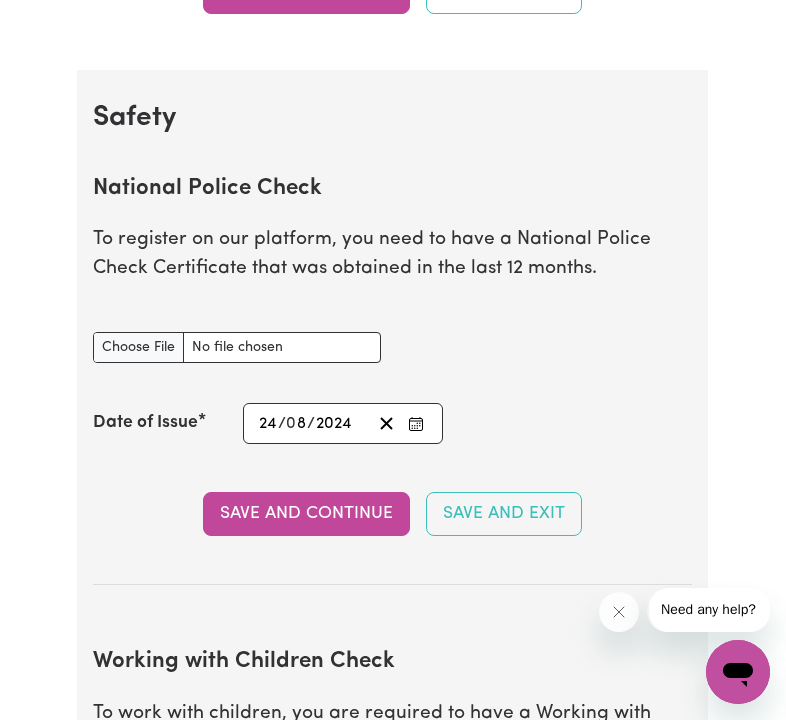 click on "National Police Check To register on our platform, you need to have a National Police Check Certificate that was obtained in the last [NUMBER] months. National Police Check document Date of Issue [DATE] [DATE] « ‹ [MONTH] [YEAR] › » Mon Tue Wed Thu Fri Sat Sun 29 30 31 1 2 3 4 5 6 7 8 9 10 11 12 13 14 15 16 17 18 19 20 21 22 23 24 25 26 27 28 29 30 31 1 Save and Continue Save and Exit" at bounding box center [392, 365] 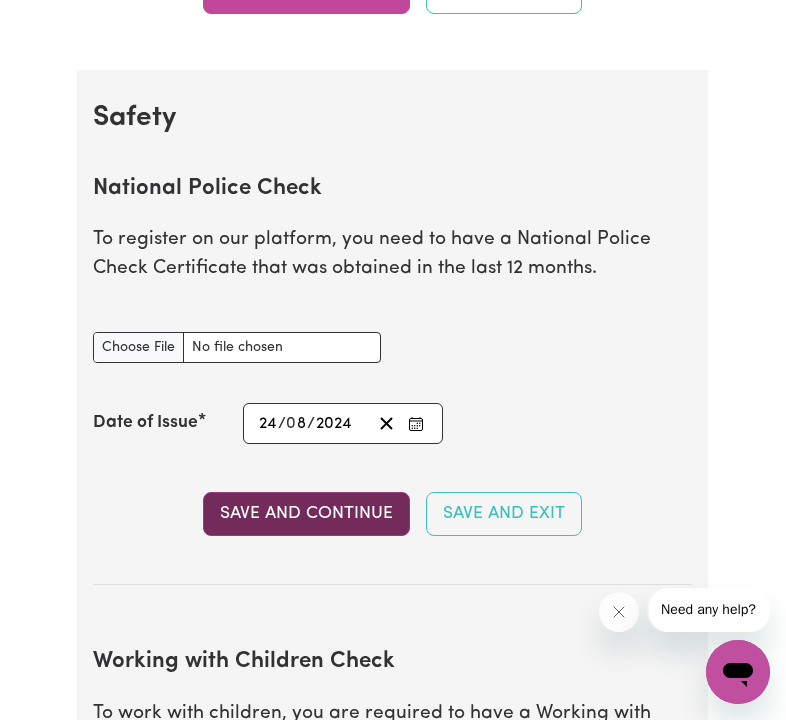 click on "Save and Continue" at bounding box center (306, 514) 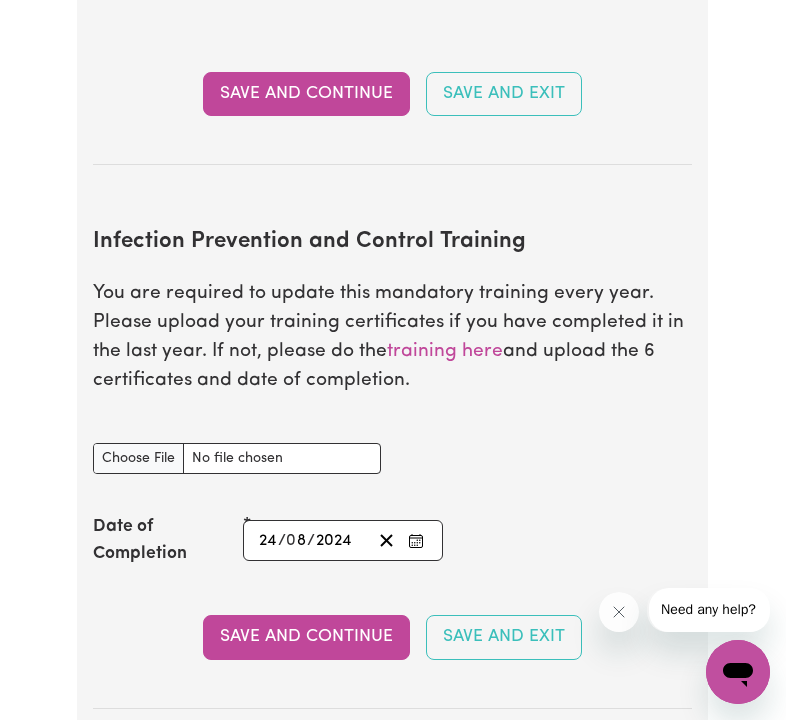 scroll, scrollTop: 3112, scrollLeft: 0, axis: vertical 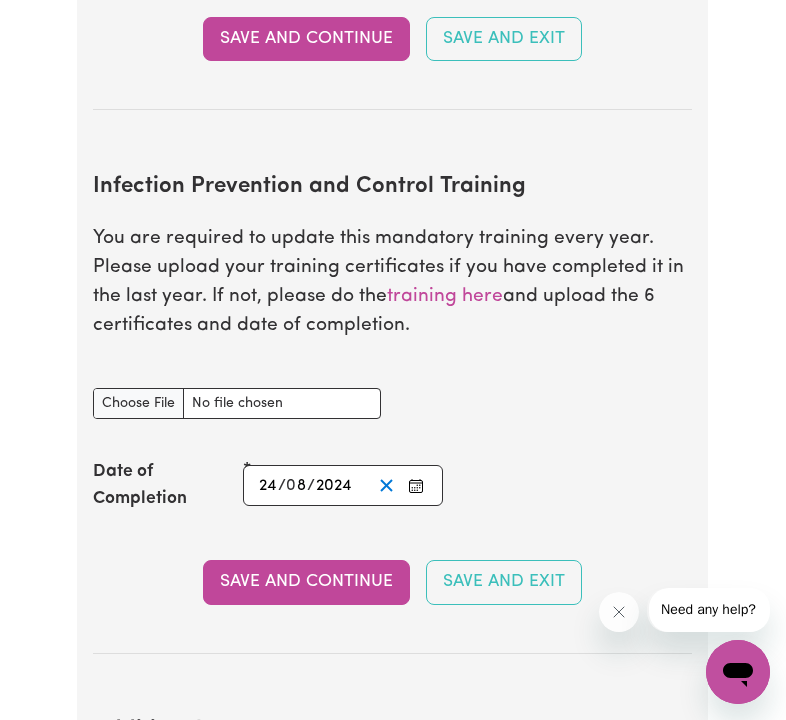 click 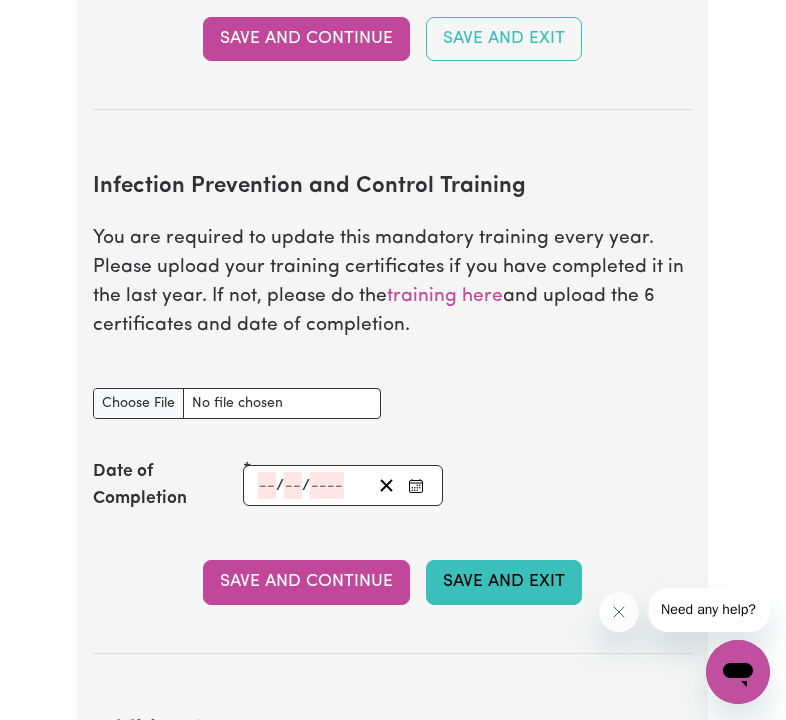 click on "Save and Exit" at bounding box center [504, 582] 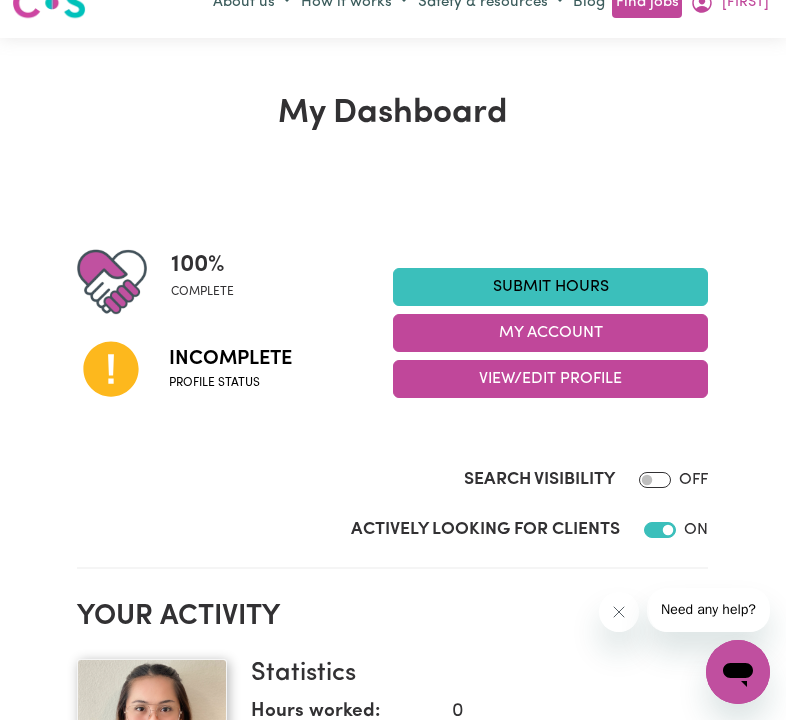scroll, scrollTop: 36, scrollLeft: 0, axis: vertical 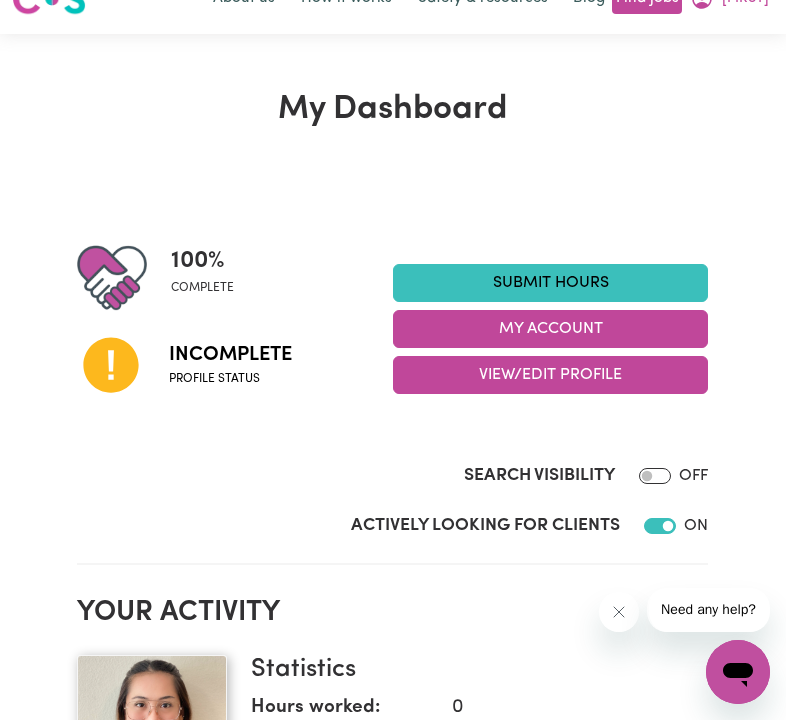 click at bounding box center (112, 278) 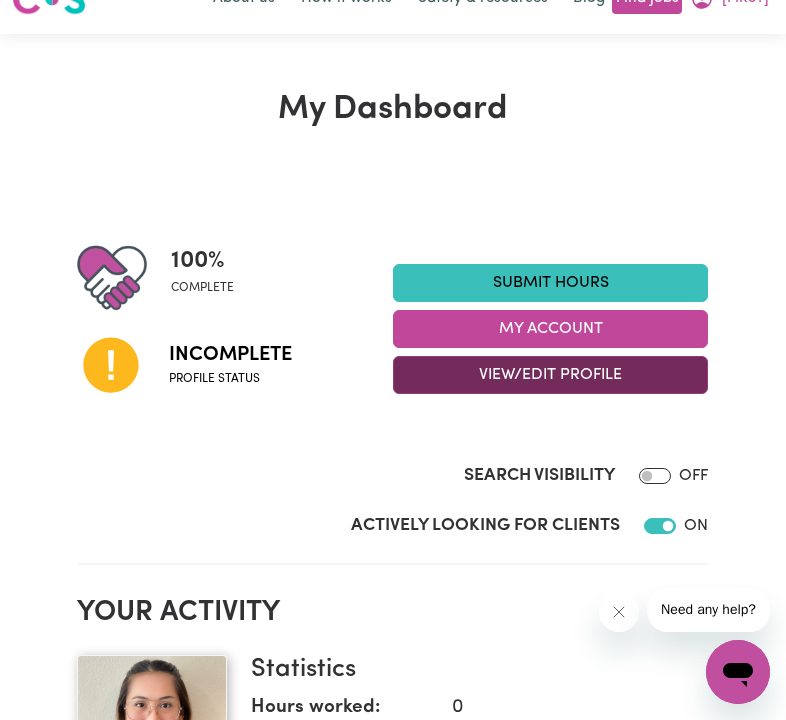 click on "View/Edit Profile" at bounding box center (551, 375) 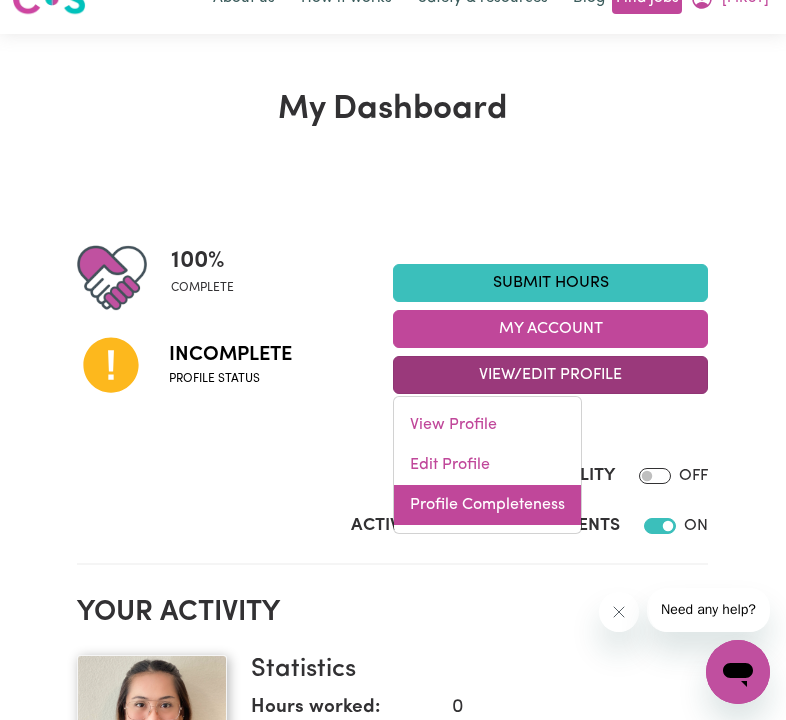click on "Profile Completeness" at bounding box center (487, 505) 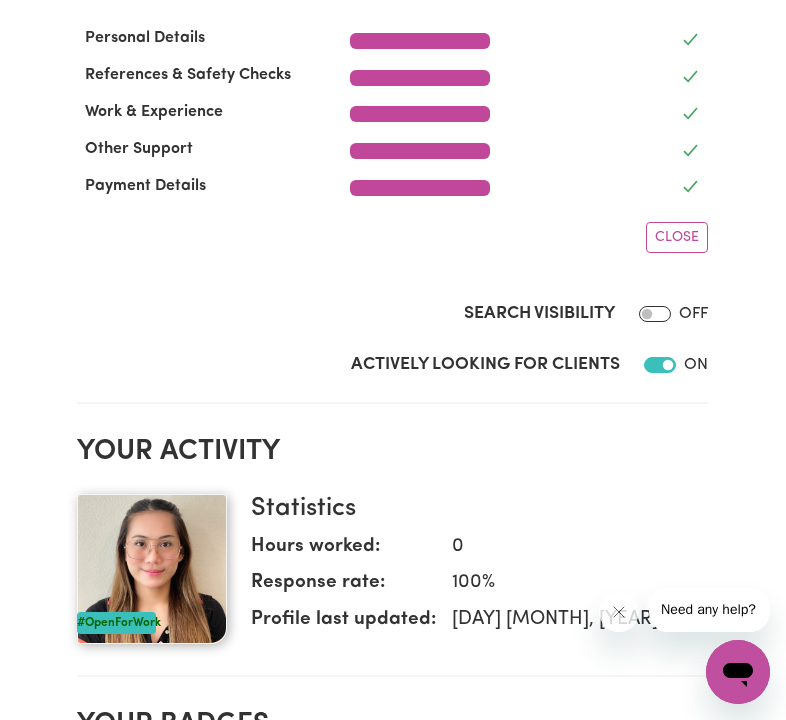 scroll, scrollTop: 547, scrollLeft: 0, axis: vertical 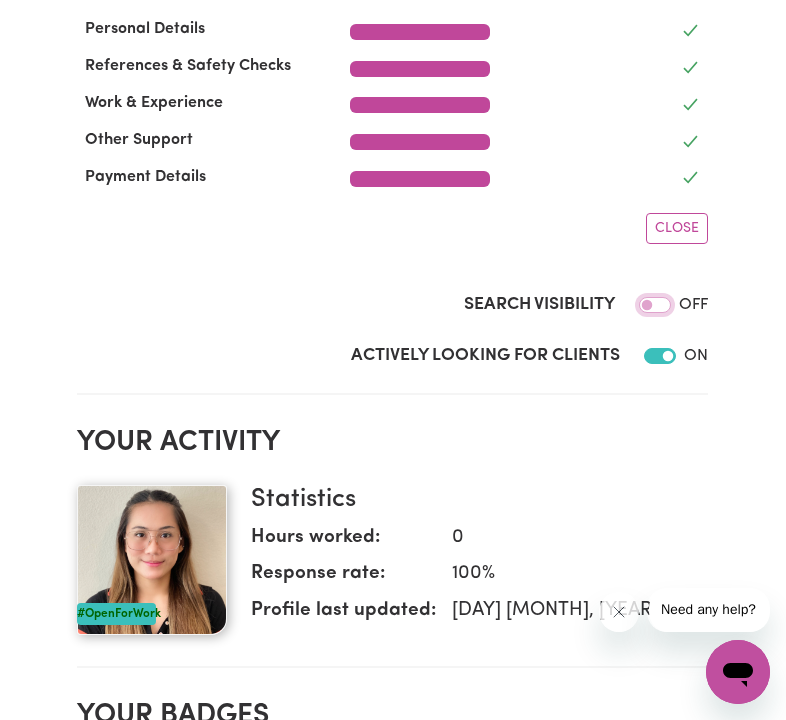 click on "Search Visibility" at bounding box center (655, 305) 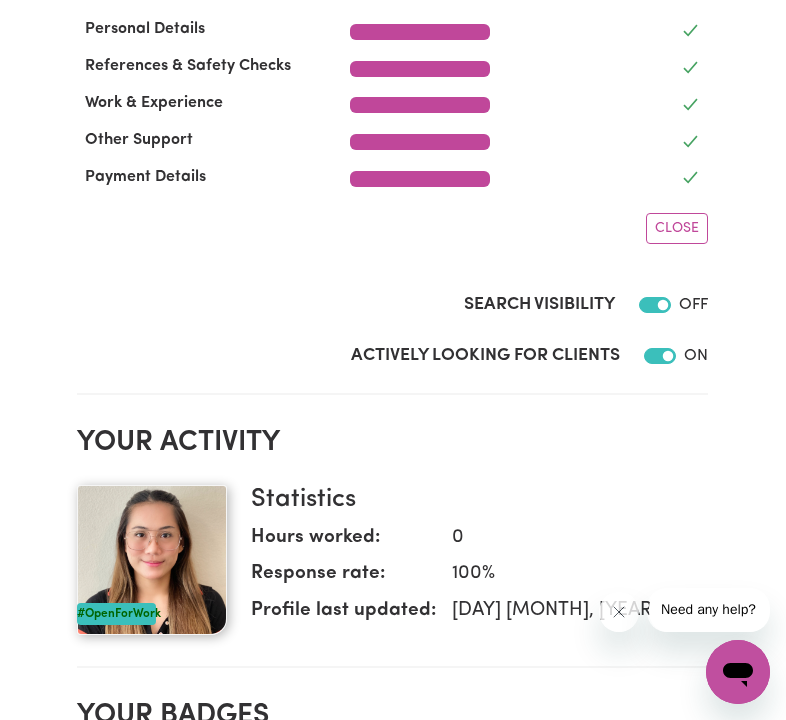 checkbox on "true" 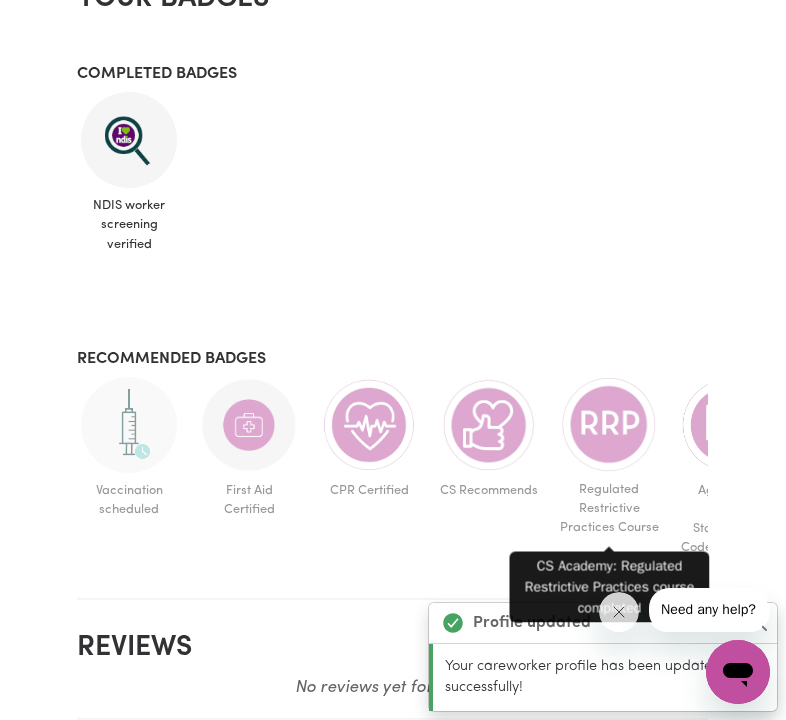scroll, scrollTop: 1272, scrollLeft: 0, axis: vertical 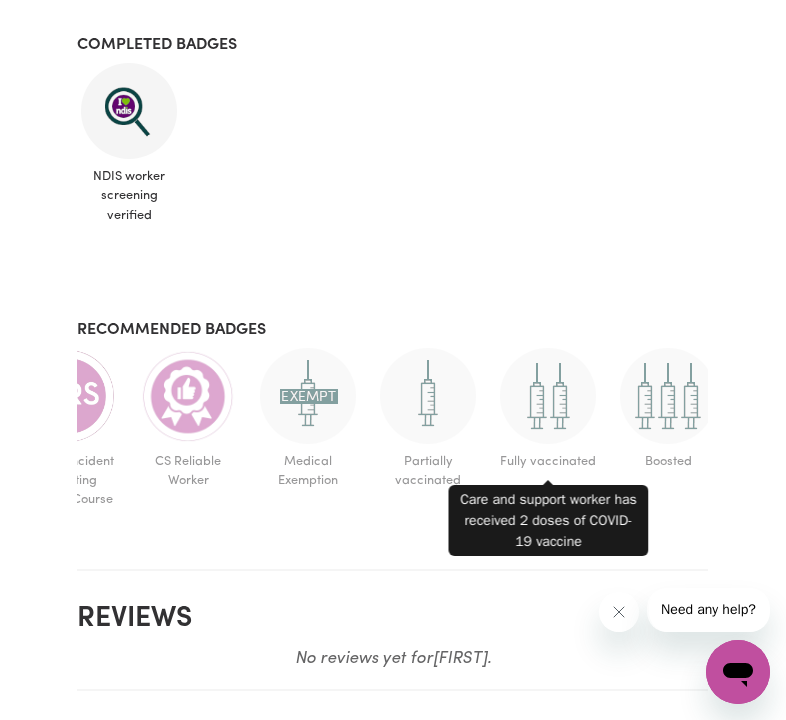 click at bounding box center (548, 396) 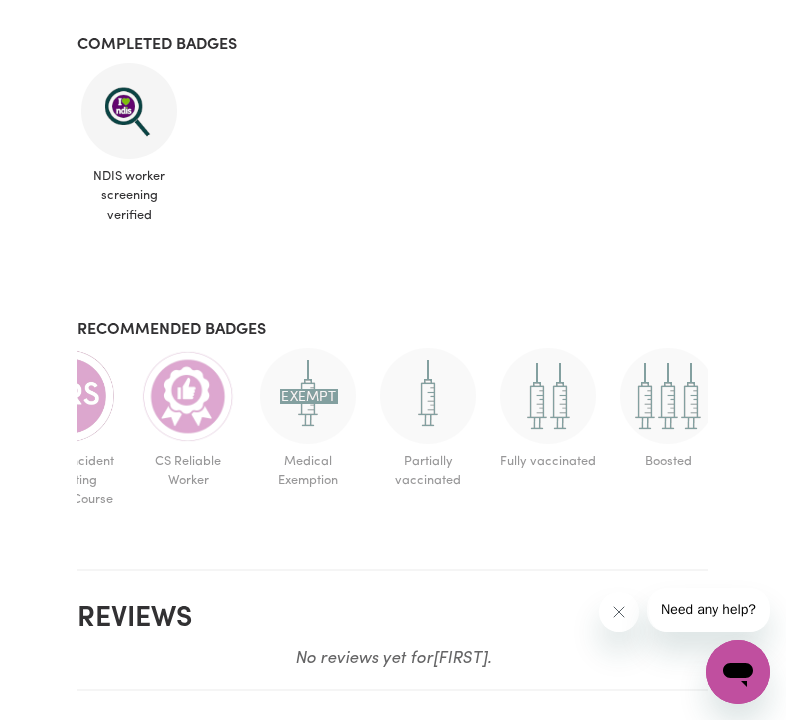 click at bounding box center (548, 396) 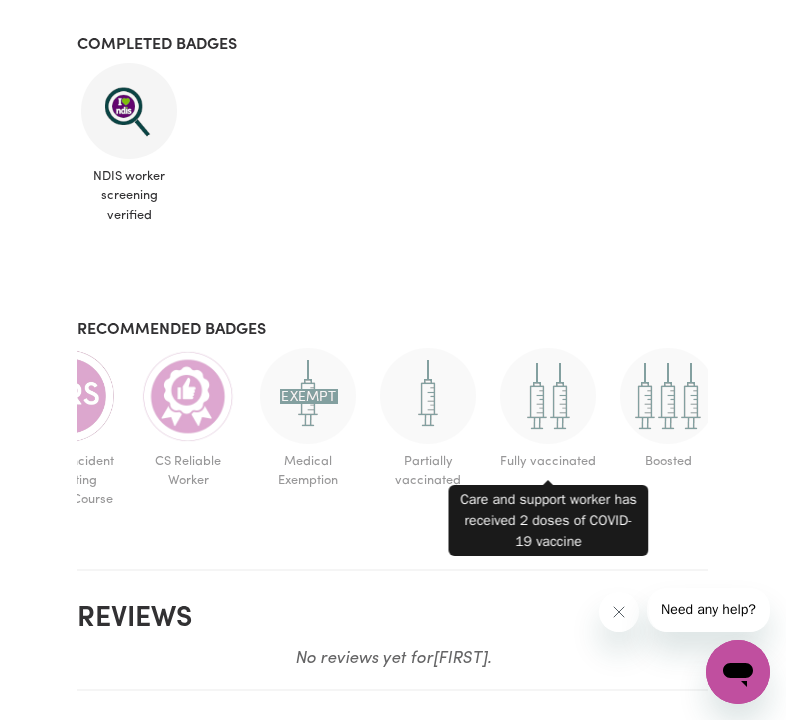 click at bounding box center (548, 396) 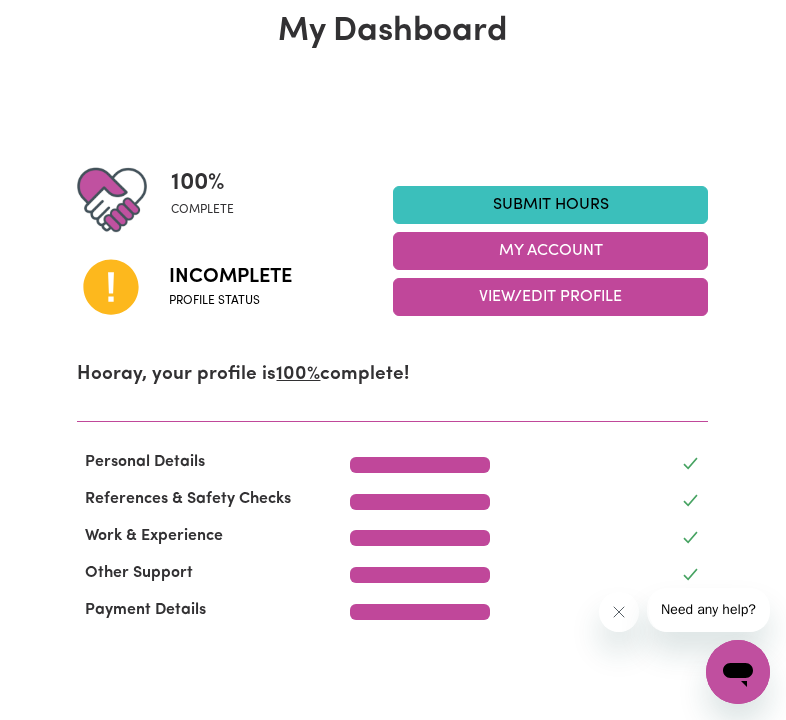 scroll, scrollTop: 0, scrollLeft: 0, axis: both 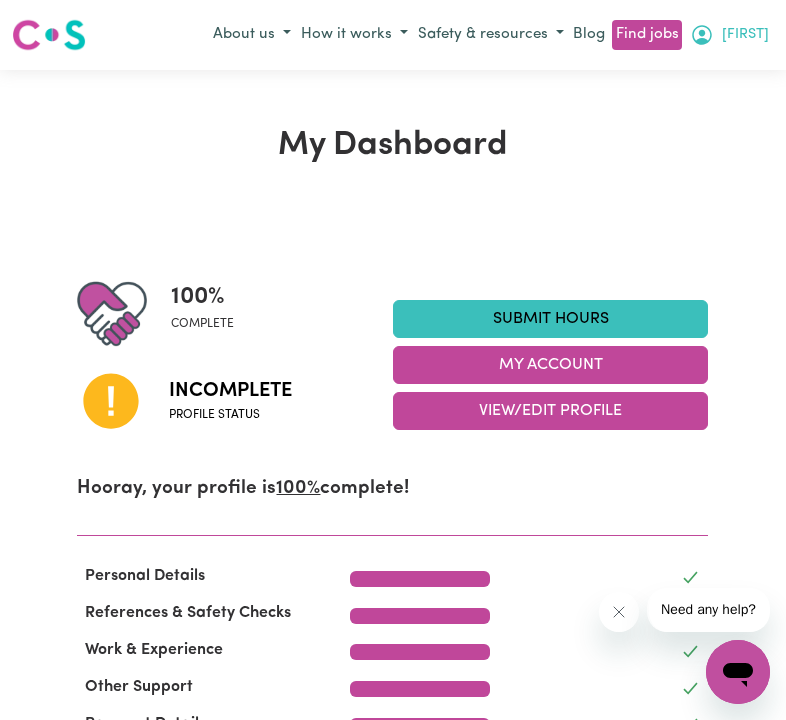 click 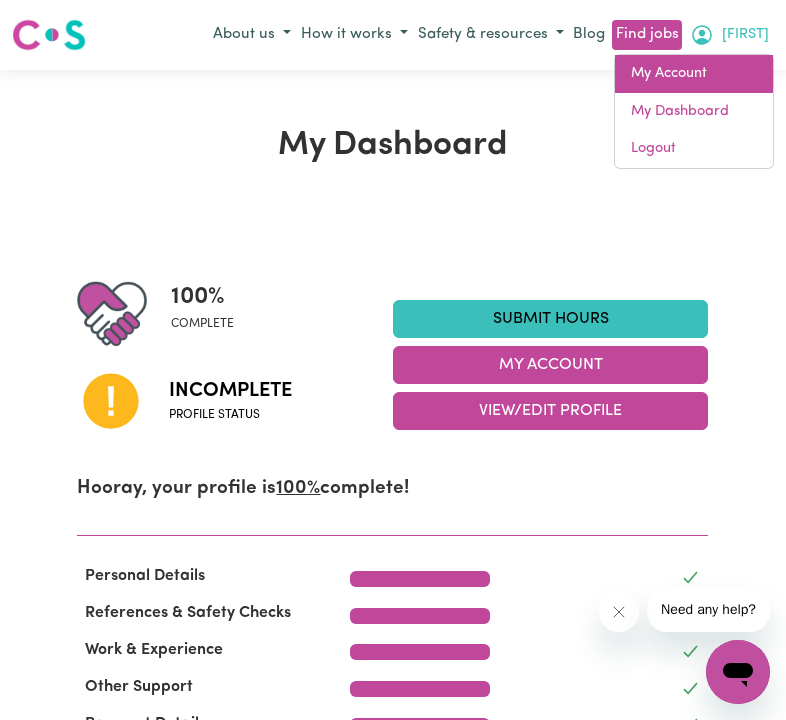 click on "My Account" at bounding box center (694, 74) 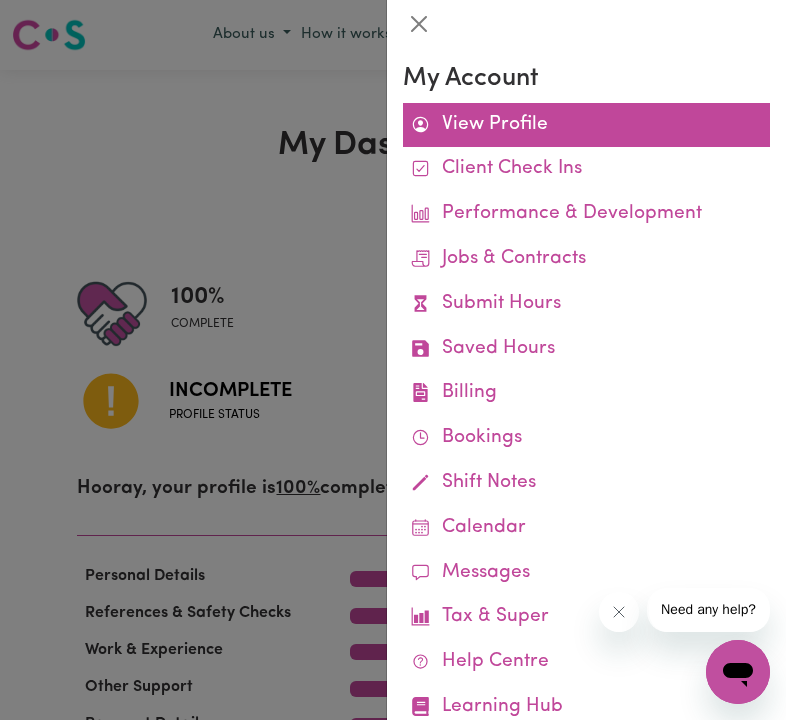 click on "View Profile" at bounding box center [586, 125] 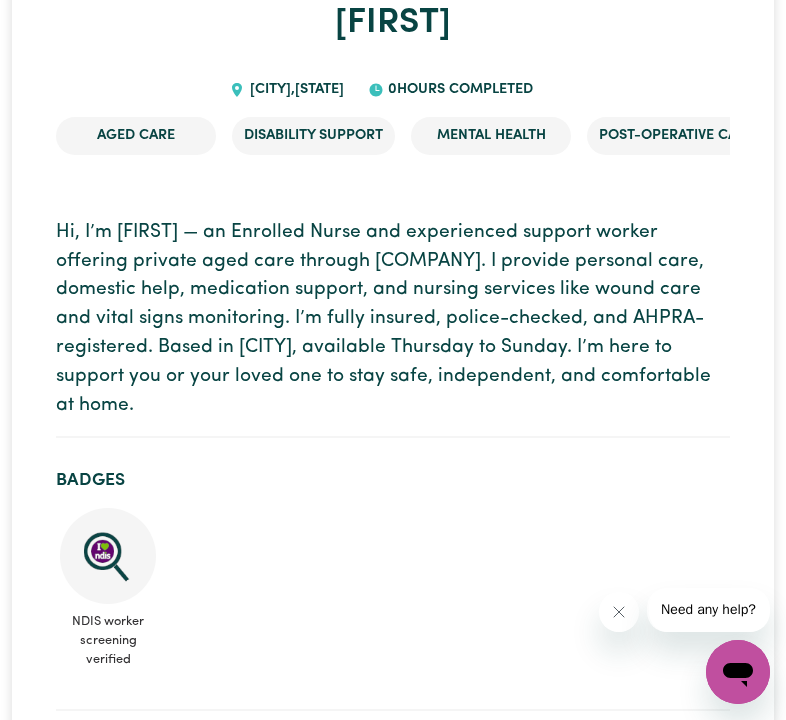 scroll, scrollTop: 0, scrollLeft: 0, axis: both 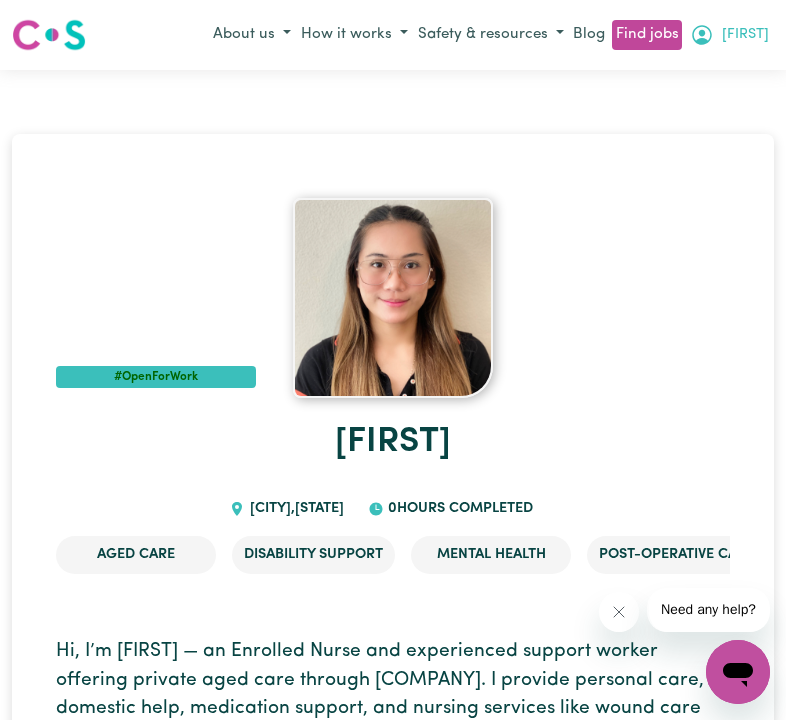 click on "[FIRST]" at bounding box center [745, 35] 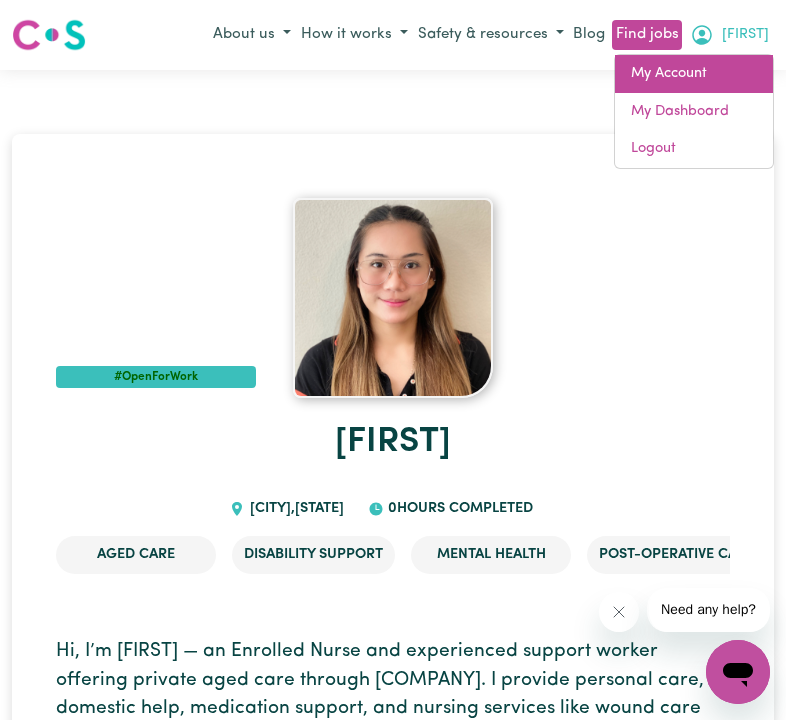 click on "My Account" at bounding box center [694, 74] 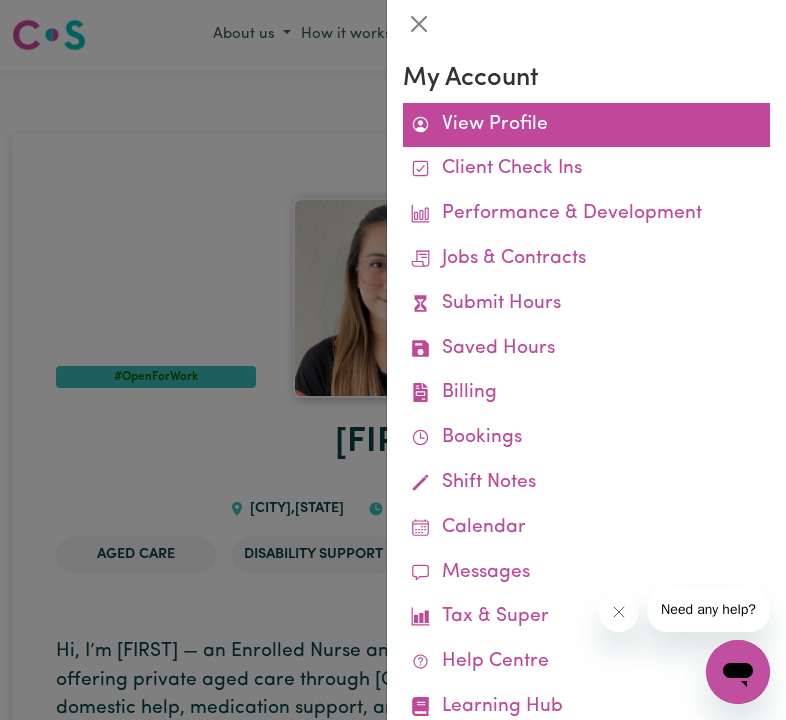 click on "View Profile" at bounding box center [586, 125] 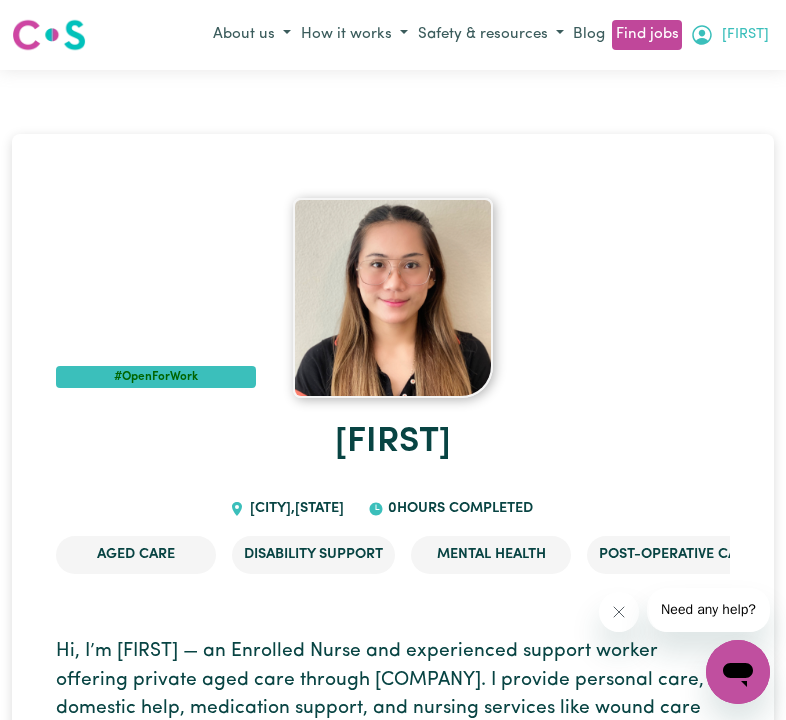 click on "[FIRST]" at bounding box center (729, 35) 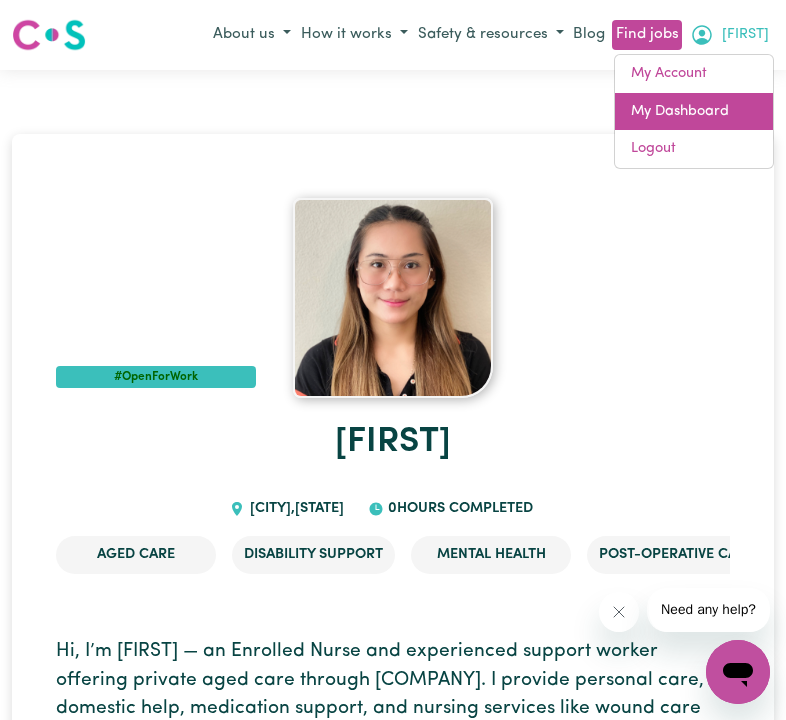 click on "My Dashboard" at bounding box center [694, 112] 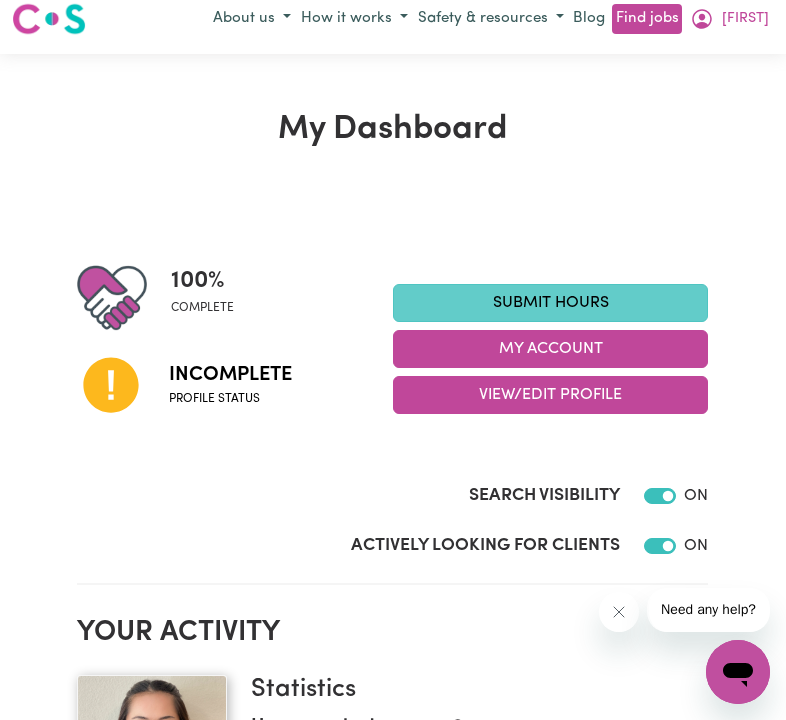 scroll, scrollTop: 17, scrollLeft: 0, axis: vertical 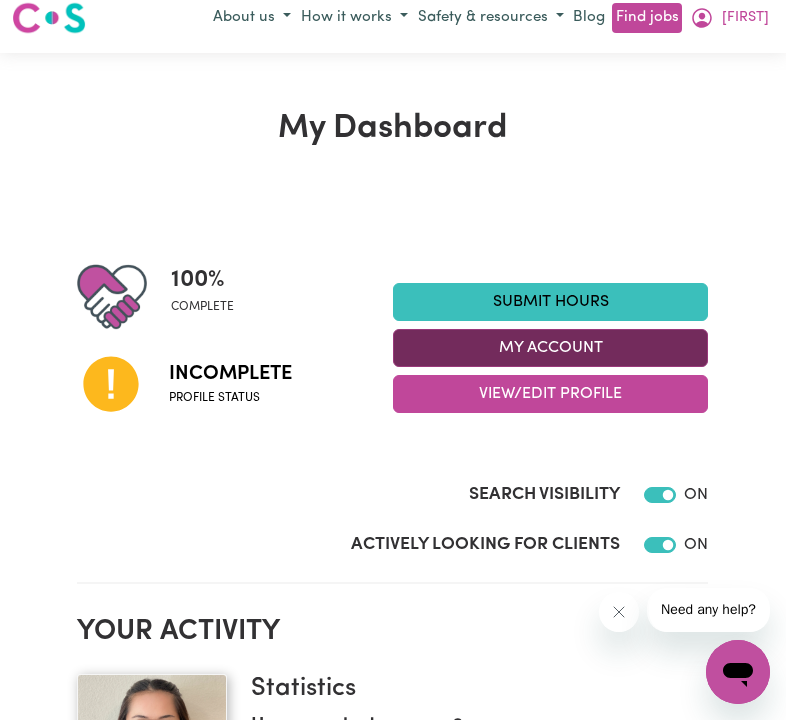 click on "My Account" at bounding box center [551, 348] 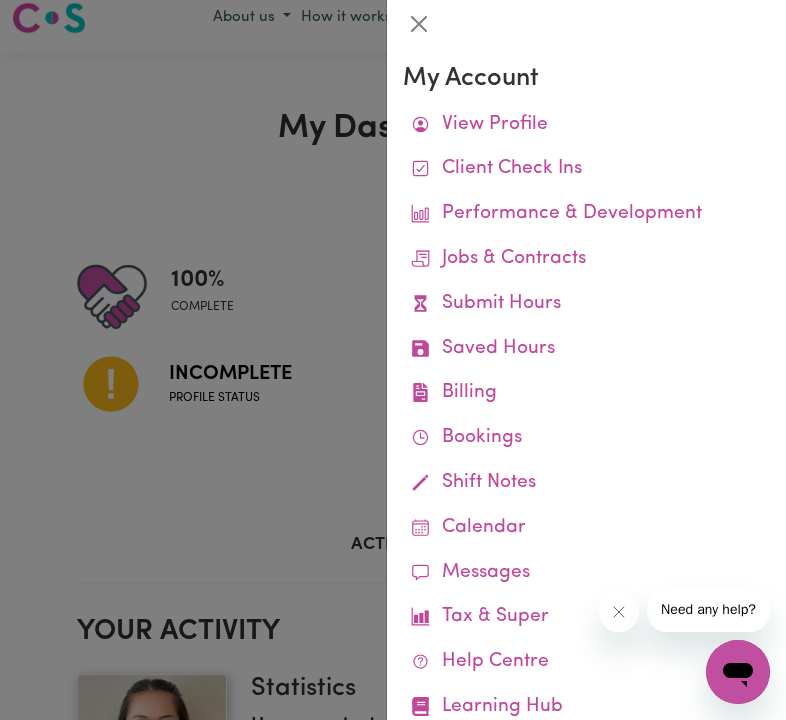 click at bounding box center [393, 360] 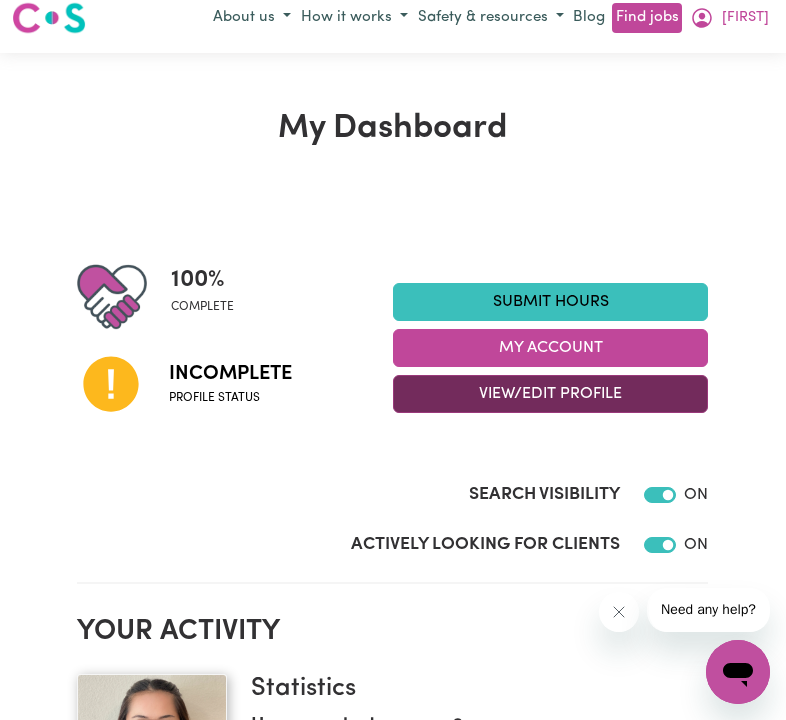 click on "View/Edit Profile" at bounding box center (551, 394) 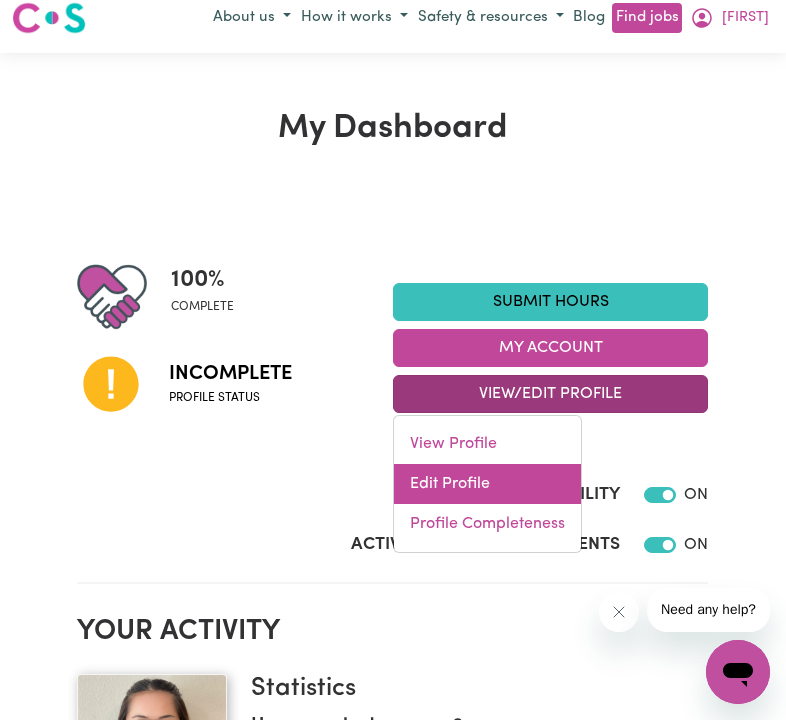 click on "Edit Profile" at bounding box center [487, 484] 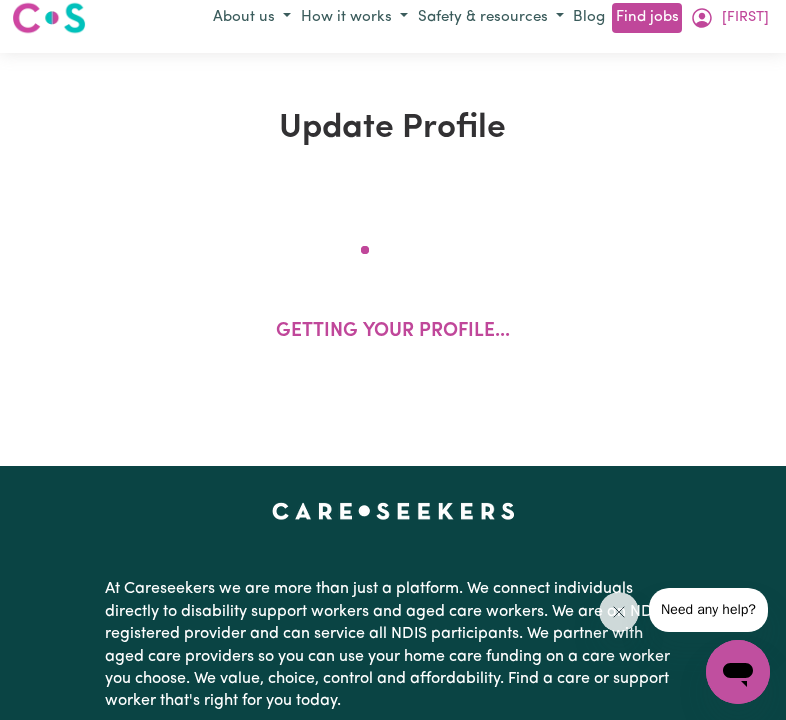 scroll, scrollTop: 0, scrollLeft: 0, axis: both 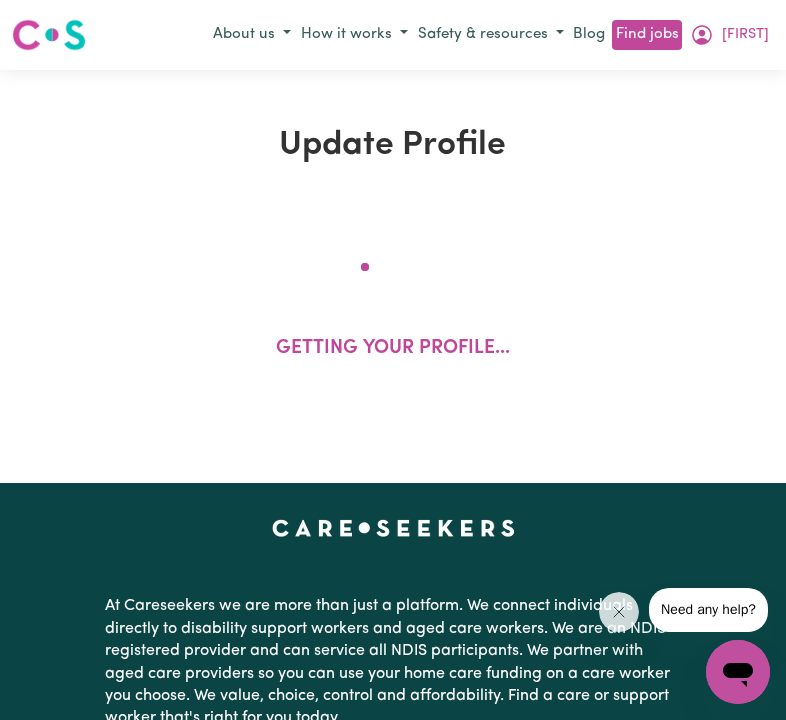 select on "female" 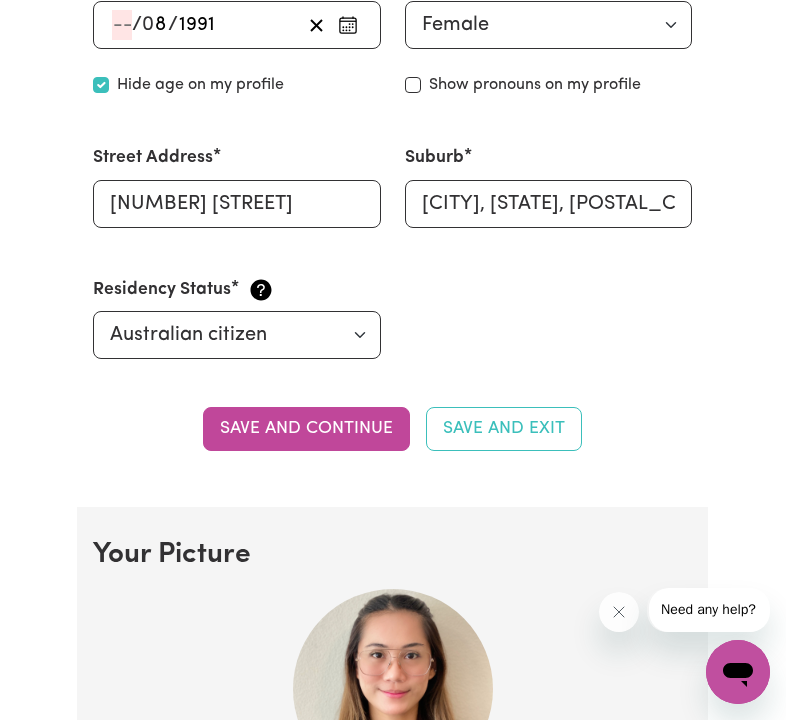 scroll, scrollTop: 932, scrollLeft: 0, axis: vertical 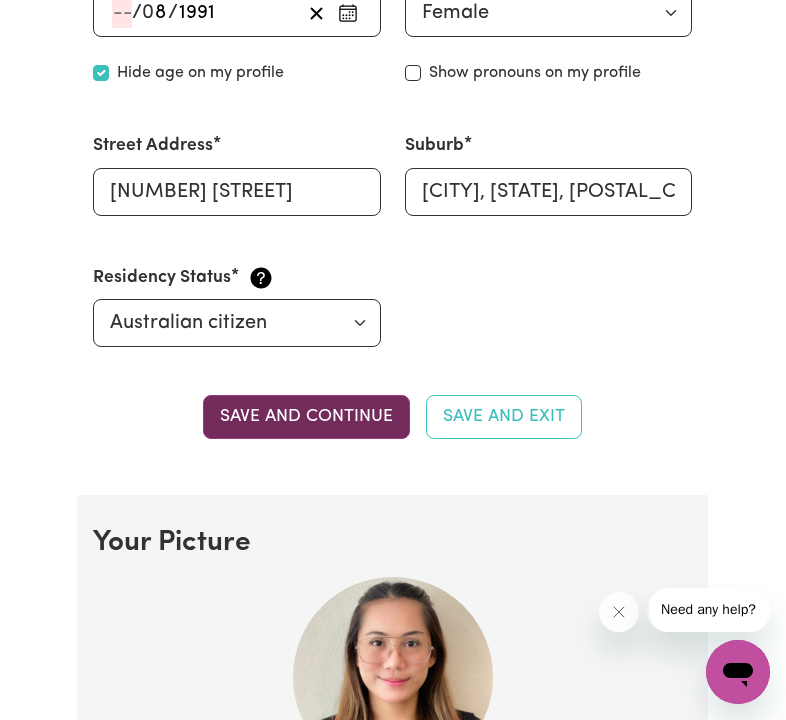 click on "Save and continue" at bounding box center (306, 417) 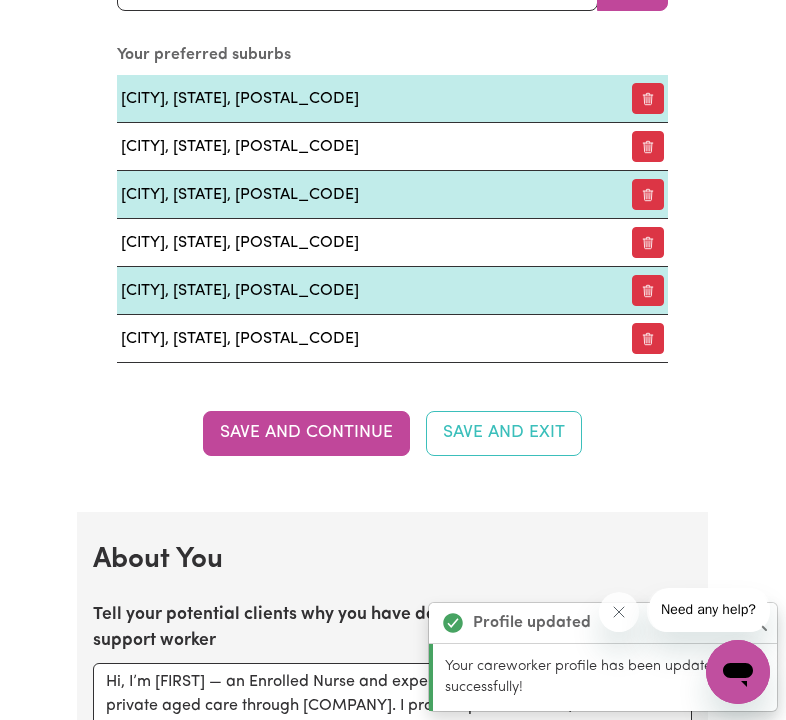 scroll, scrollTop: 2479, scrollLeft: 0, axis: vertical 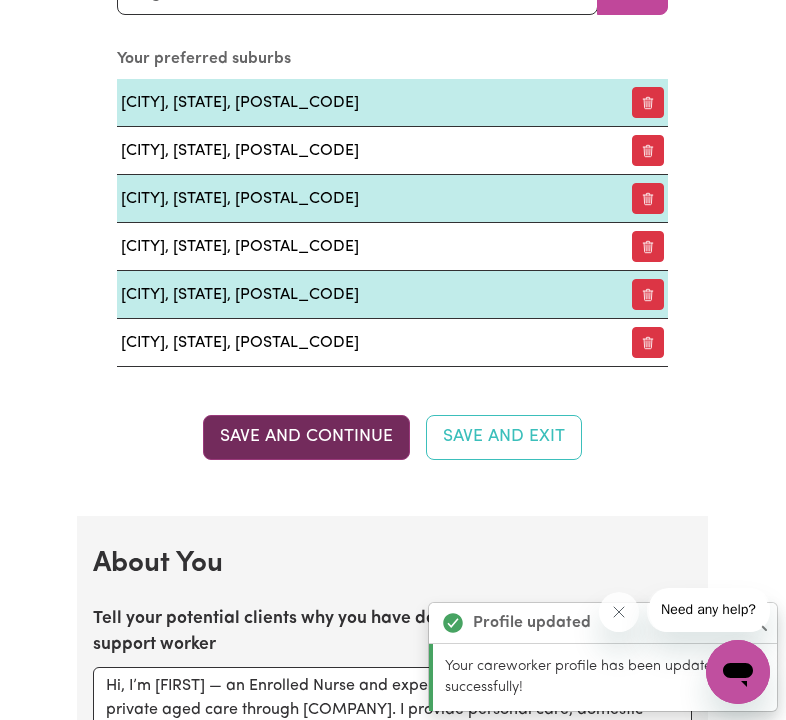 click on "Save and Continue" at bounding box center (306, 437) 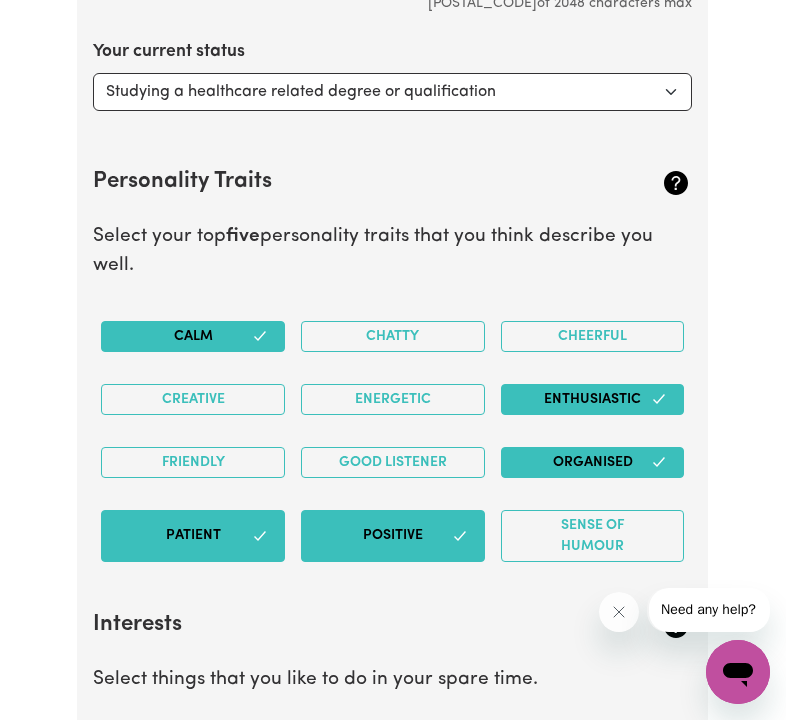 scroll, scrollTop: 3350, scrollLeft: 0, axis: vertical 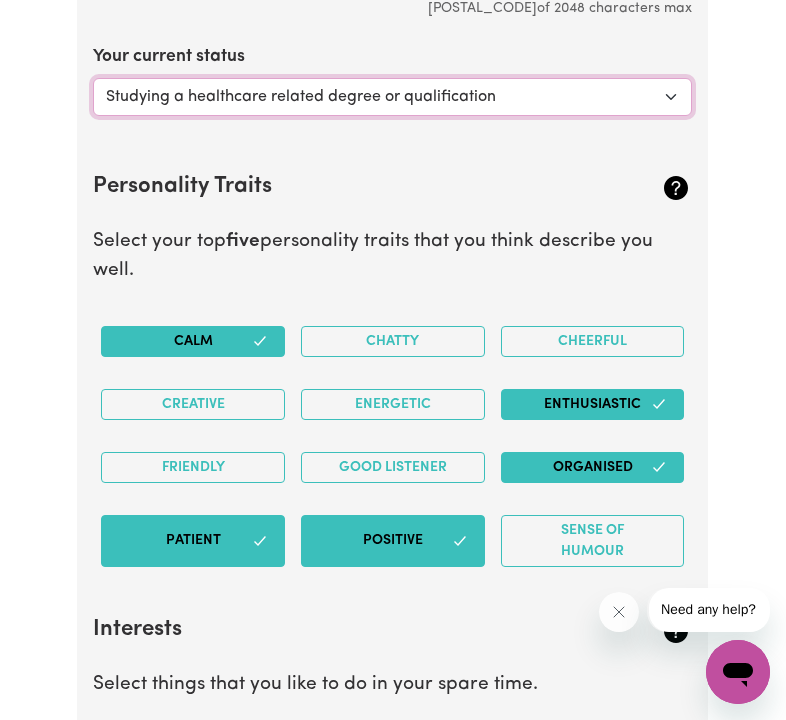 click on "Select... Studying a healthcare related degree or qualification Studying a non-healthcare related degree or qualification Looking for work - I just graduated Looking for extra work to fill my week and/or weekends Embarking on a career change into the care industry" at bounding box center (392, 97) 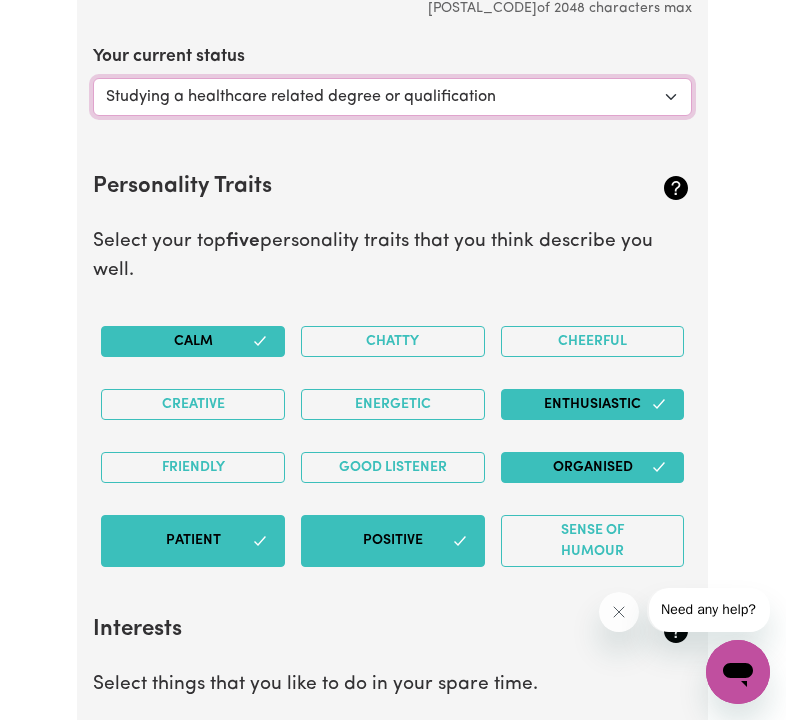 select on "Looking for extra work to fill my week and/or weekends" 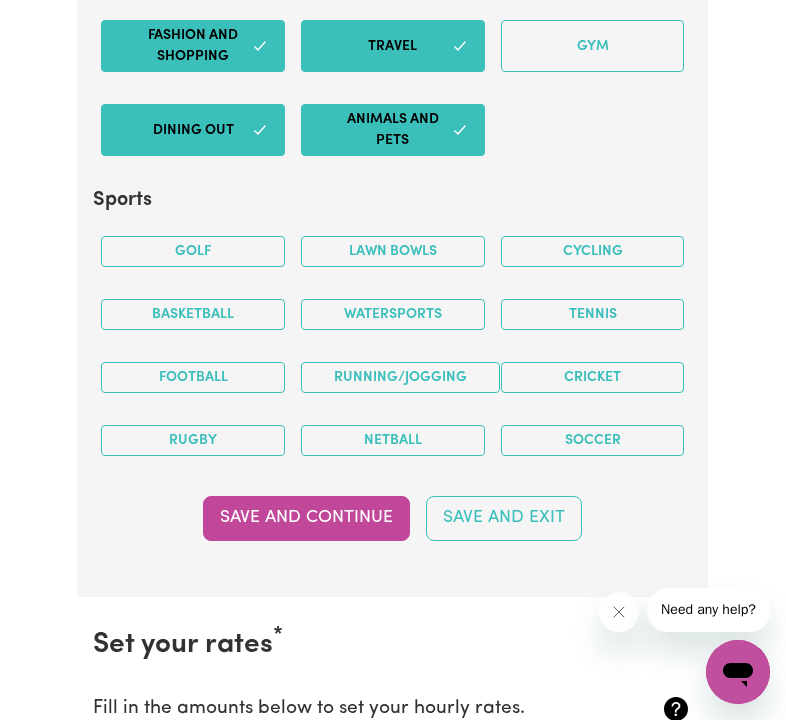scroll, scrollTop: 4570, scrollLeft: 0, axis: vertical 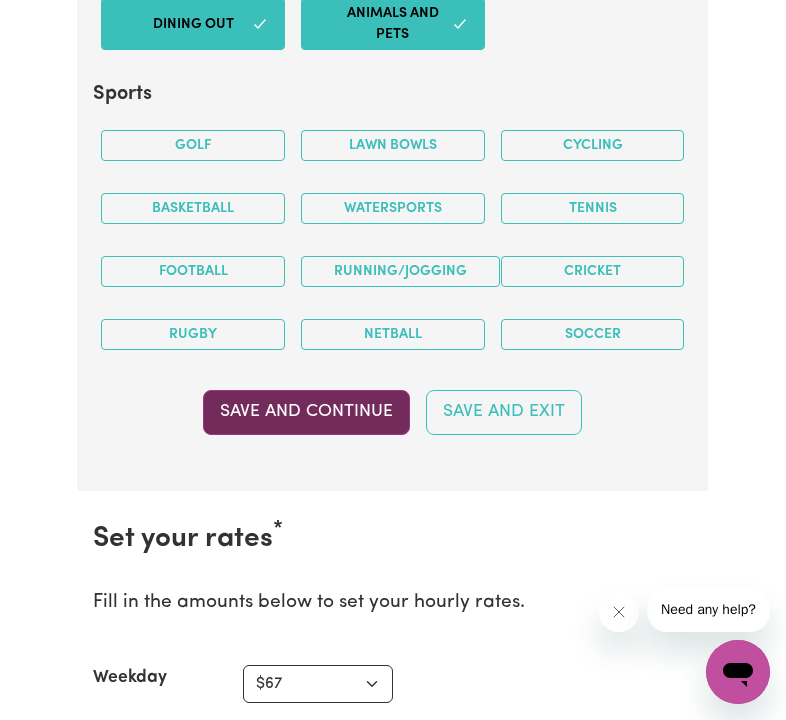 click on "Save and Continue" at bounding box center (306, 412) 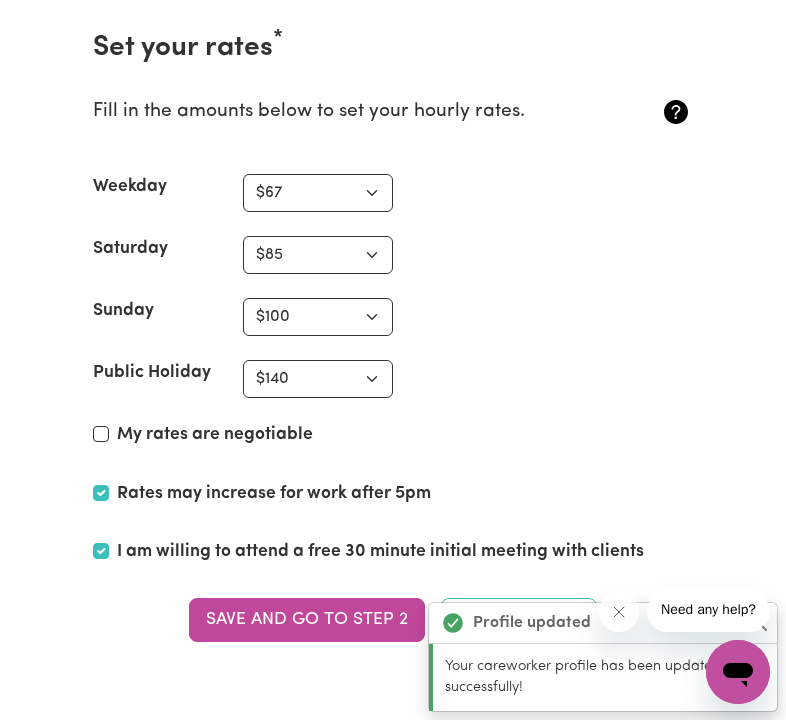 scroll, scrollTop: 5064, scrollLeft: 0, axis: vertical 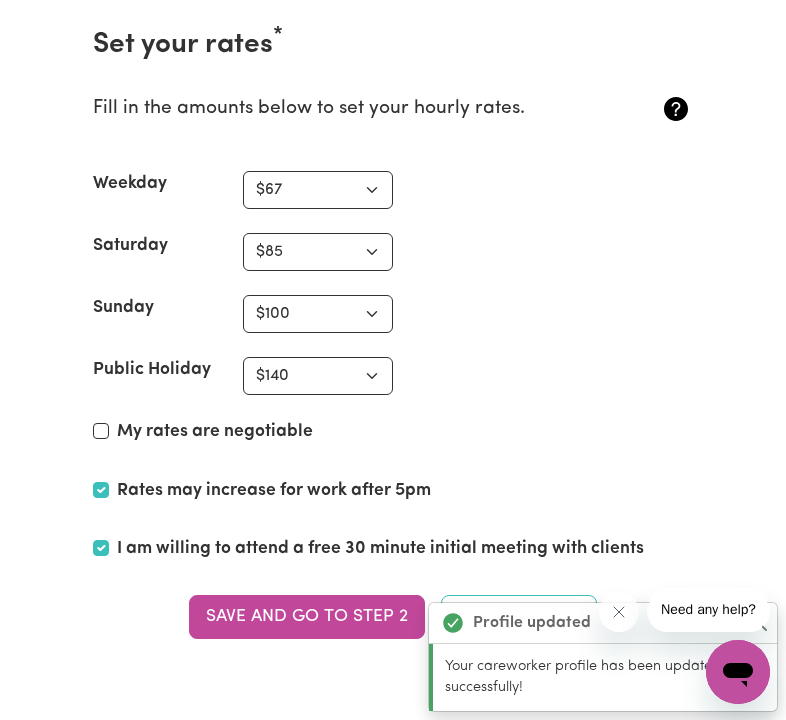 click on "Rates may increase for work after 5pm" at bounding box center [274, 491] 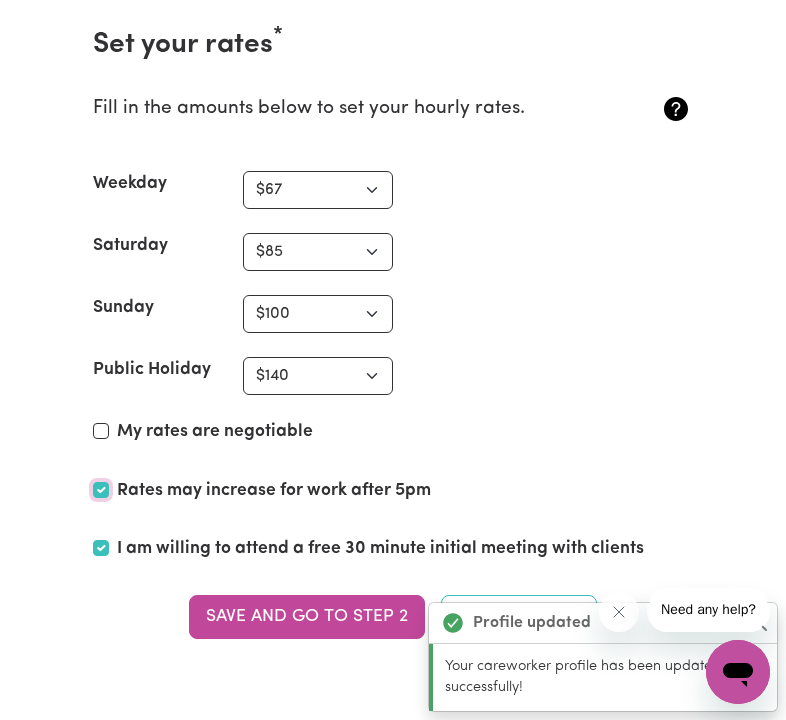 click on "Rates may increase for work after 5pm" at bounding box center (101, 490) 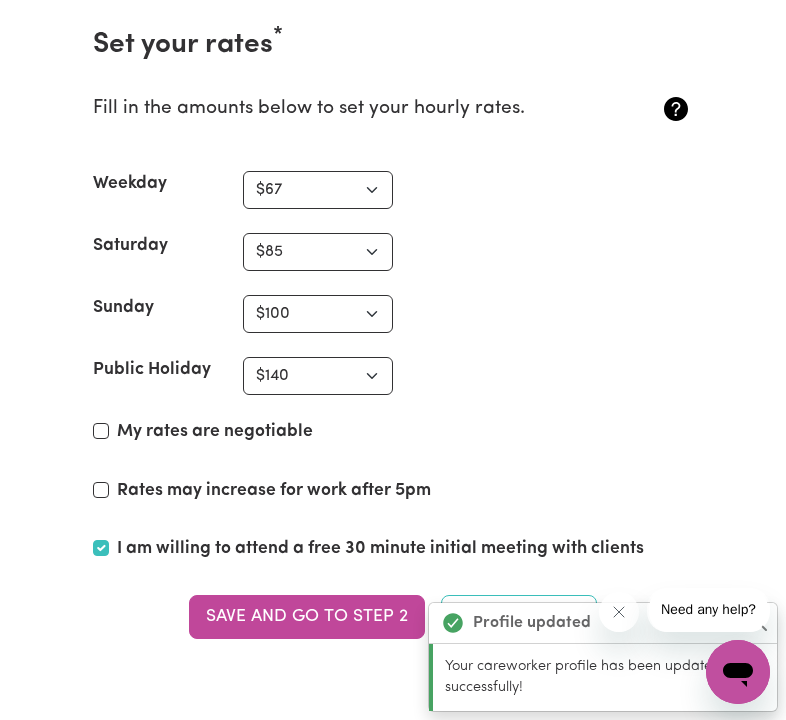 click on "My rates are negotiable" at bounding box center [392, 436] 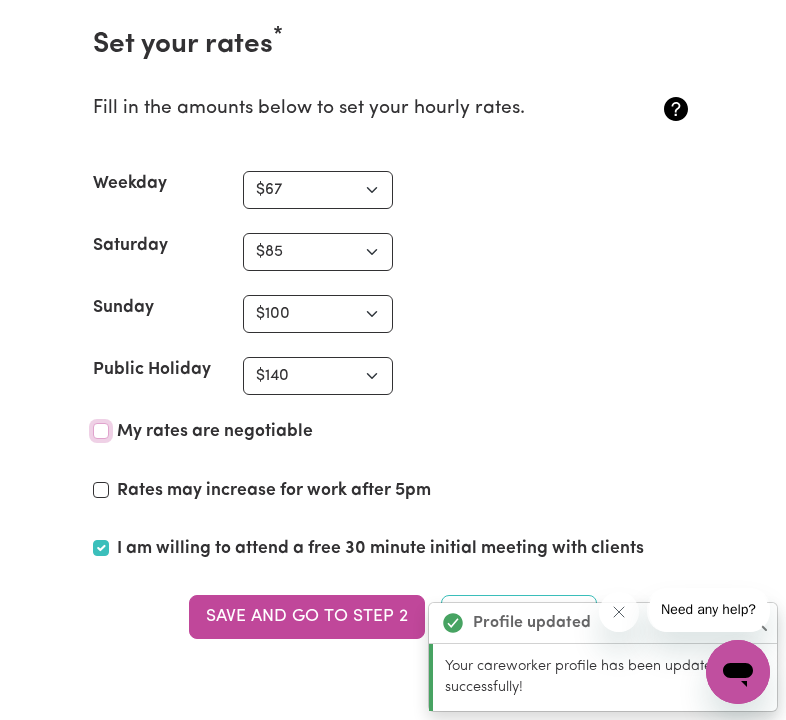 click on "My rates are negotiable" at bounding box center (101, 431) 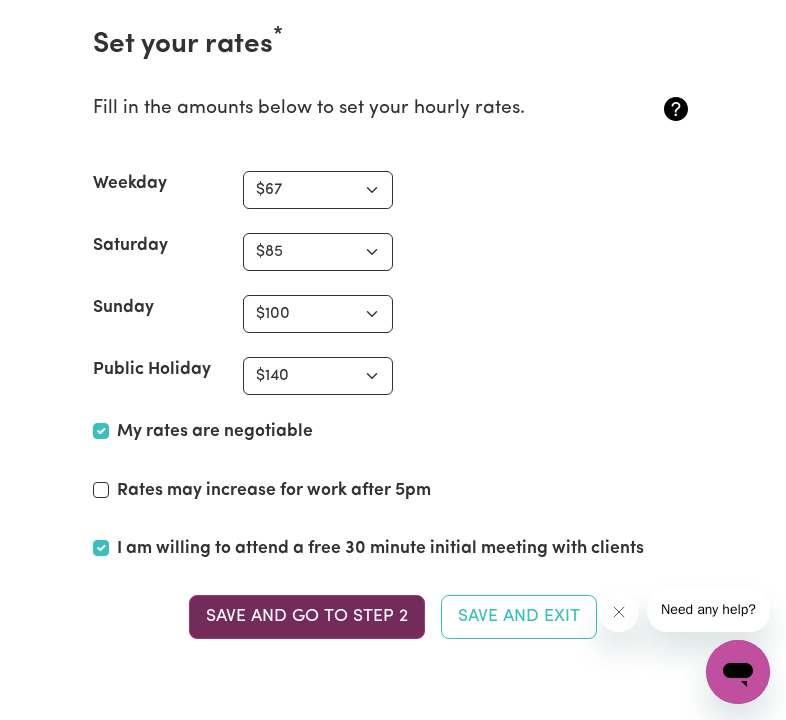 click on "Save and go to Step 2" at bounding box center (307, 617) 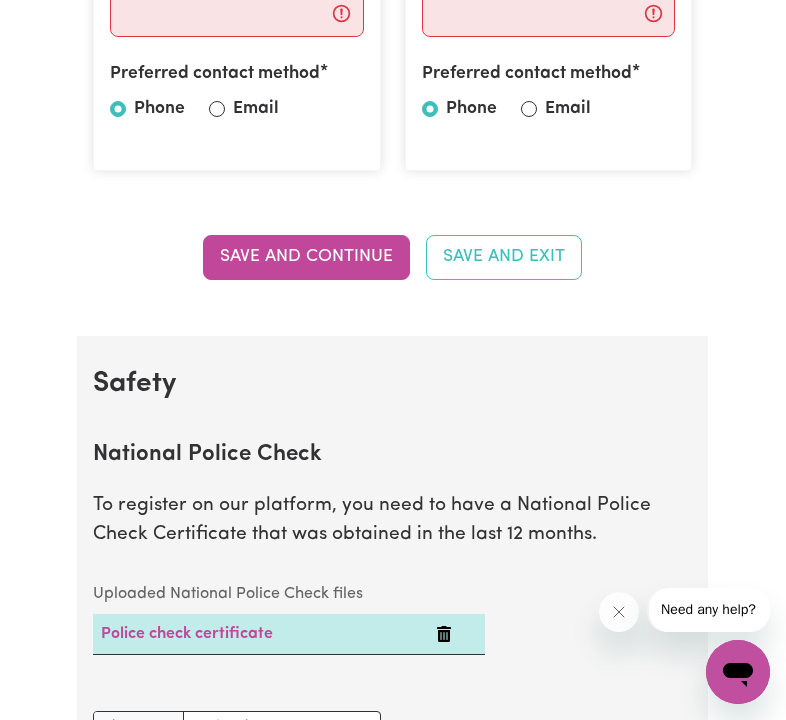 scroll, scrollTop: 955, scrollLeft: 0, axis: vertical 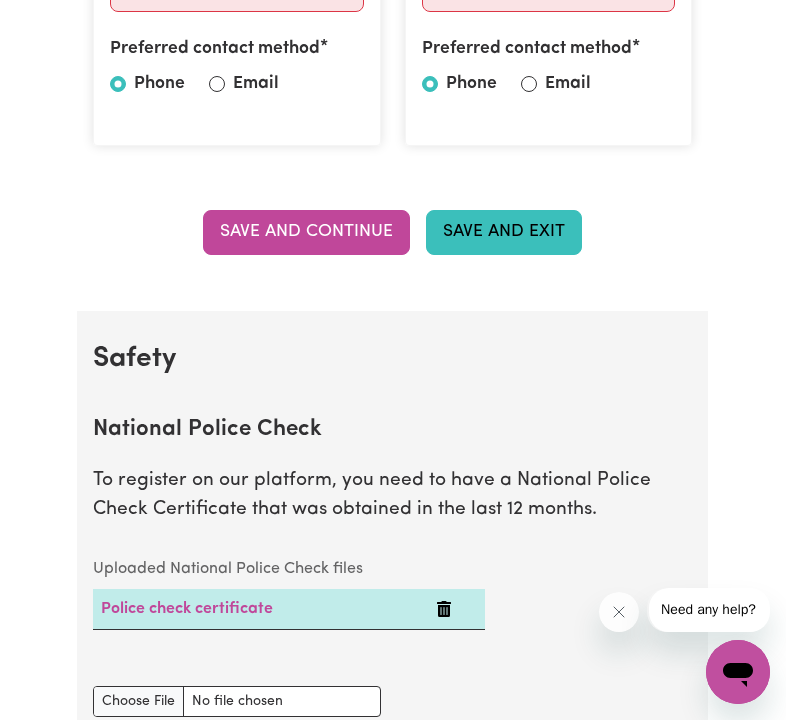 click on "Save and Exit" at bounding box center (504, 232) 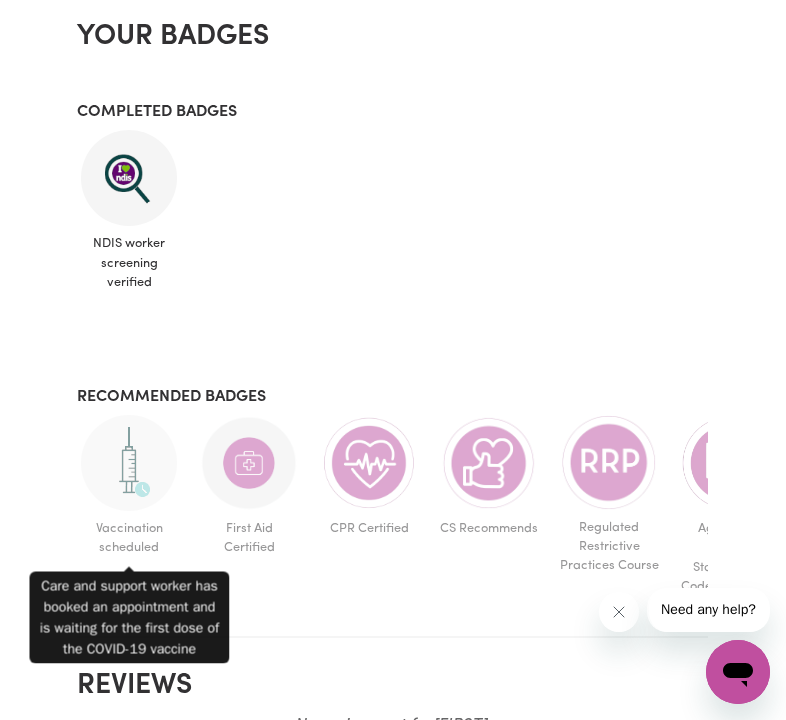 scroll, scrollTop: 868, scrollLeft: 0, axis: vertical 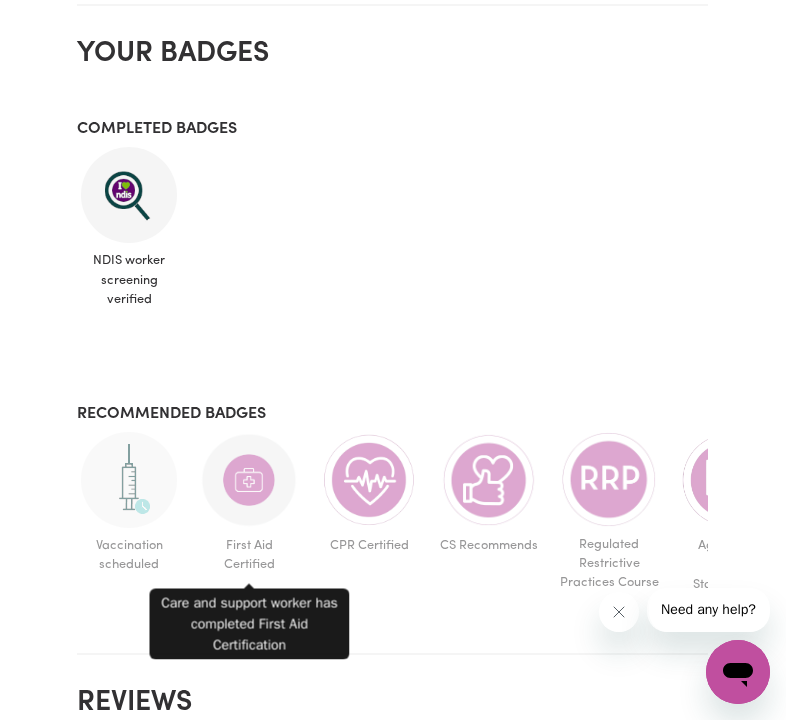 click at bounding box center (249, 480) 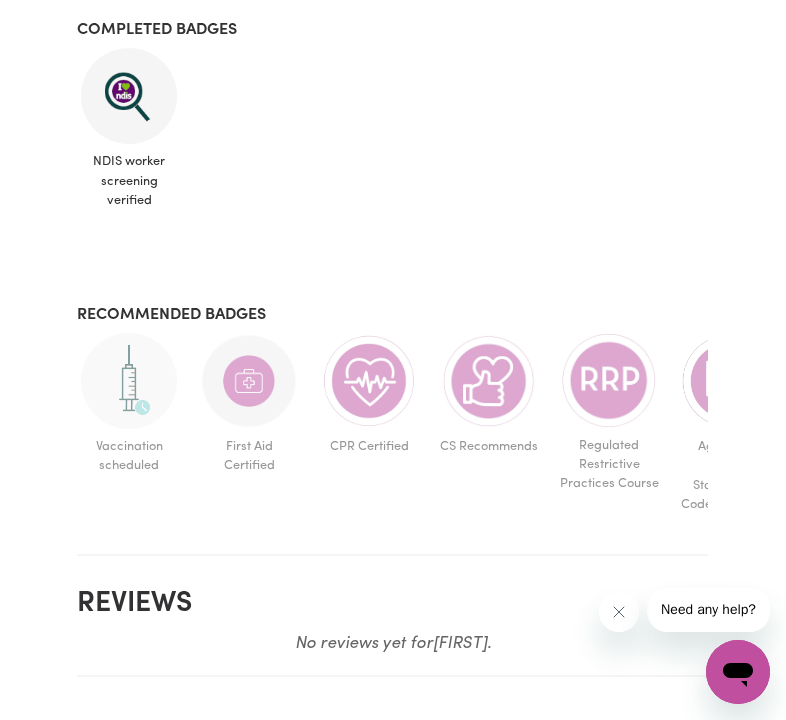 scroll, scrollTop: 968, scrollLeft: 0, axis: vertical 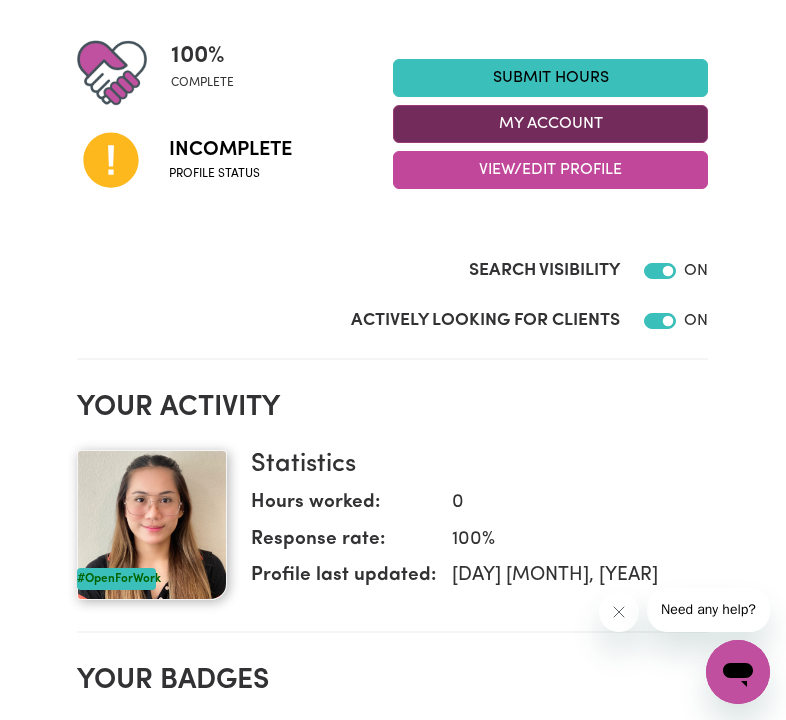 click on "My Account" at bounding box center (551, 124) 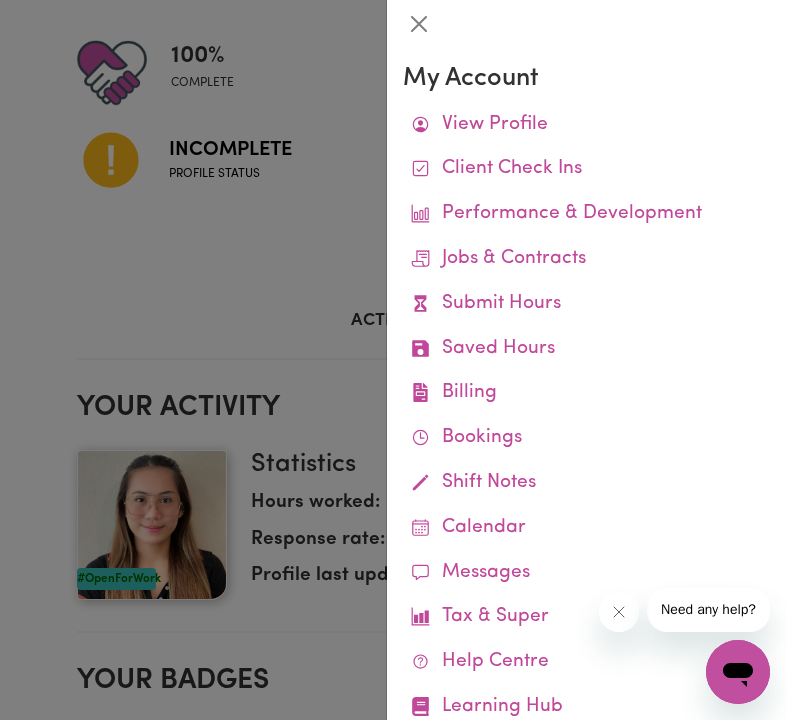 click at bounding box center (393, 360) 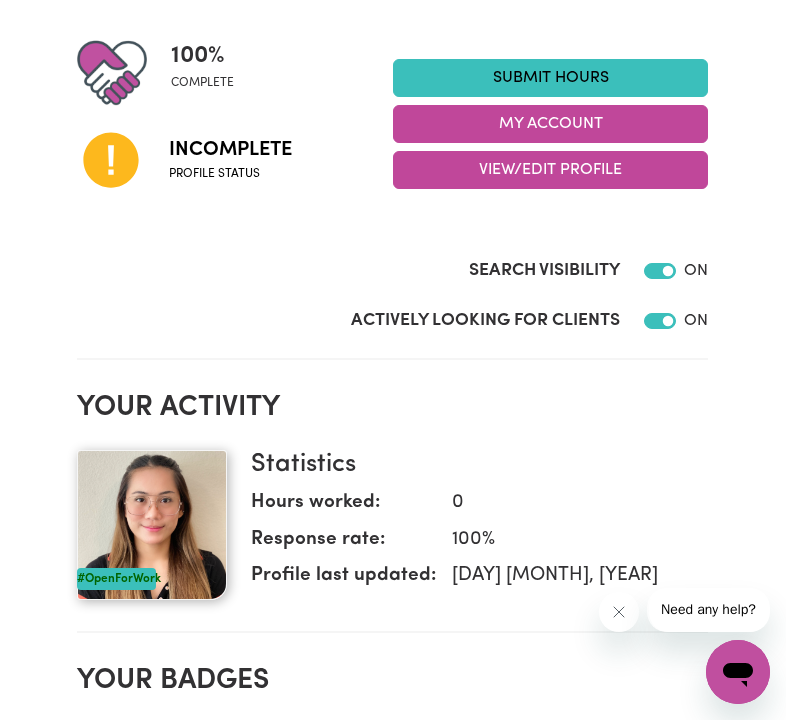 scroll, scrollTop: 0, scrollLeft: 0, axis: both 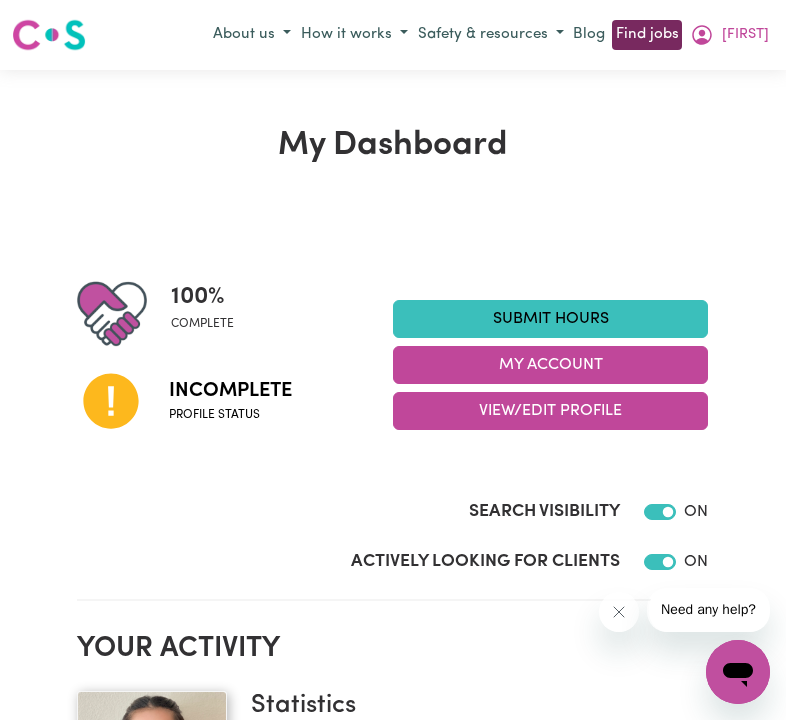 click on "Find jobs" at bounding box center (646, 35) 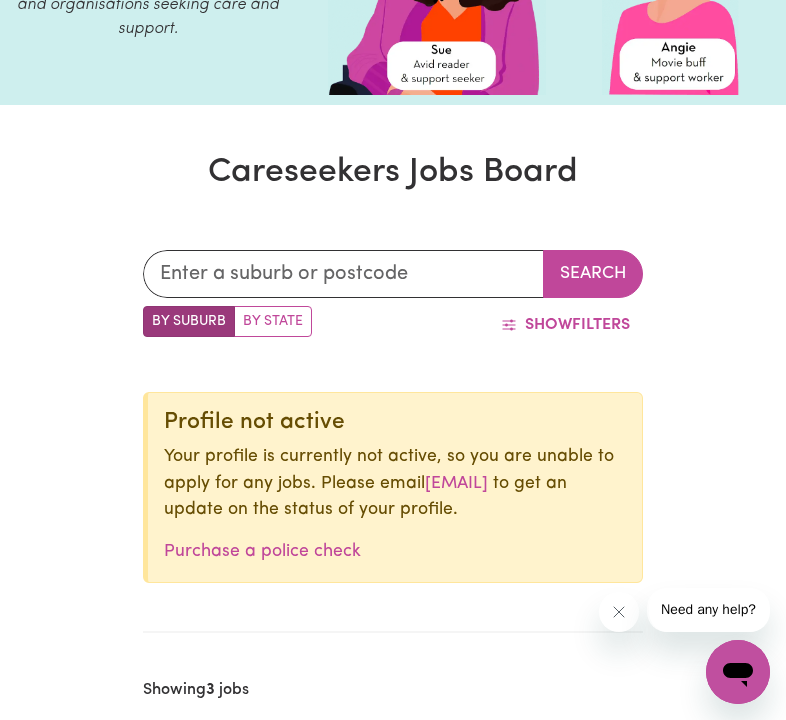 scroll, scrollTop: 296, scrollLeft: 0, axis: vertical 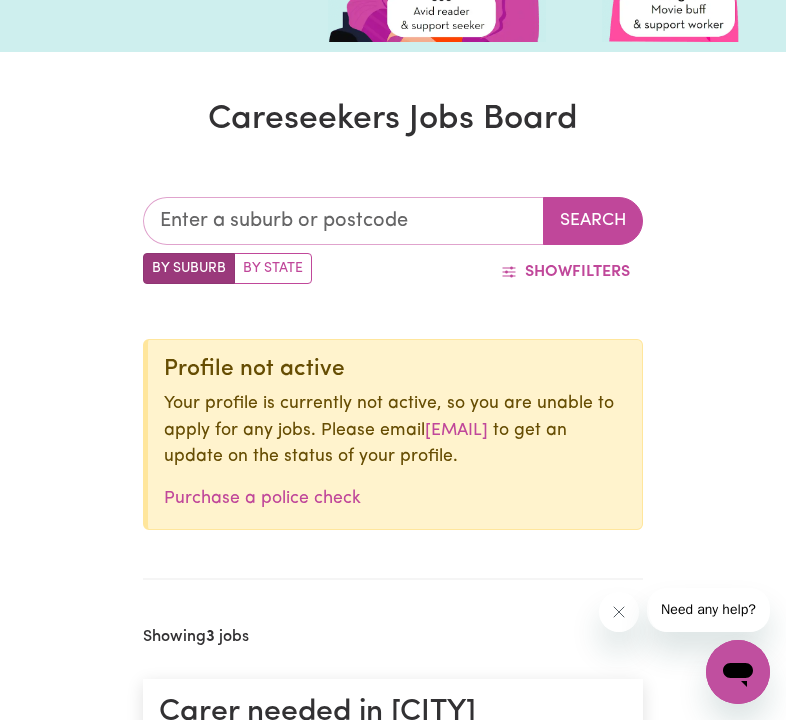 click at bounding box center [343, 221] 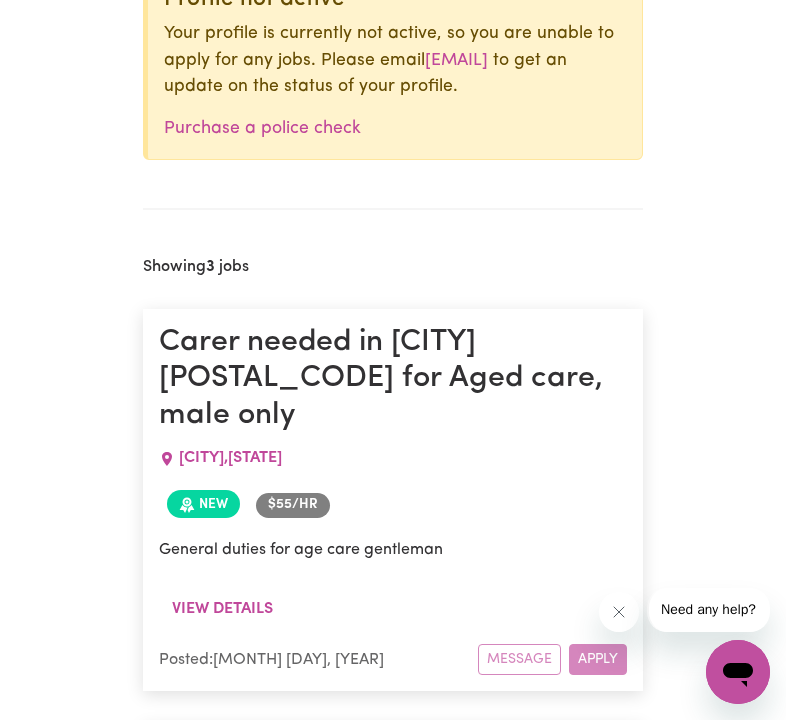 scroll, scrollTop: 688, scrollLeft: 0, axis: vertical 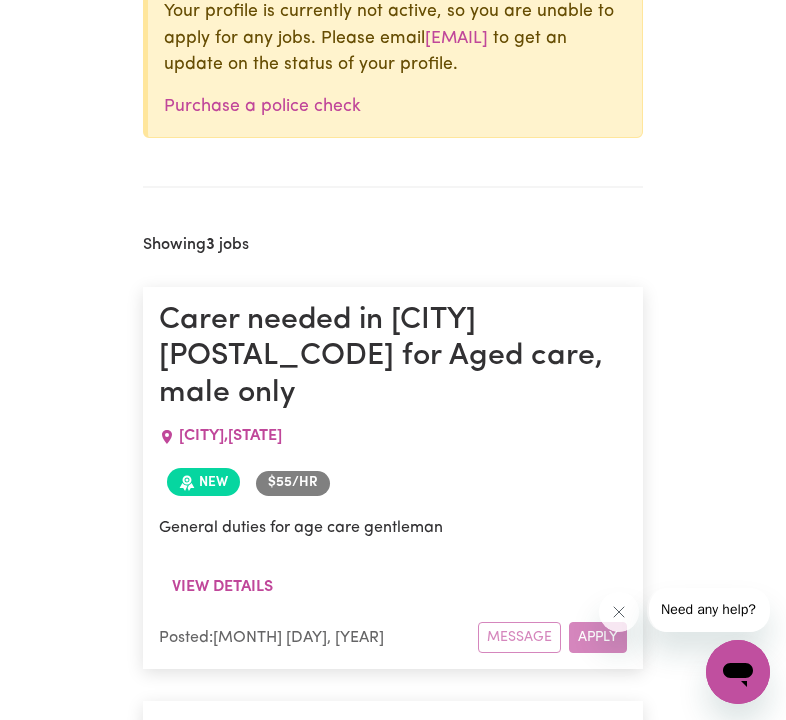 click on "[CITY] , [STATE]" at bounding box center (393, 436) 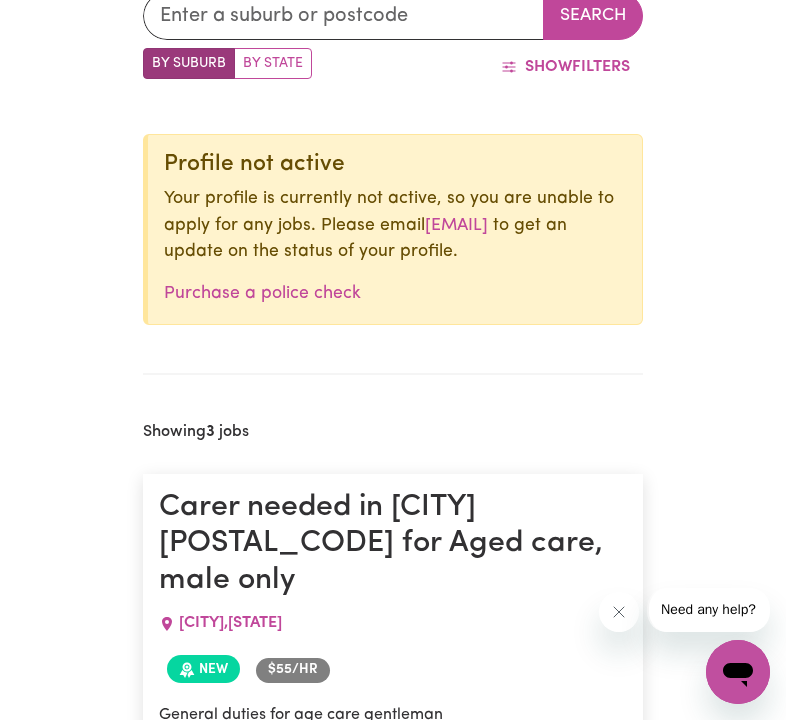 scroll, scrollTop: 0, scrollLeft: 0, axis: both 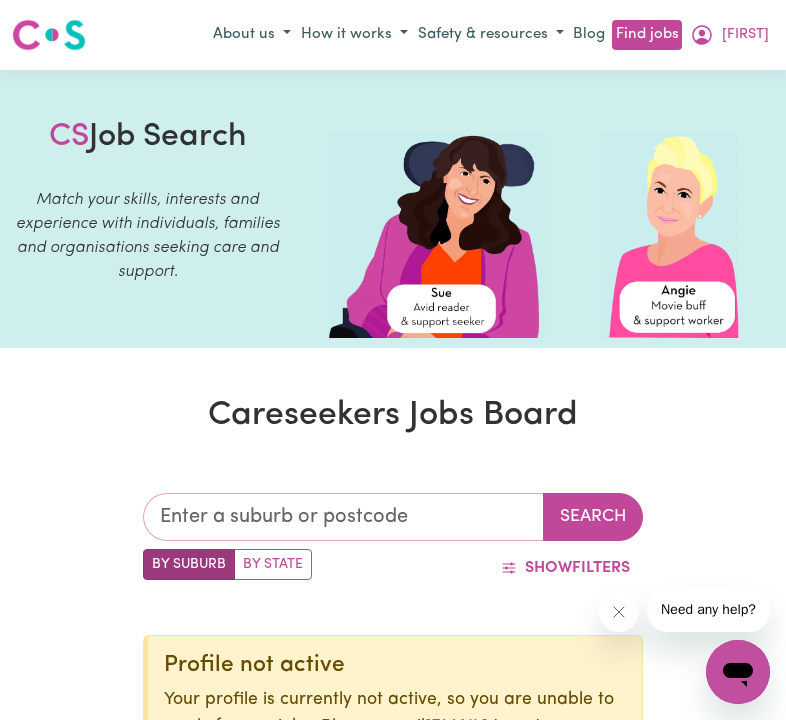 click at bounding box center [343, 517] 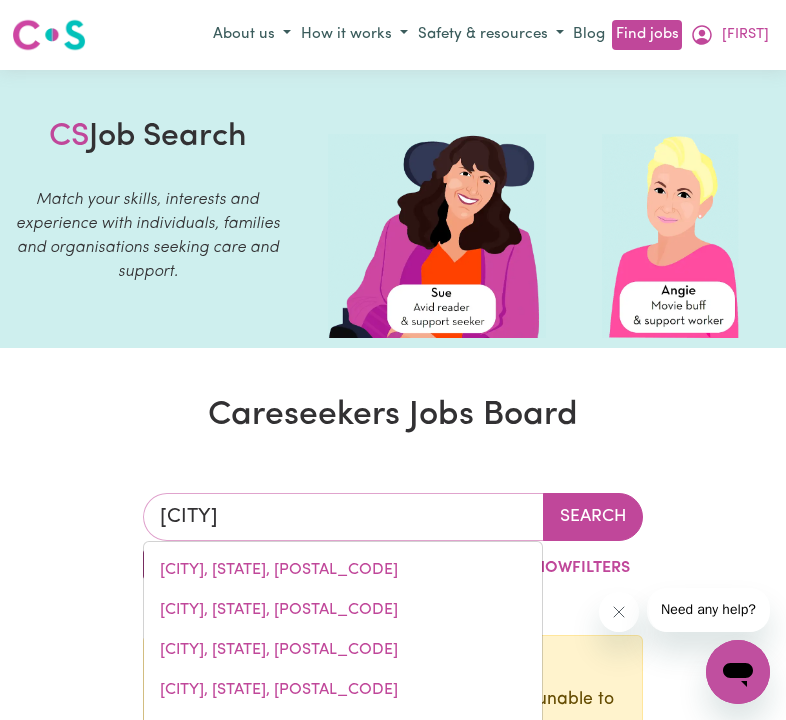 type on "WOOLLOO" 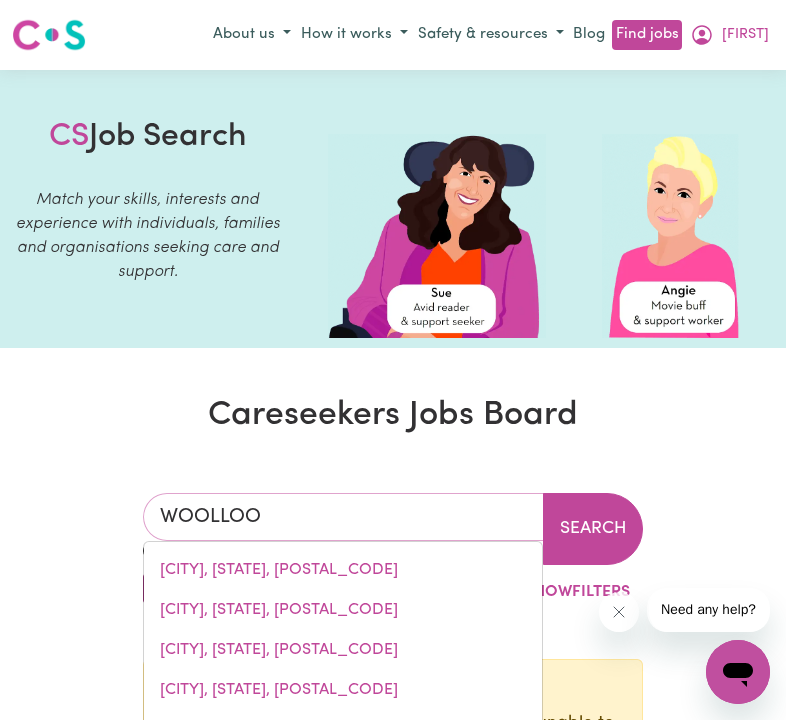 type on "[CITY], [STATE], [POSTAL_CODE]" 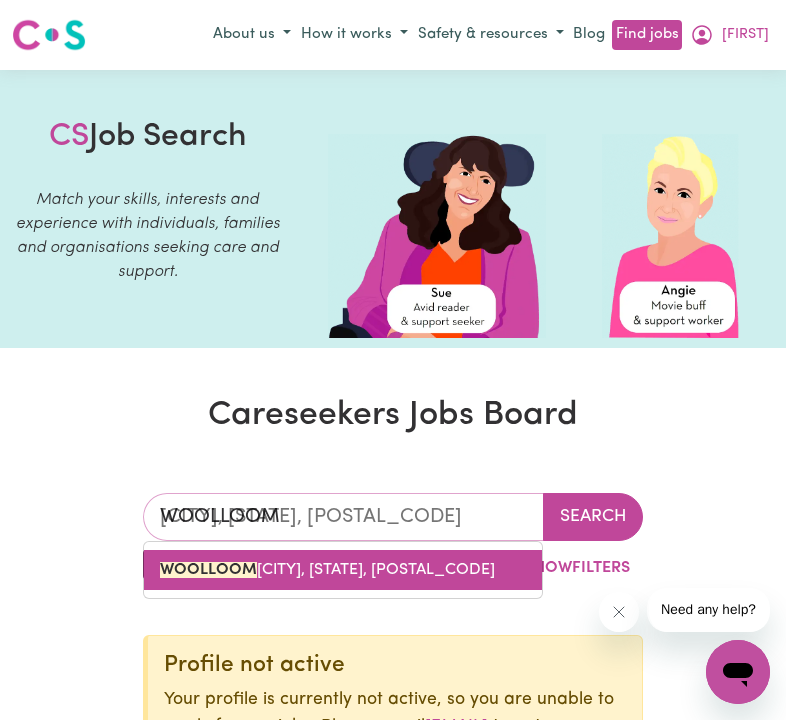 type on "WOOLLOO" 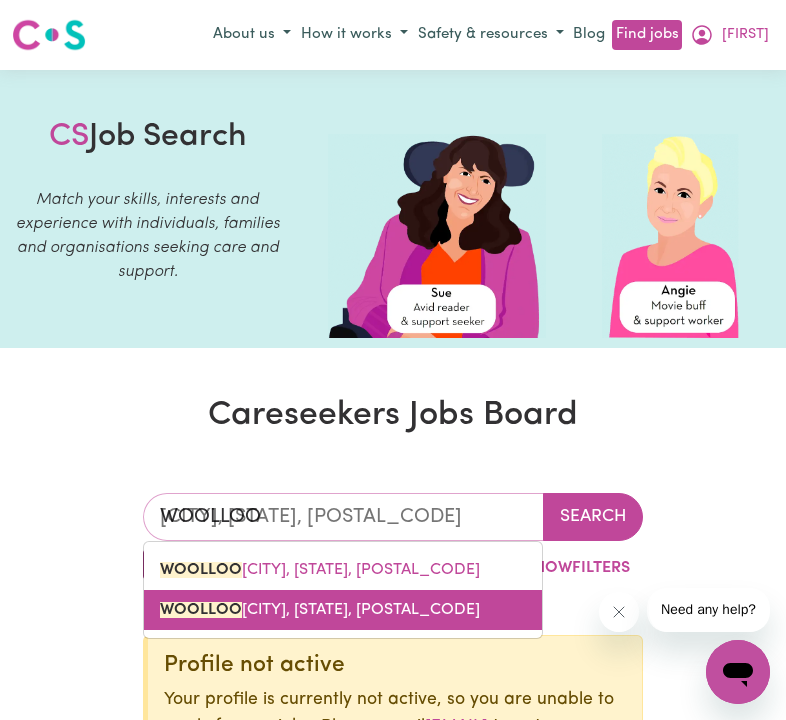 click on "[CITY], [STATE], [POSTAL_CODE]" at bounding box center [320, 610] 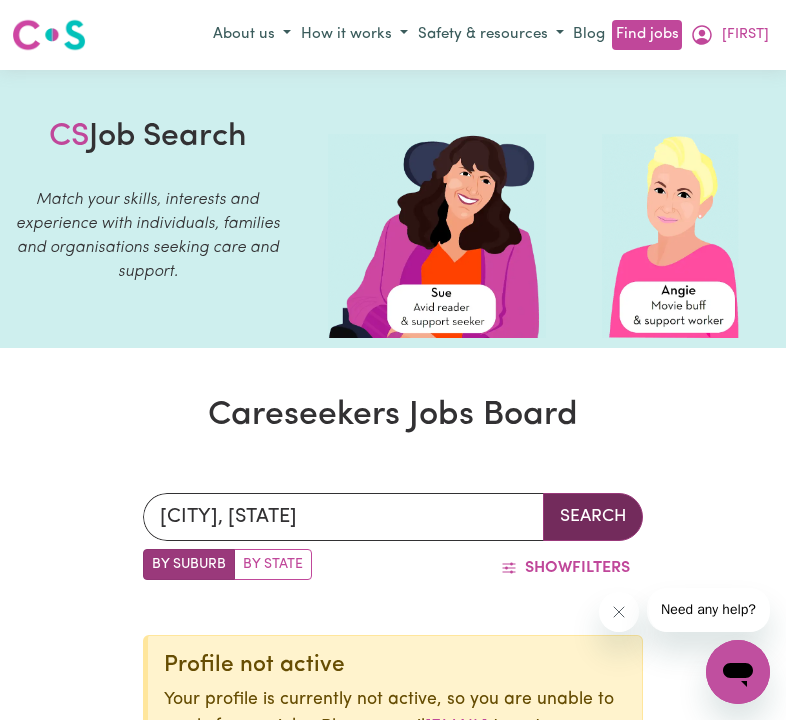 click on "Search" at bounding box center (593, 517) 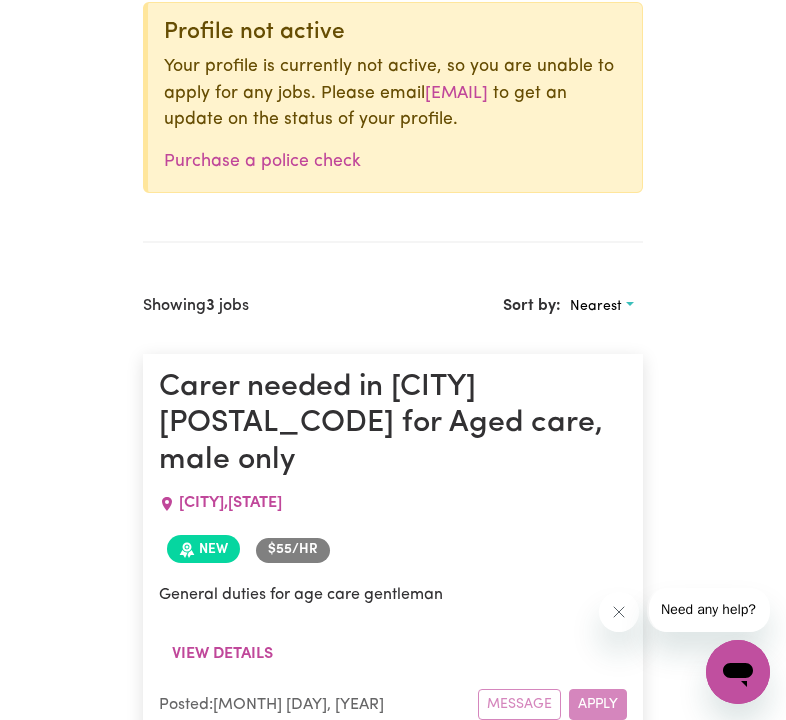 scroll, scrollTop: 668, scrollLeft: 0, axis: vertical 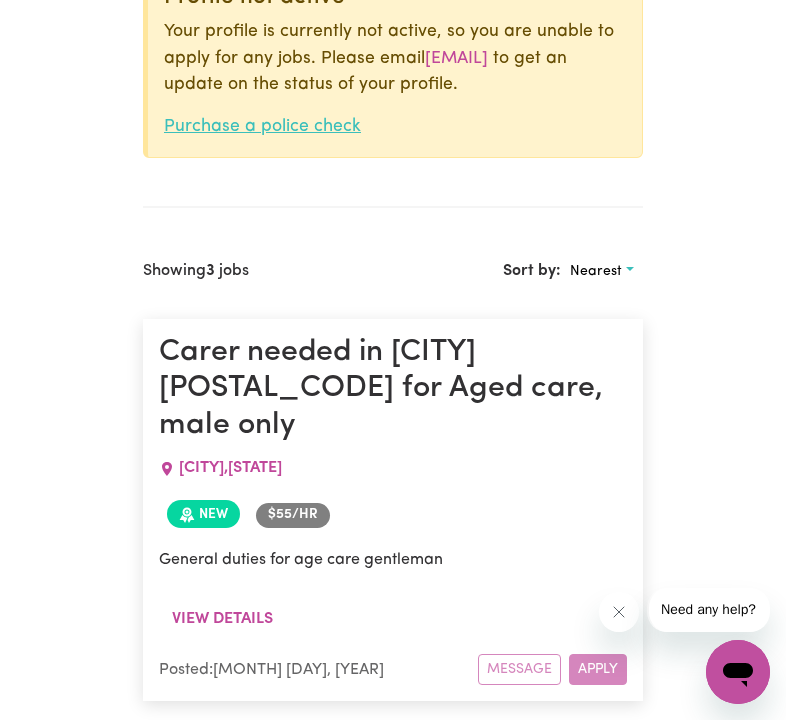 click on "Purchase a police check" at bounding box center (262, 126) 